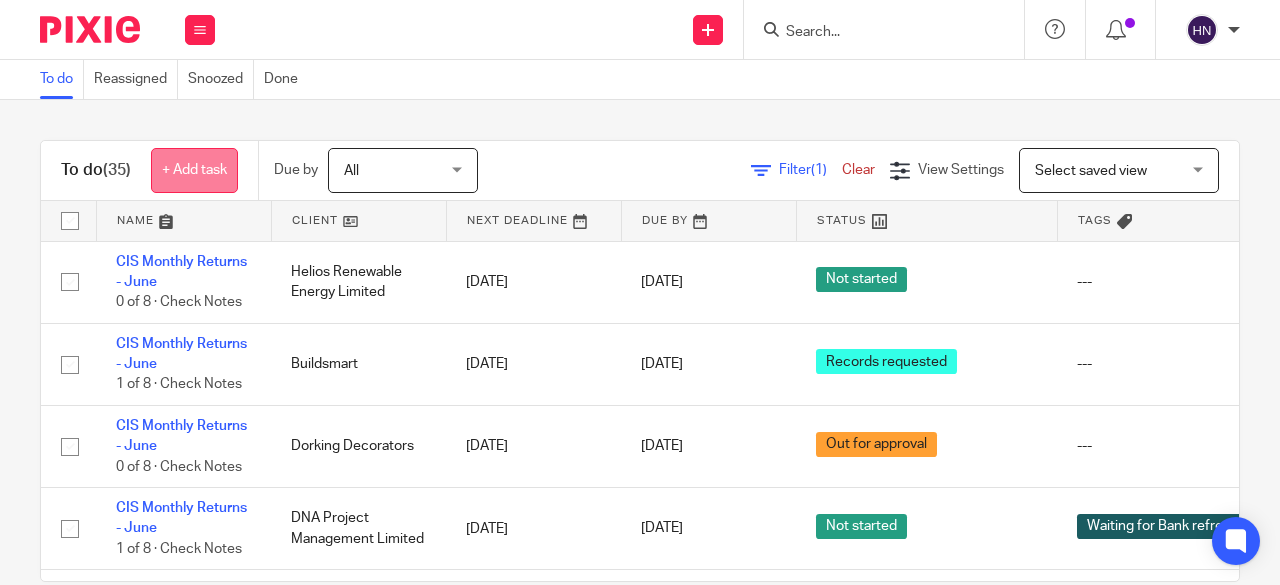 scroll, scrollTop: 0, scrollLeft: 0, axis: both 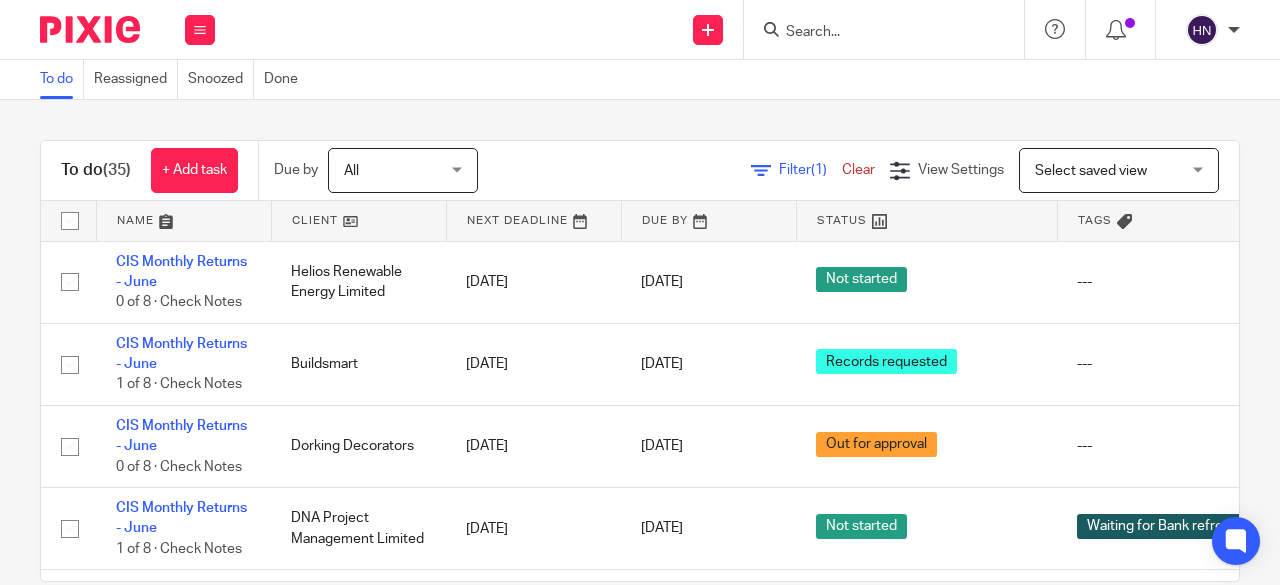 click on "Filter
(1)" at bounding box center (810, 170) 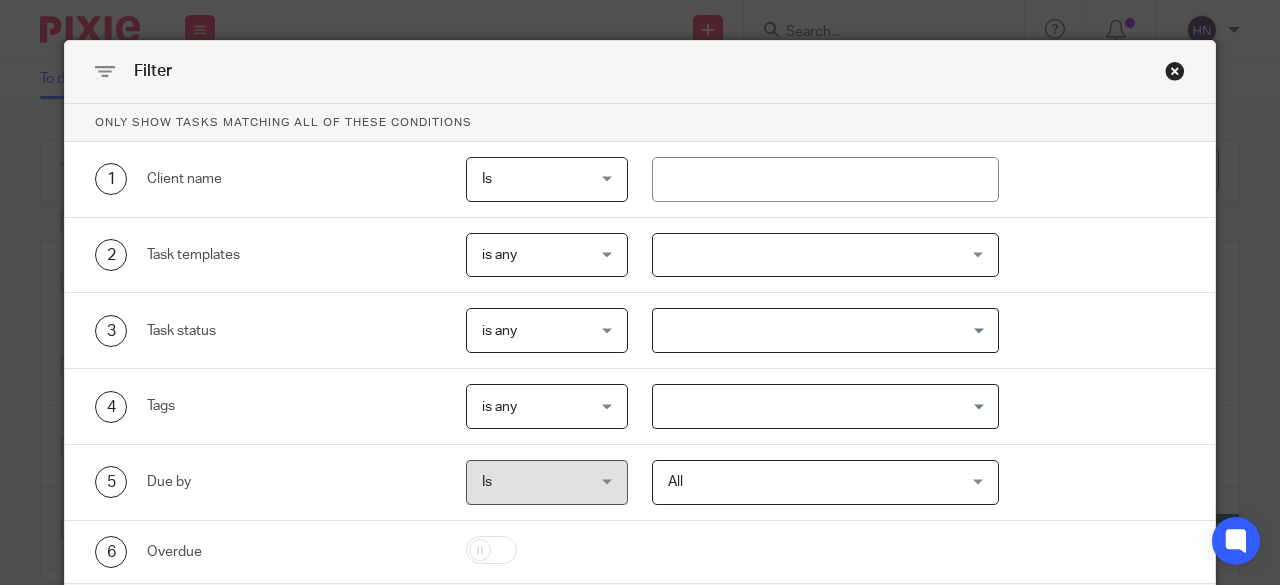 click at bounding box center (826, 255) 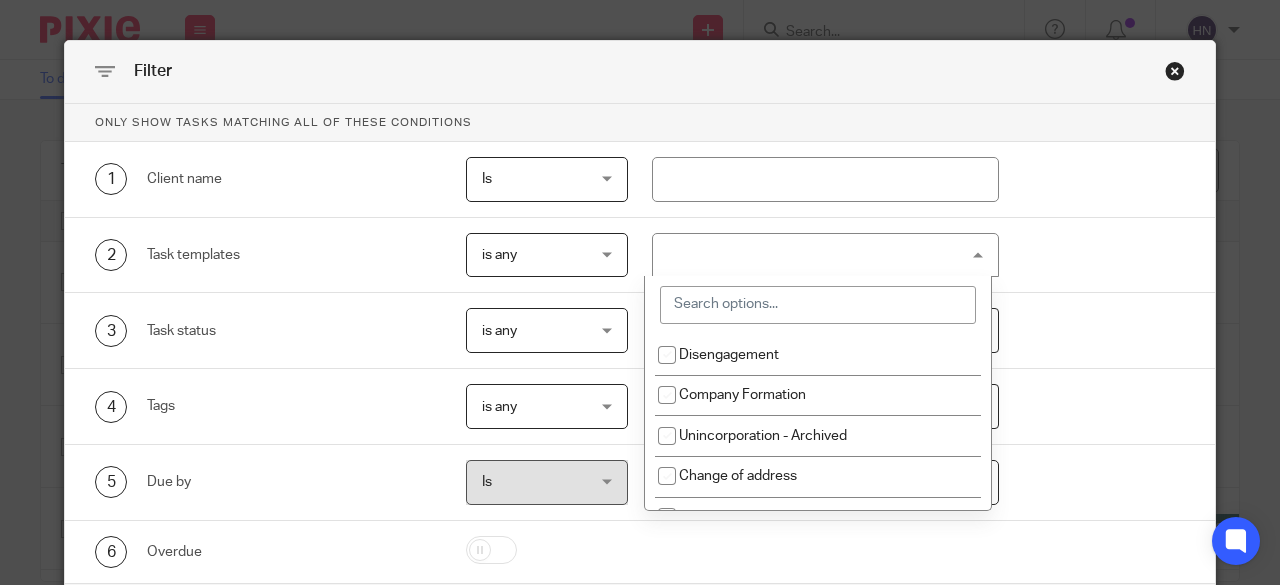 click at bounding box center [826, 255] 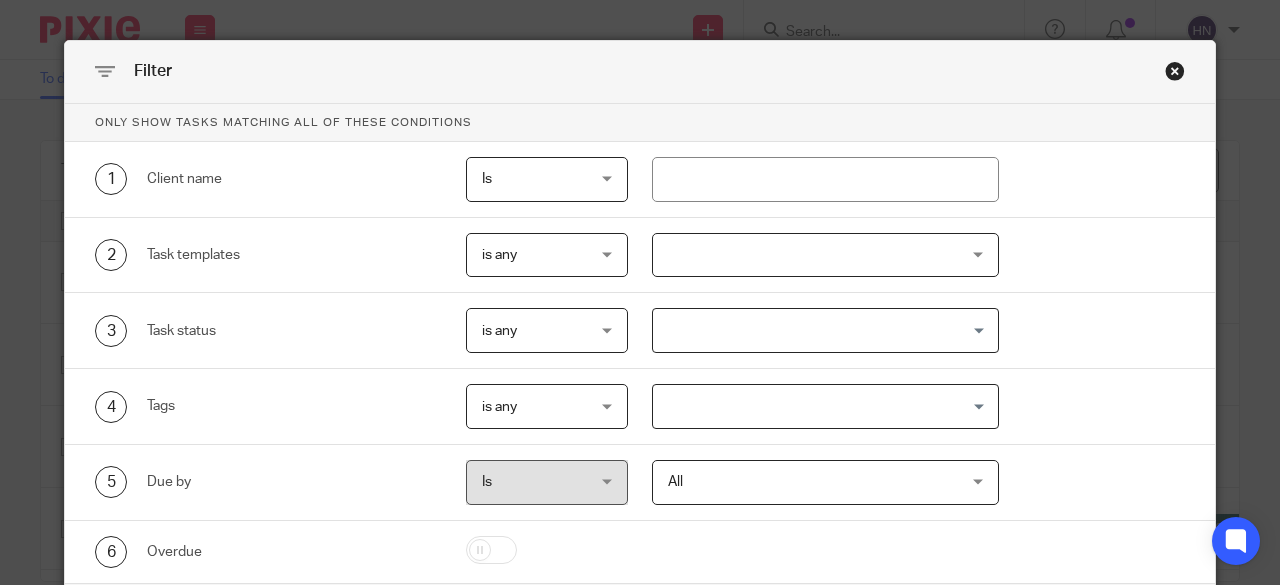click at bounding box center [826, 255] 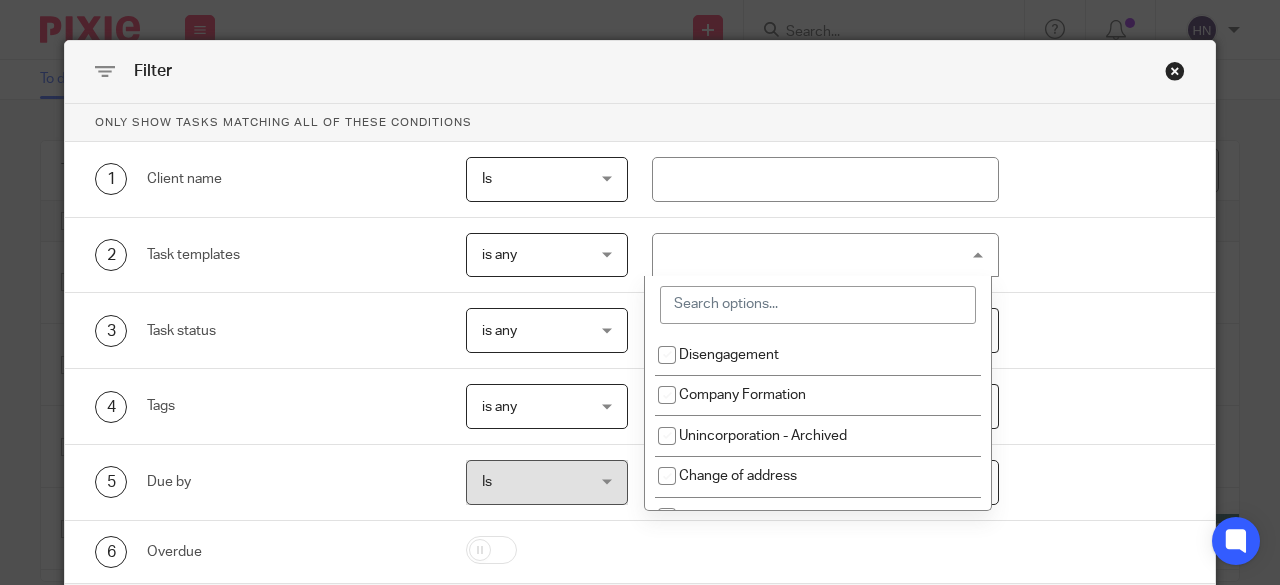 click at bounding box center [818, 305] 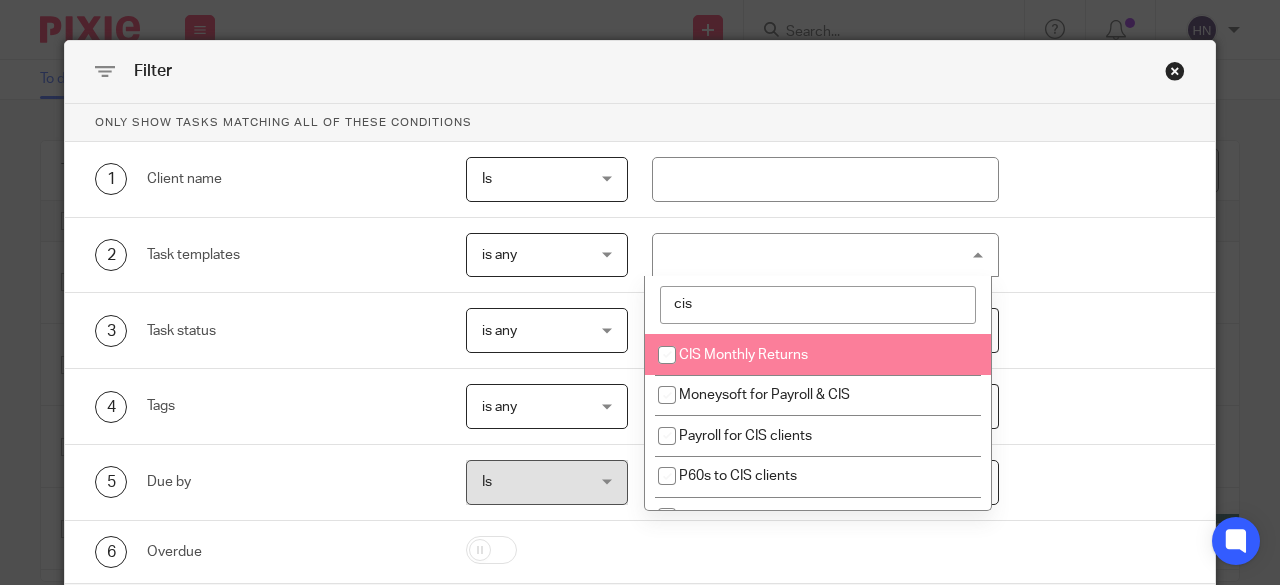 type on "cis" 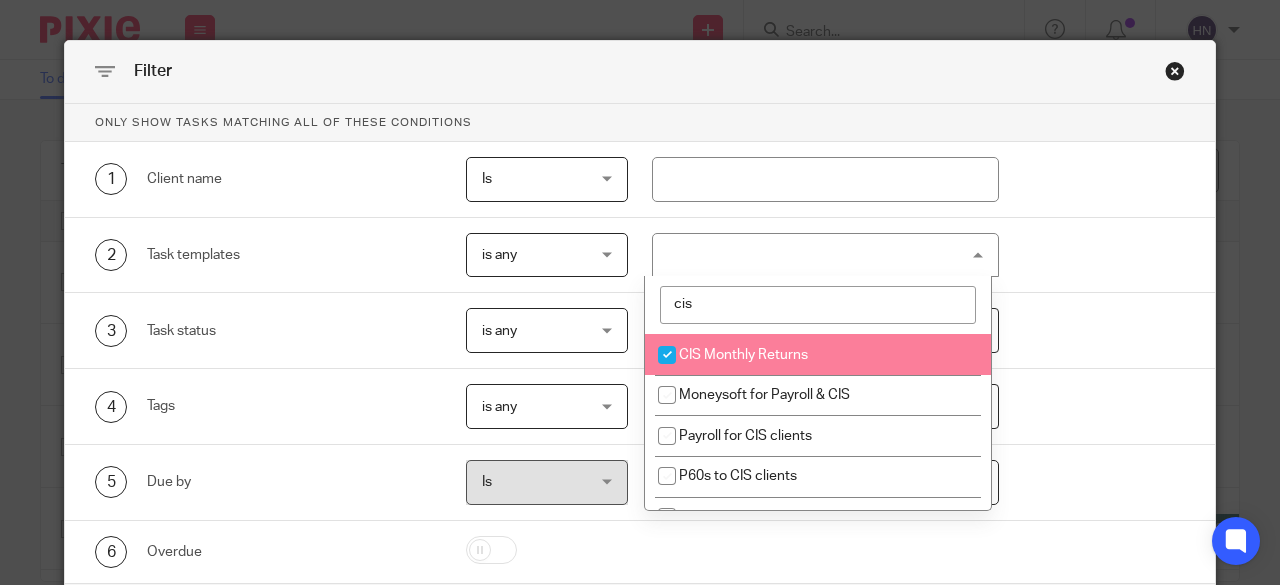 checkbox on "true" 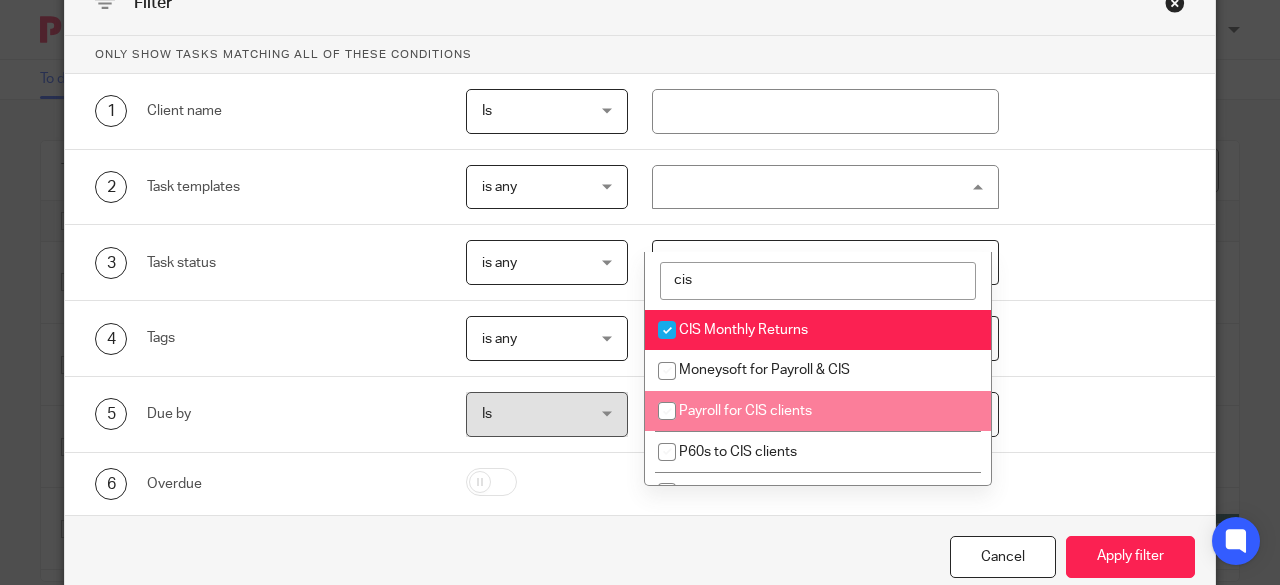 scroll, scrollTop: 119, scrollLeft: 0, axis: vertical 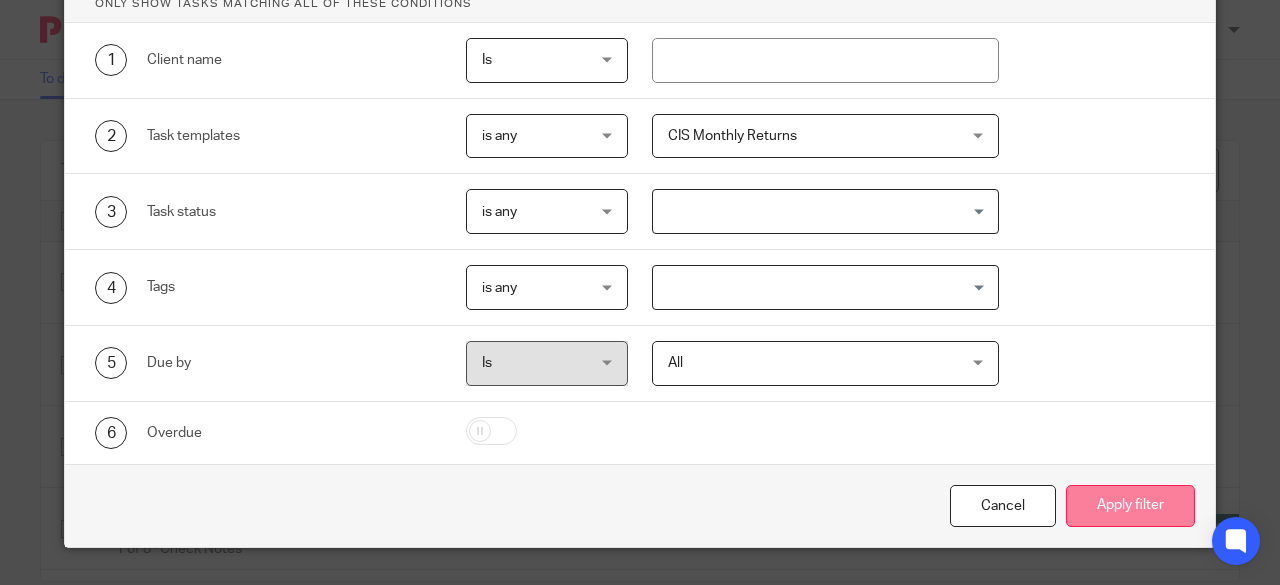 click on "Apply filter" at bounding box center (1130, 506) 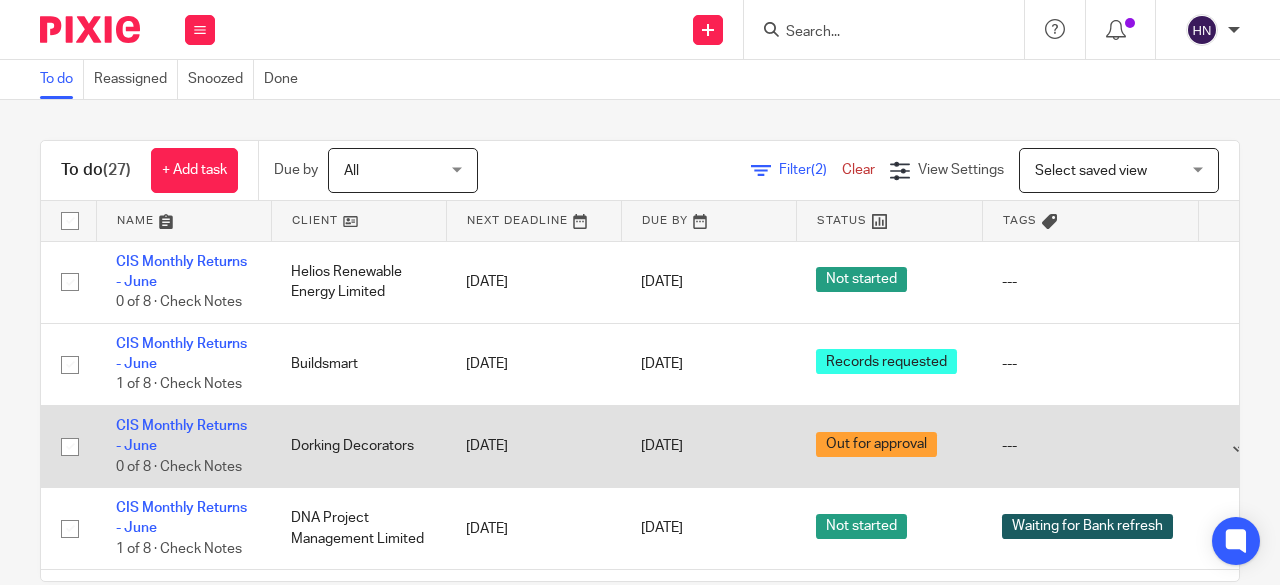 scroll, scrollTop: 0, scrollLeft: 0, axis: both 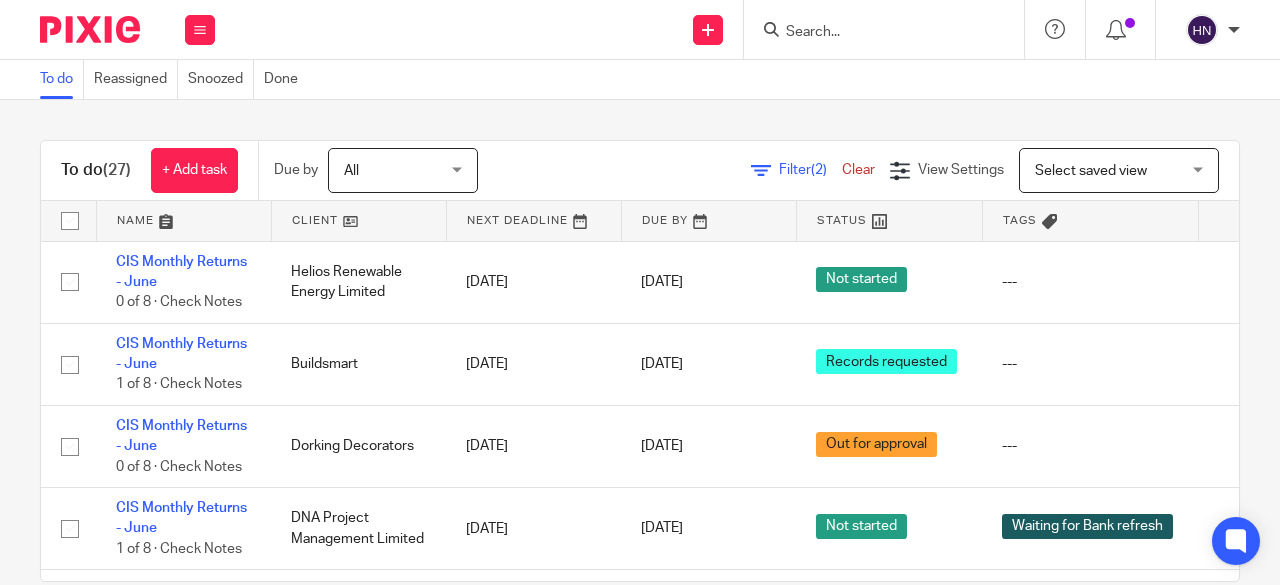 click on "Select saved view
Select saved view" at bounding box center (1119, 170) 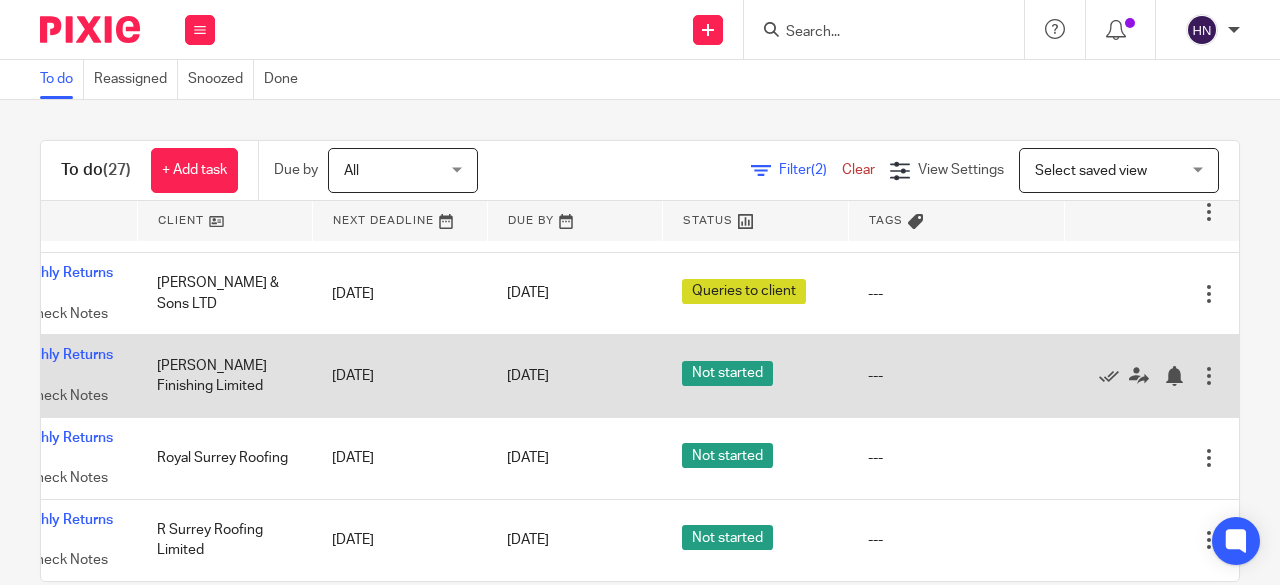 scroll, scrollTop: 1886, scrollLeft: 178, axis: both 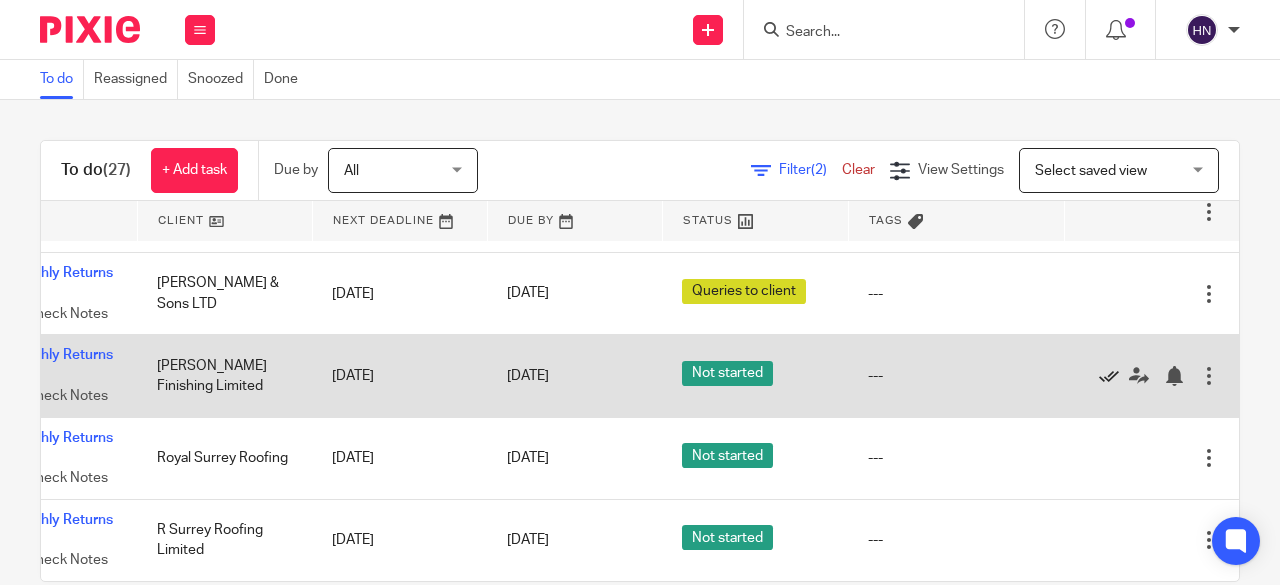 click at bounding box center [1109, 376] 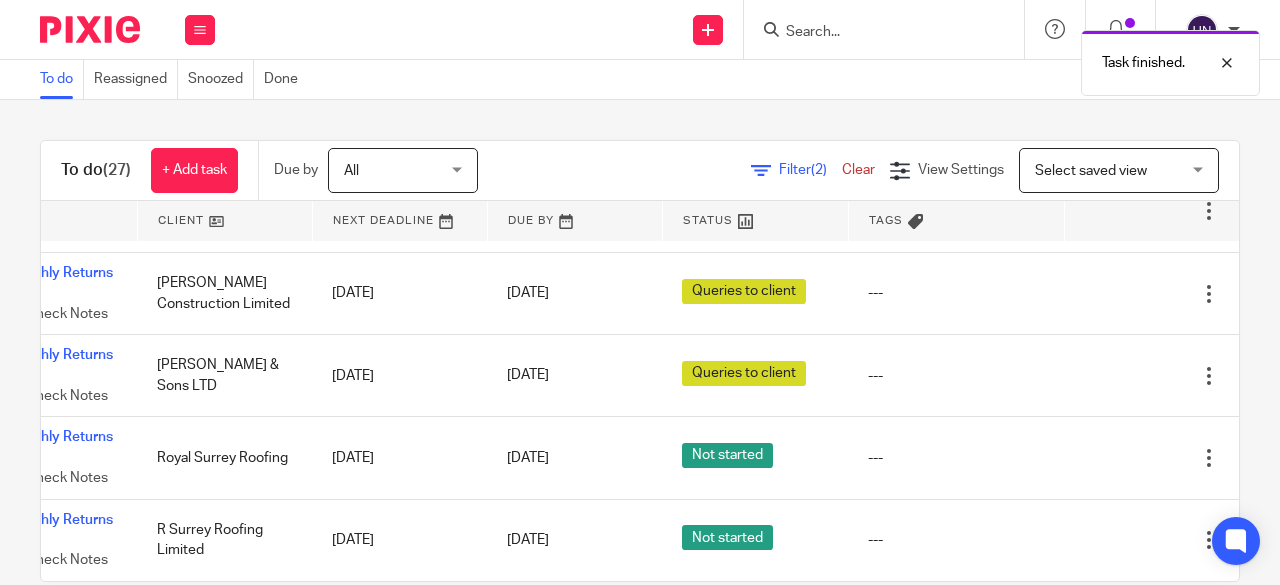 scroll, scrollTop: 1804, scrollLeft: 178, axis: both 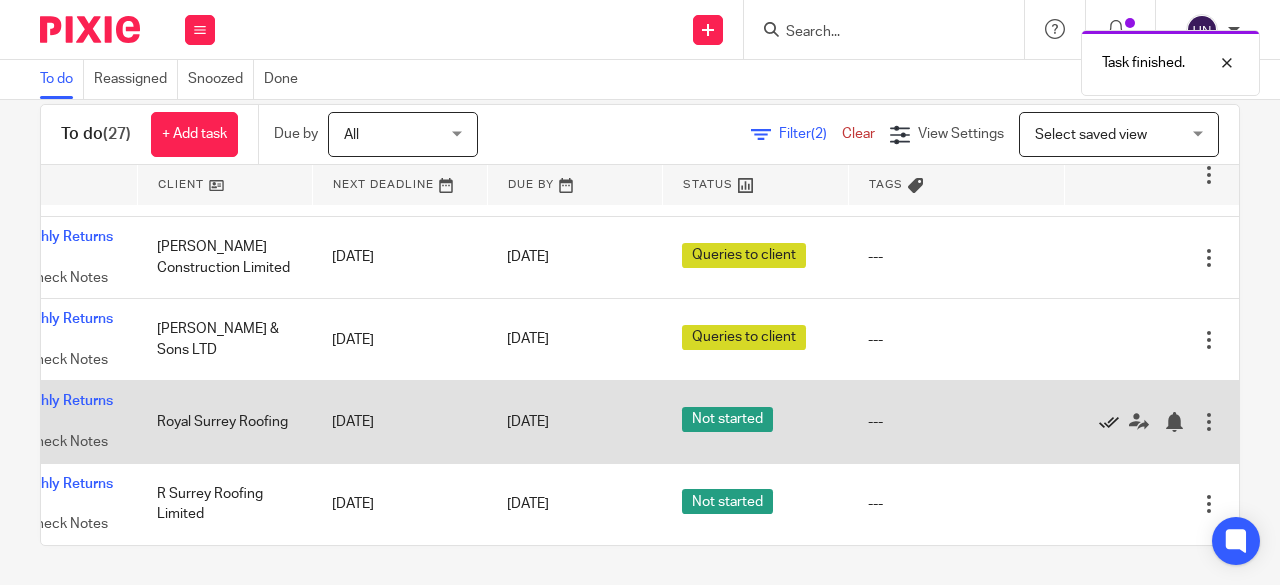 click at bounding box center (1109, 422) 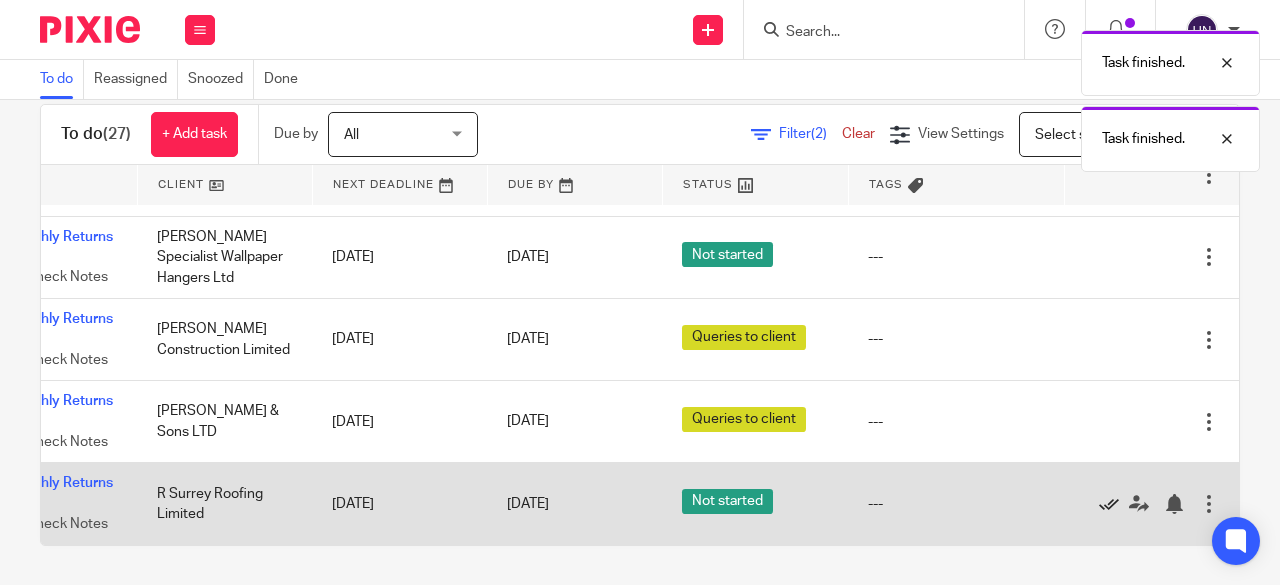 click at bounding box center (1109, 504) 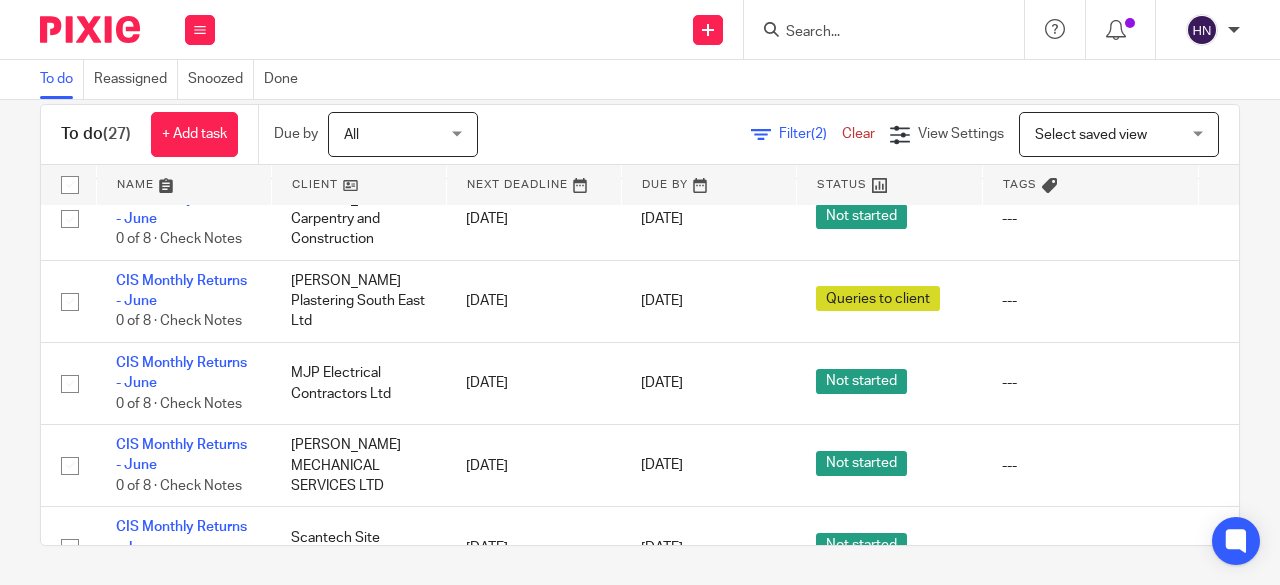 scroll, scrollTop: 436, scrollLeft: 0, axis: vertical 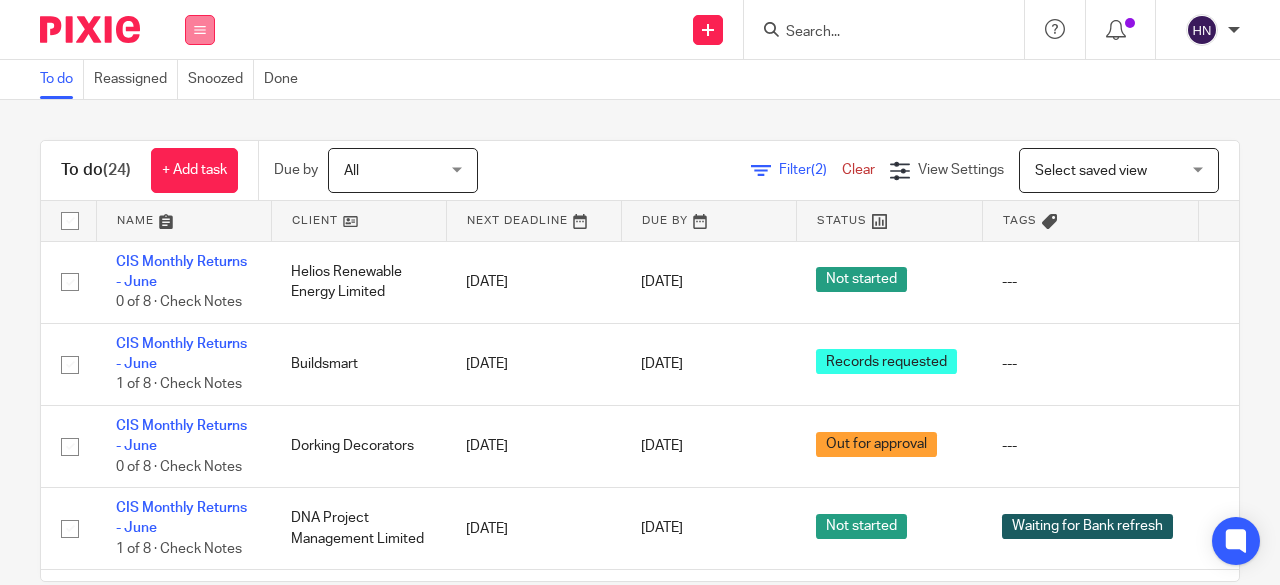 click at bounding box center [200, 30] 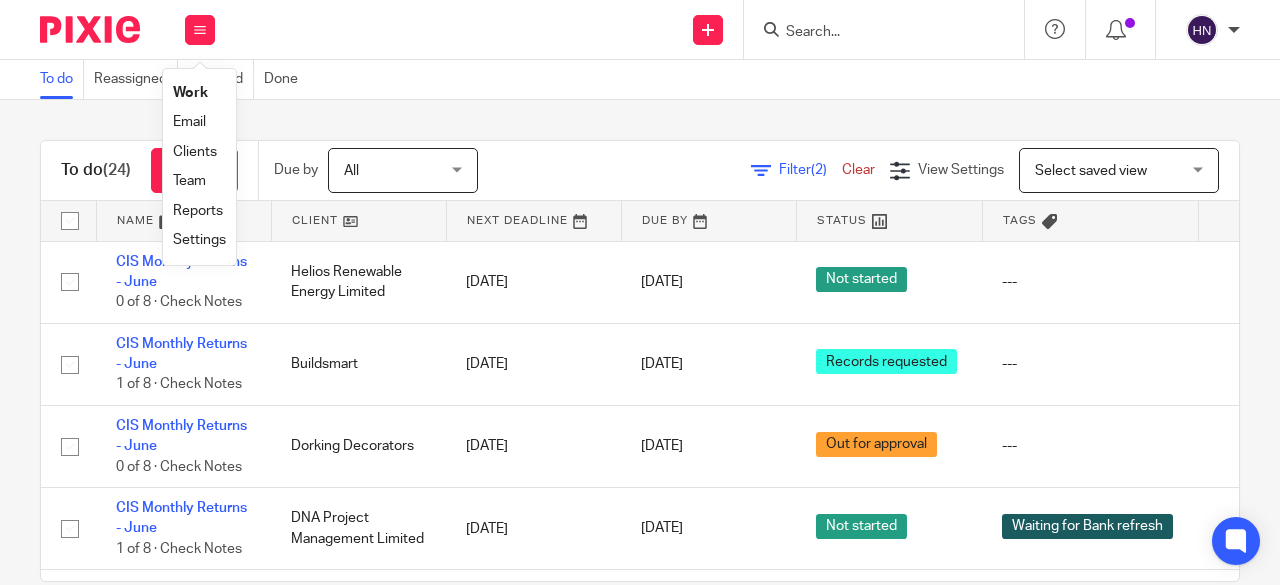 click on "Reports" at bounding box center [198, 211] 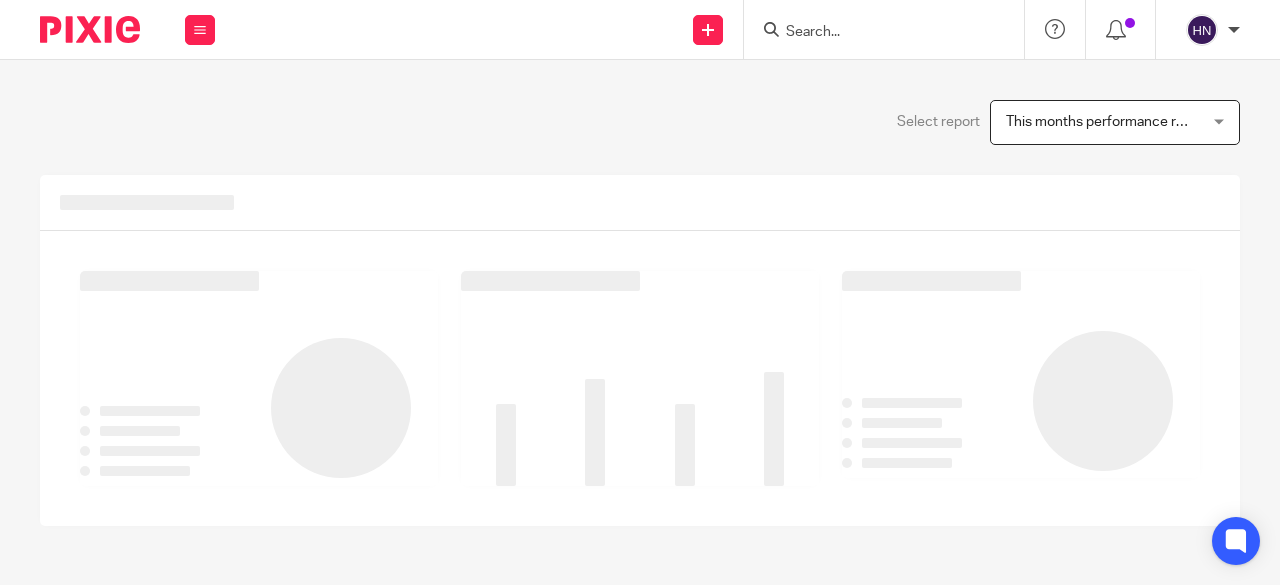 scroll, scrollTop: 0, scrollLeft: 0, axis: both 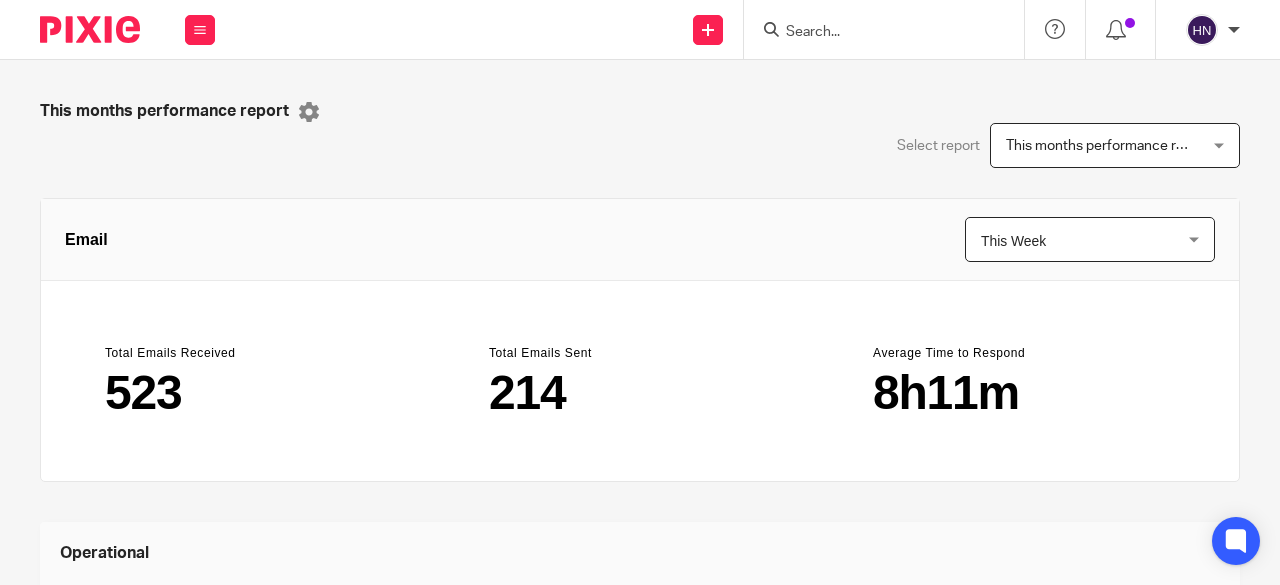 click on "This months performance report" at bounding box center (1108, 146) 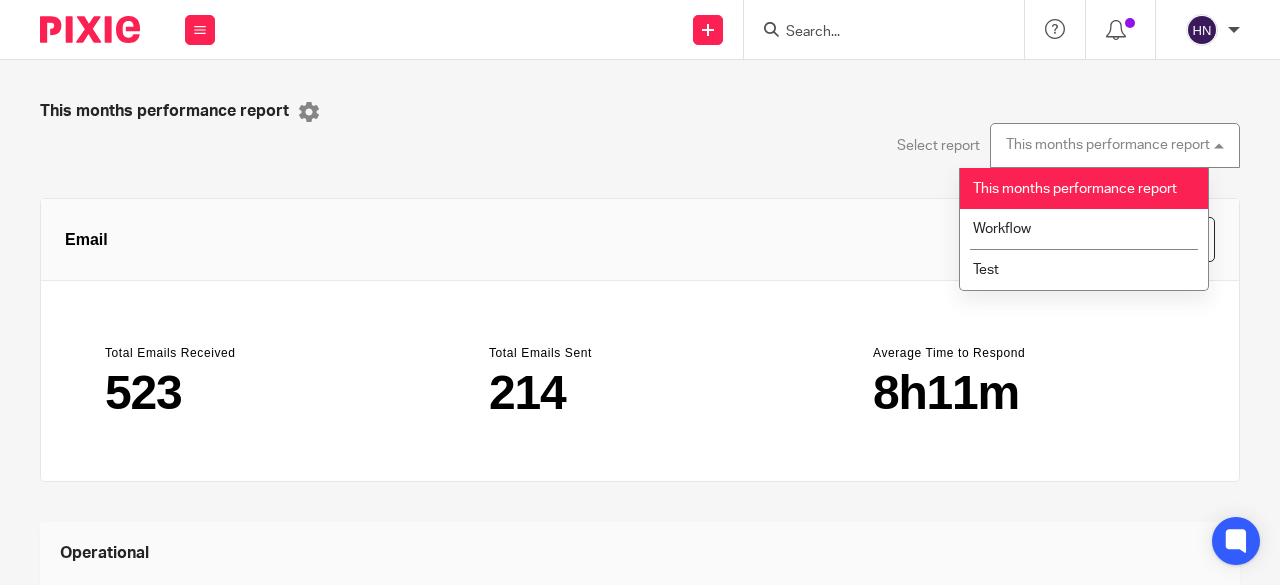 click on "Email
This Week
This Week
This Week
This Month
This Year
this_week" at bounding box center (640, 240) 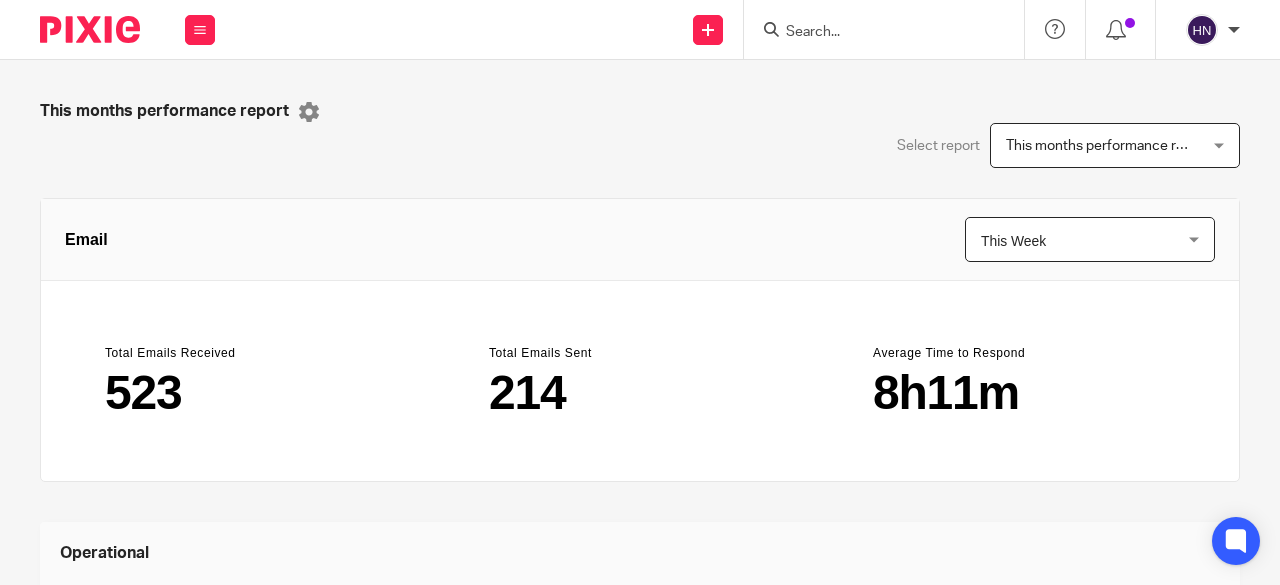 click on "This Week
This Week" at bounding box center (1090, 239) 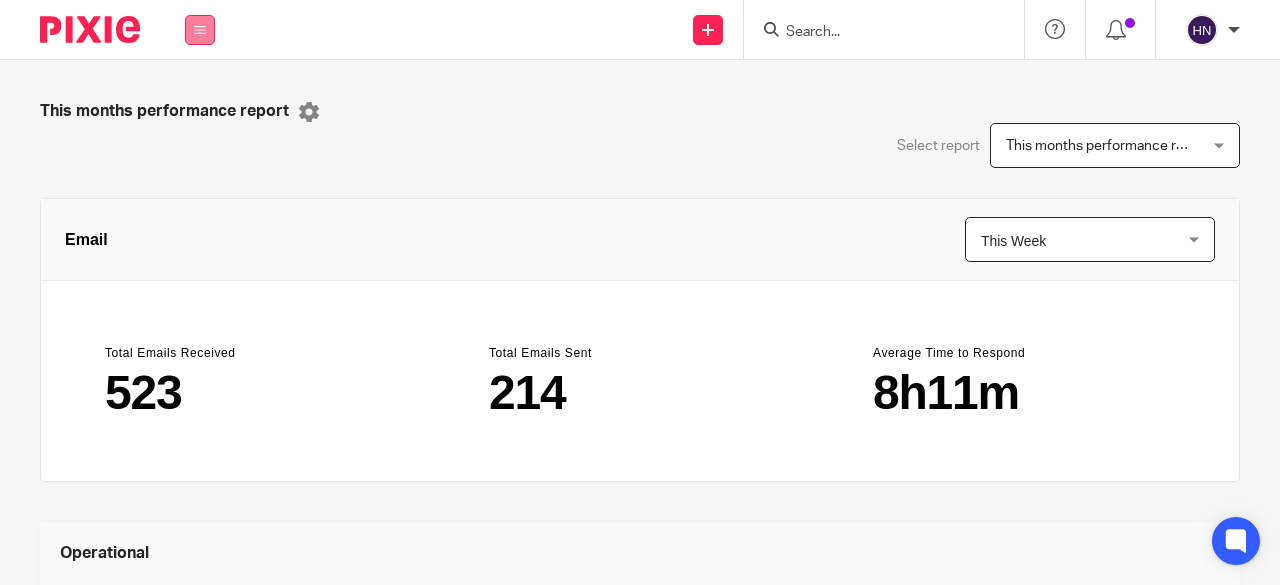 click at bounding box center (200, 30) 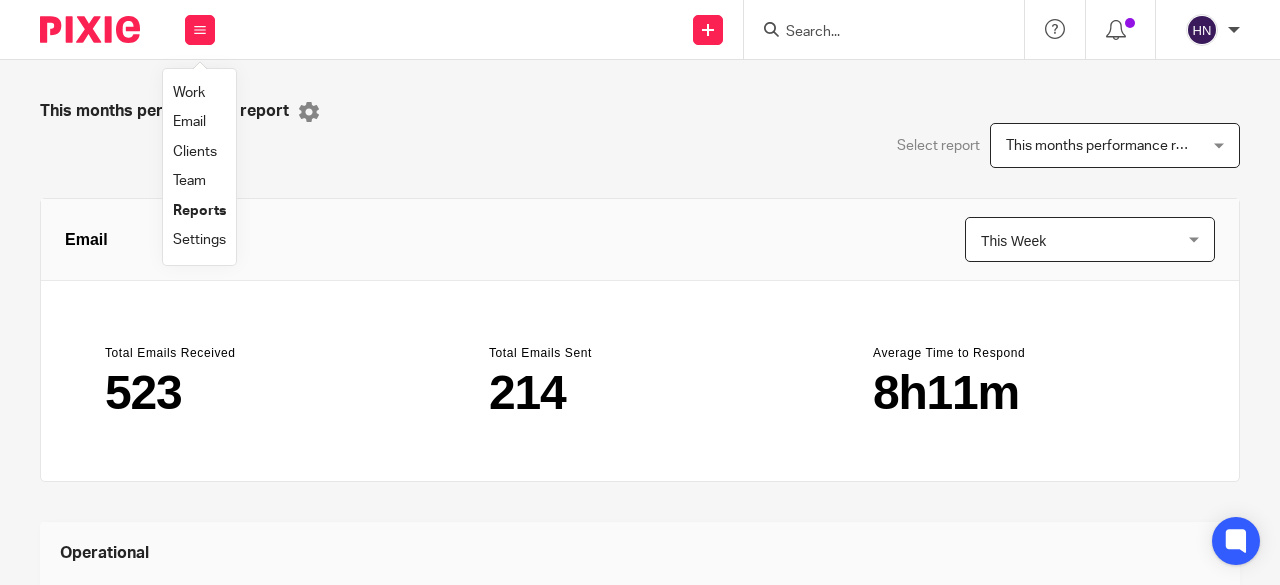 click on "Work" at bounding box center [189, 93] 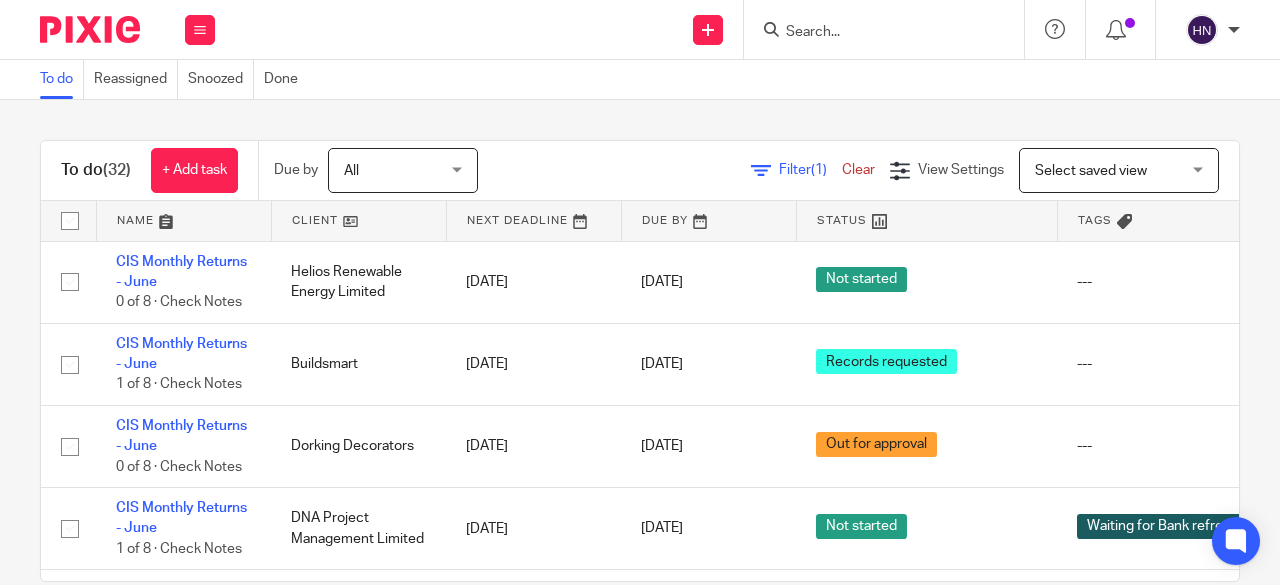 scroll, scrollTop: 0, scrollLeft: 0, axis: both 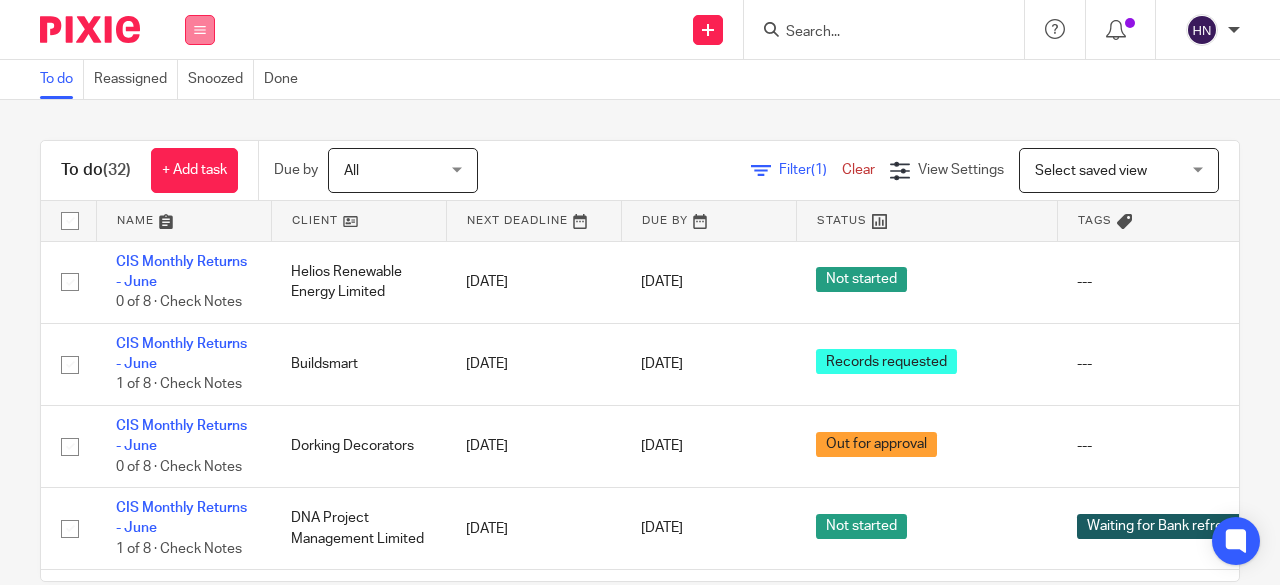 click at bounding box center [200, 30] 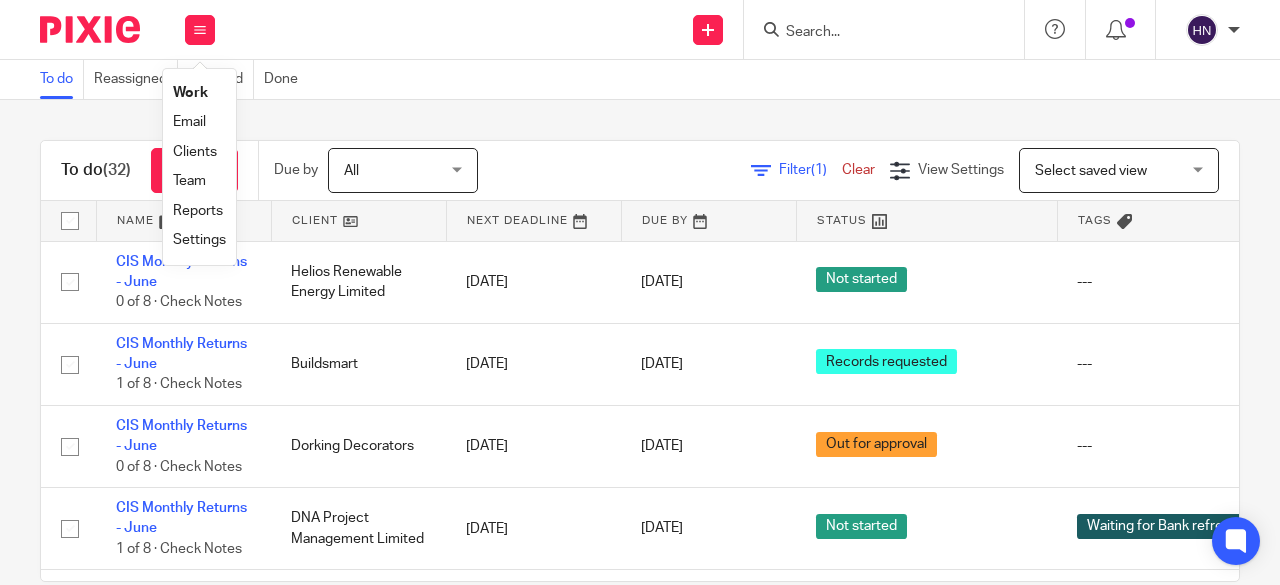 click on "Reports" at bounding box center (198, 211) 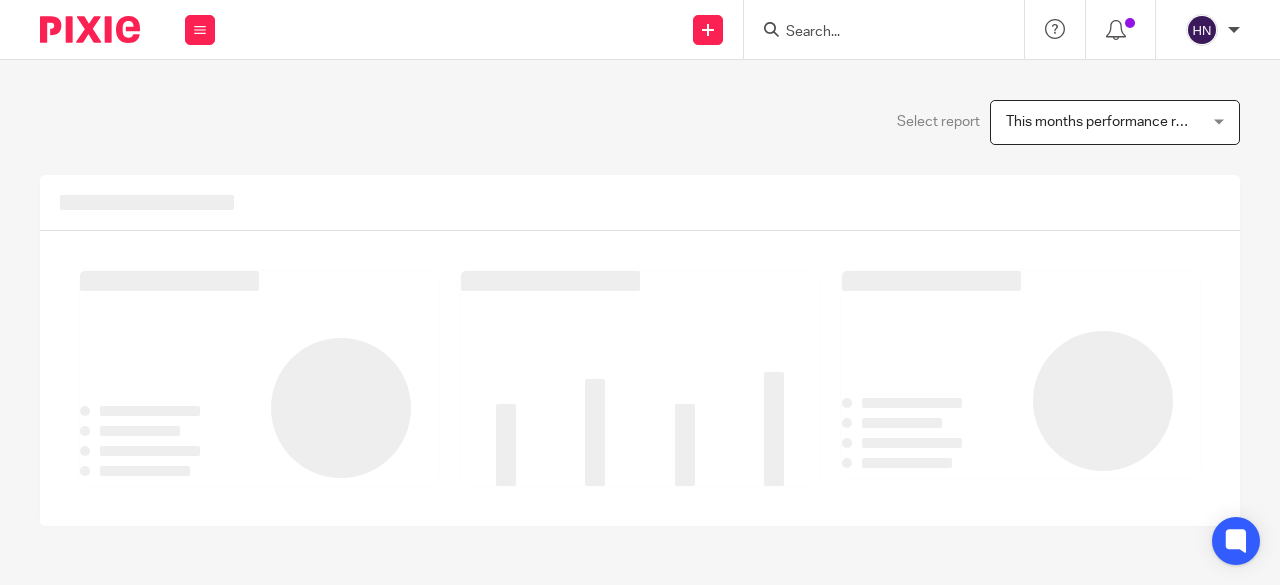 scroll, scrollTop: 0, scrollLeft: 0, axis: both 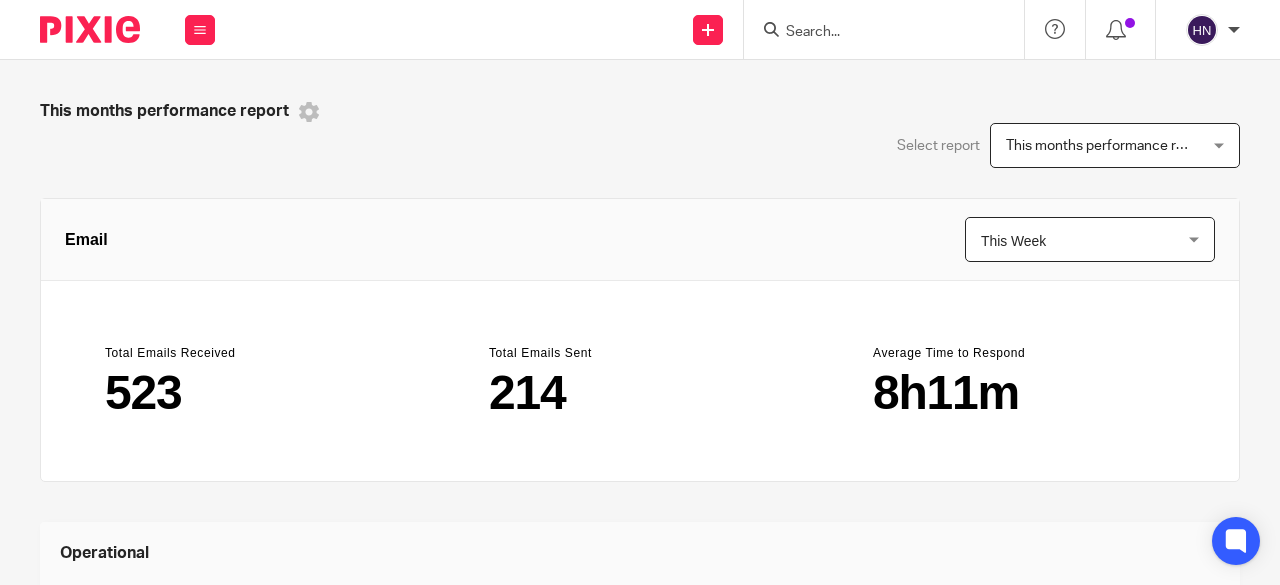 click at bounding box center [309, 112] 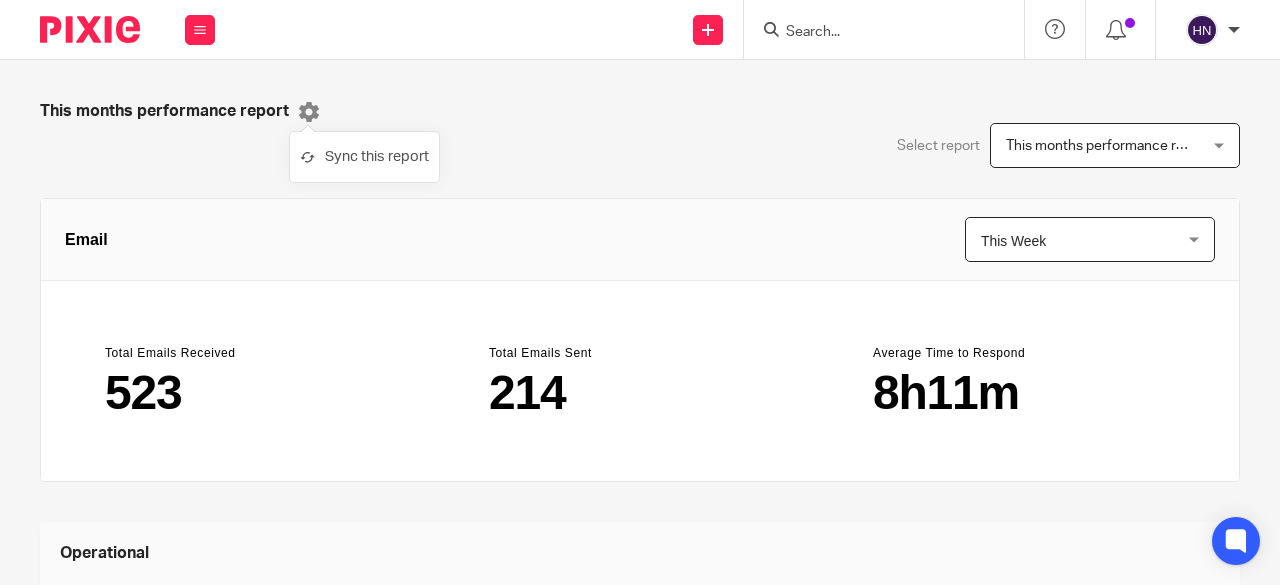 click on "This months performance report" at bounding box center (1099, 145) 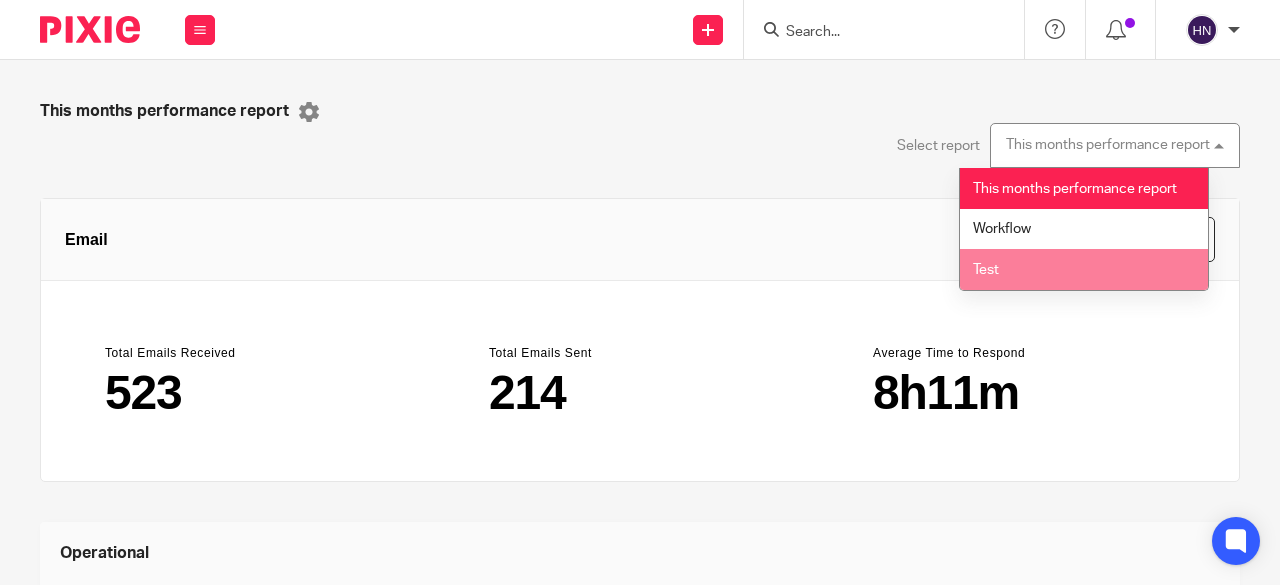 click on "Total Emails Received
523
Total Emails Sent
214
Average Time to Respond
8h11m" at bounding box center [640, 381] 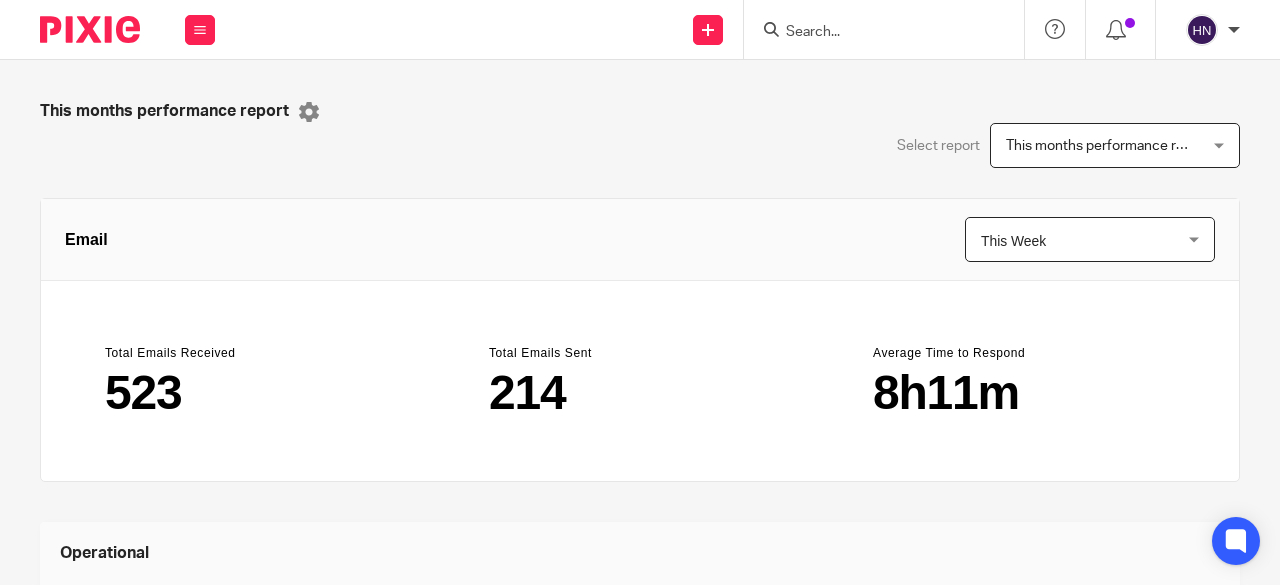click on "This Week" at bounding box center [1013, 241] 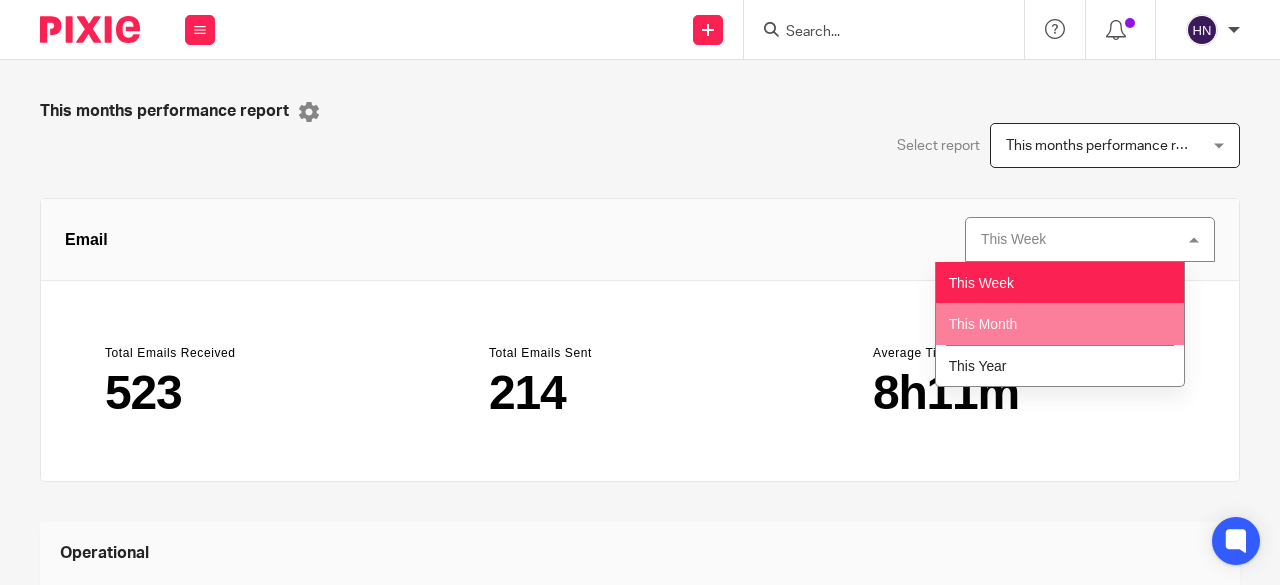 click on "This Month" at bounding box center [983, 324] 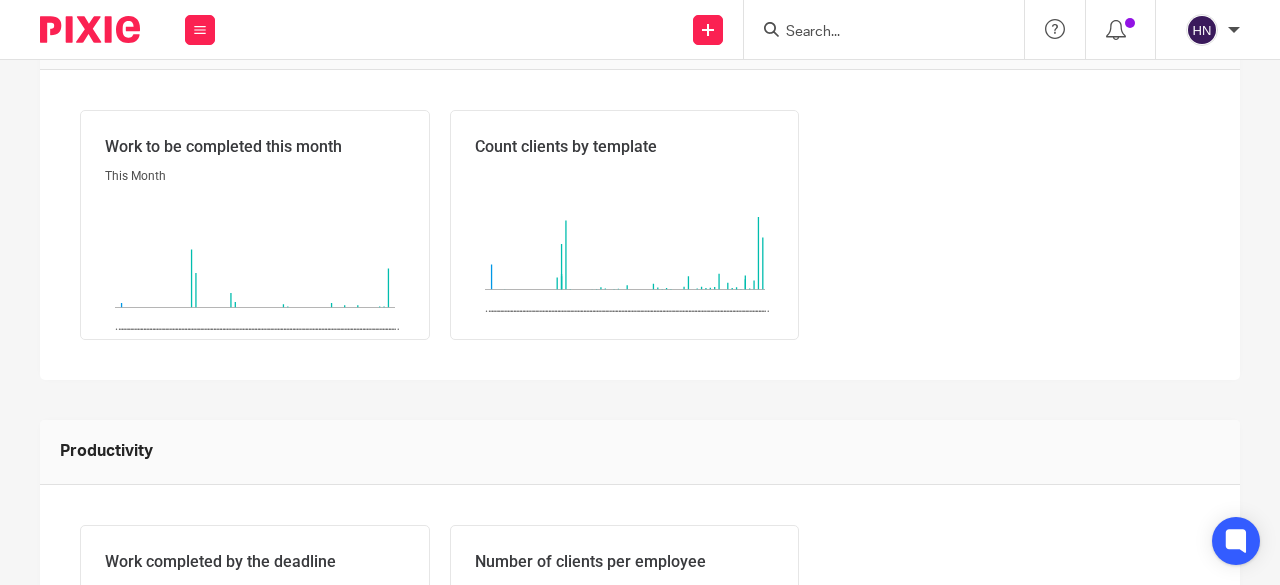 scroll, scrollTop: 449, scrollLeft: 0, axis: vertical 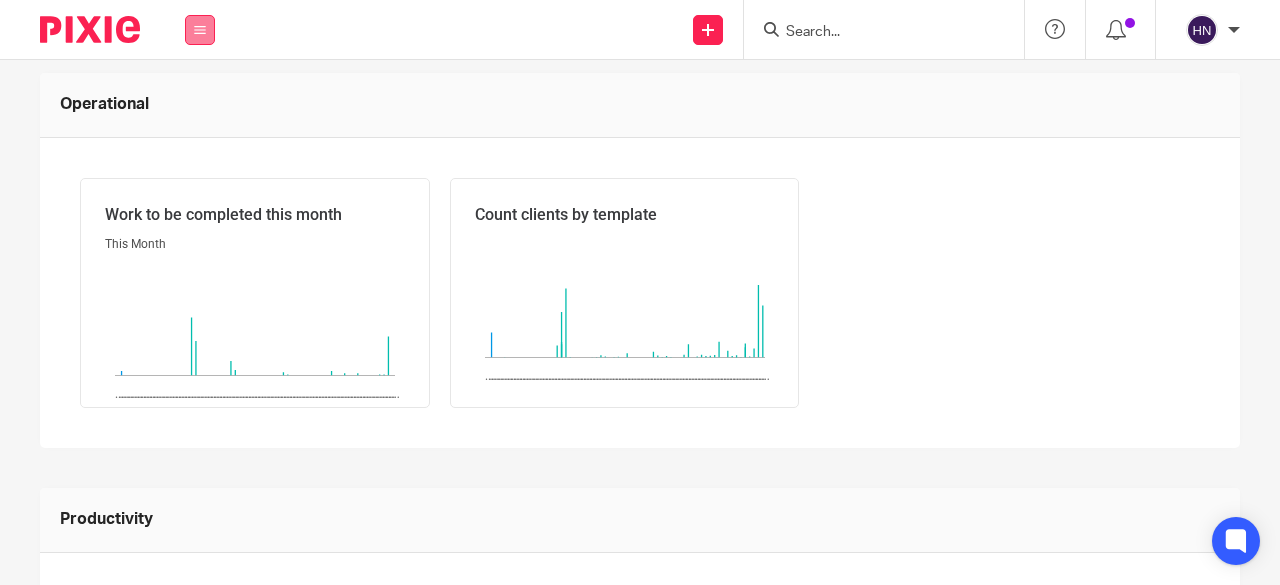 click at bounding box center (200, 30) 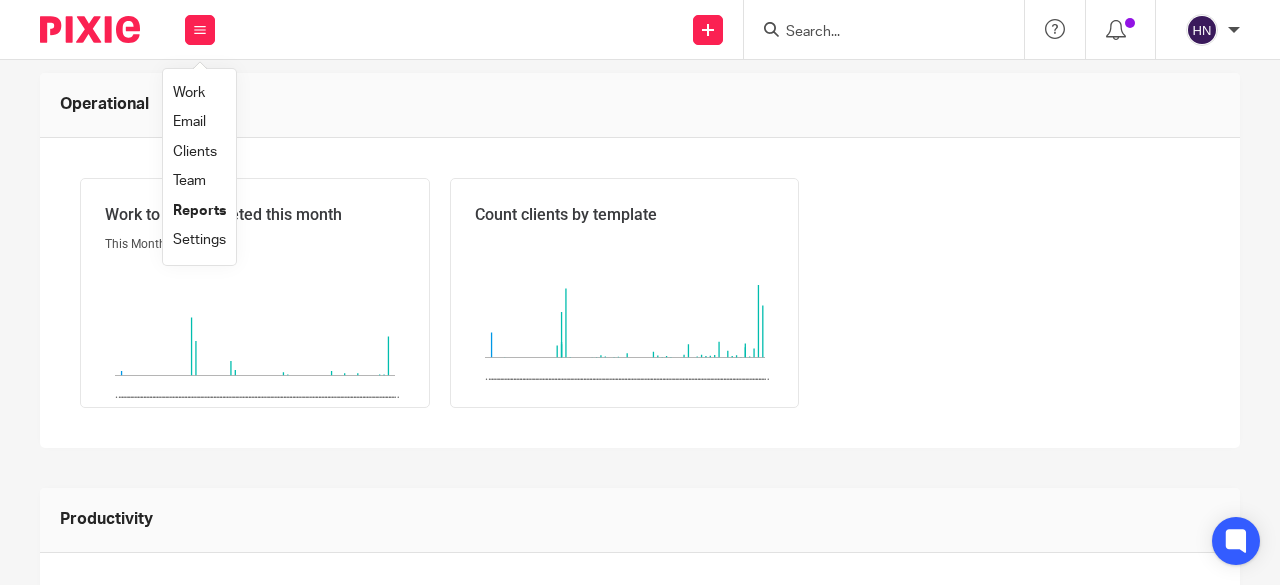click on "Work" at bounding box center [189, 93] 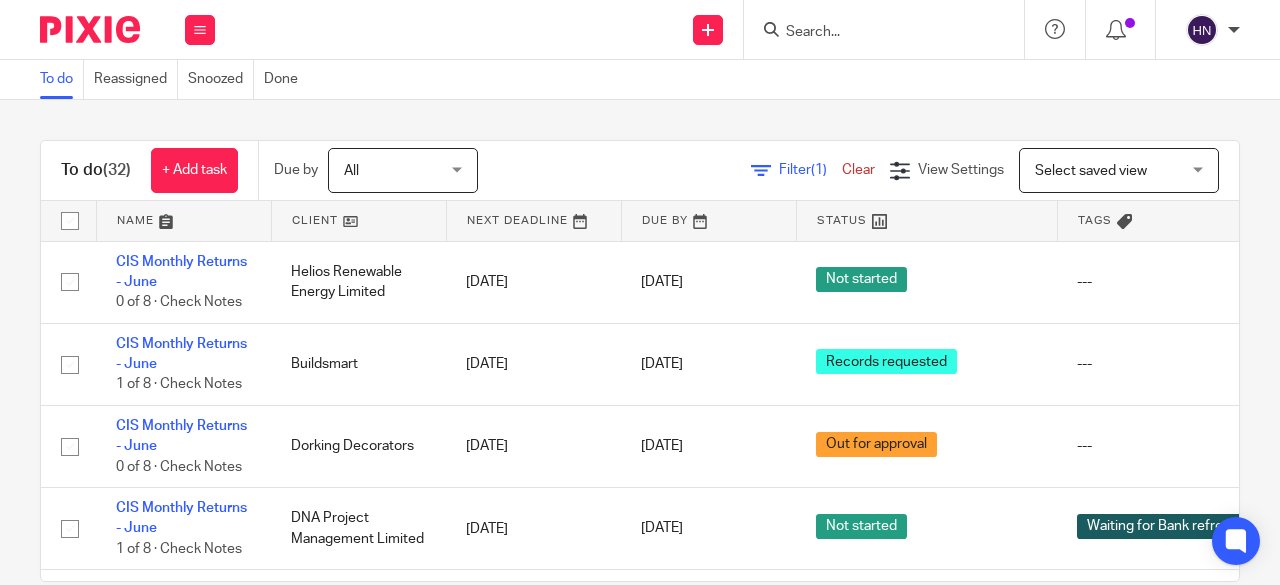 scroll, scrollTop: 0, scrollLeft: 0, axis: both 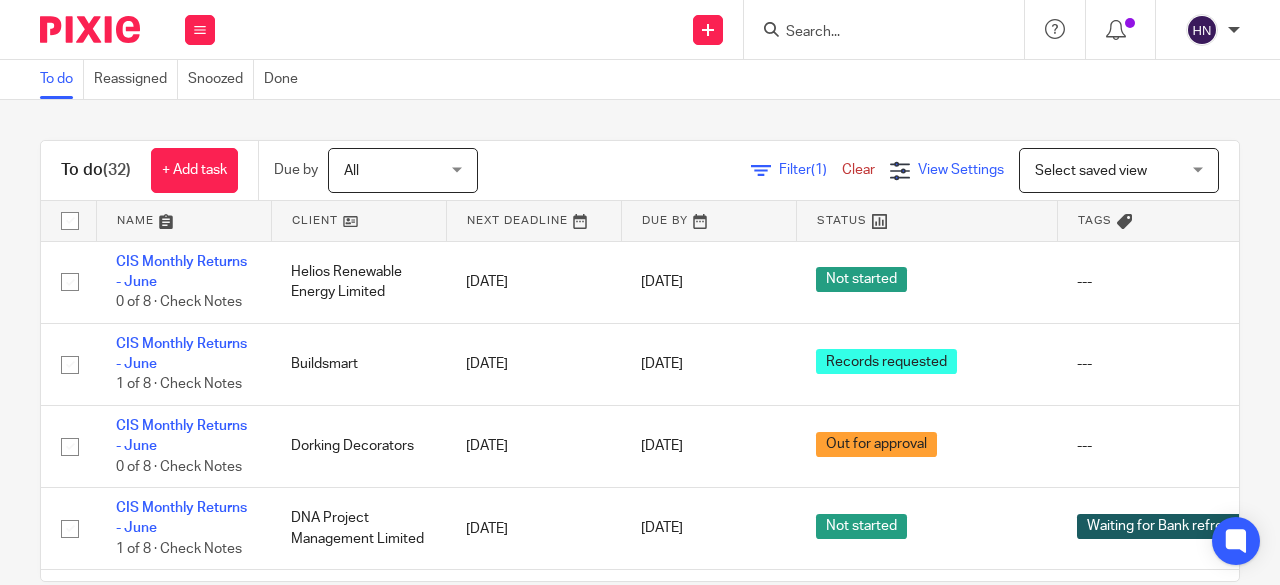 click on "View Settings" at bounding box center [961, 170] 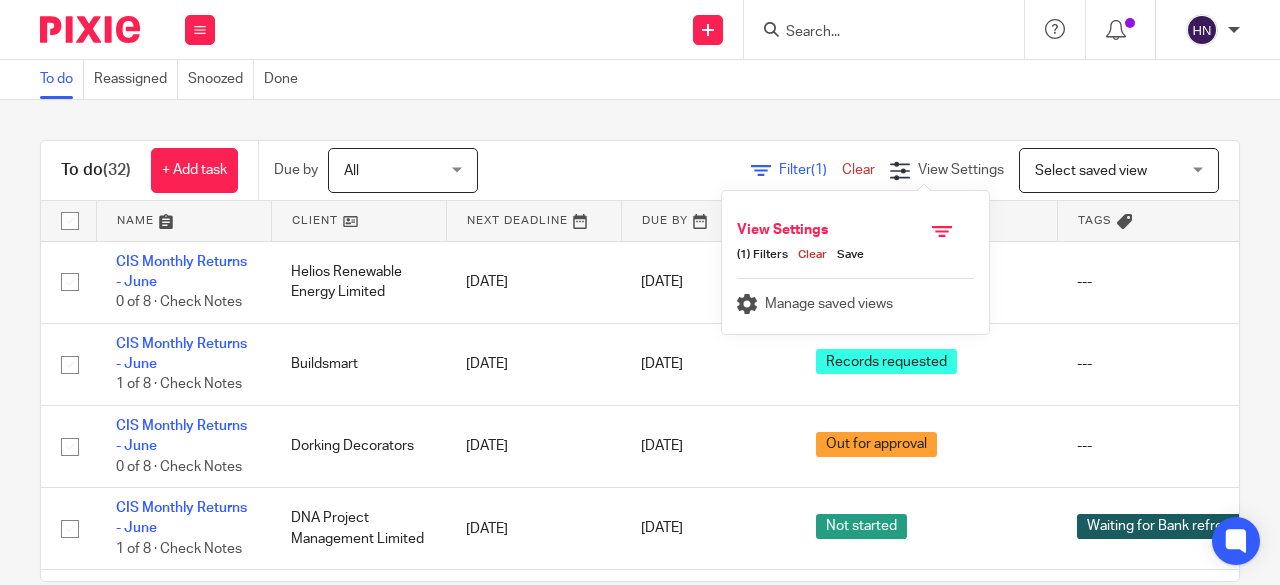 click on "Select saved view" at bounding box center (1091, 171) 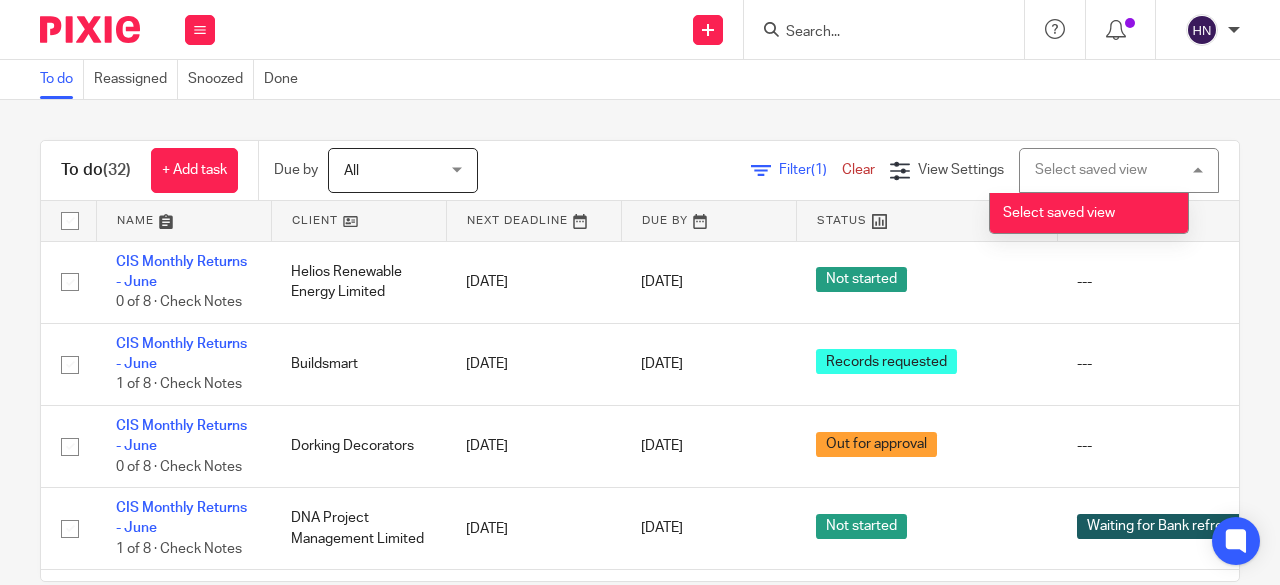 click on "Filter
(1)" at bounding box center (810, 170) 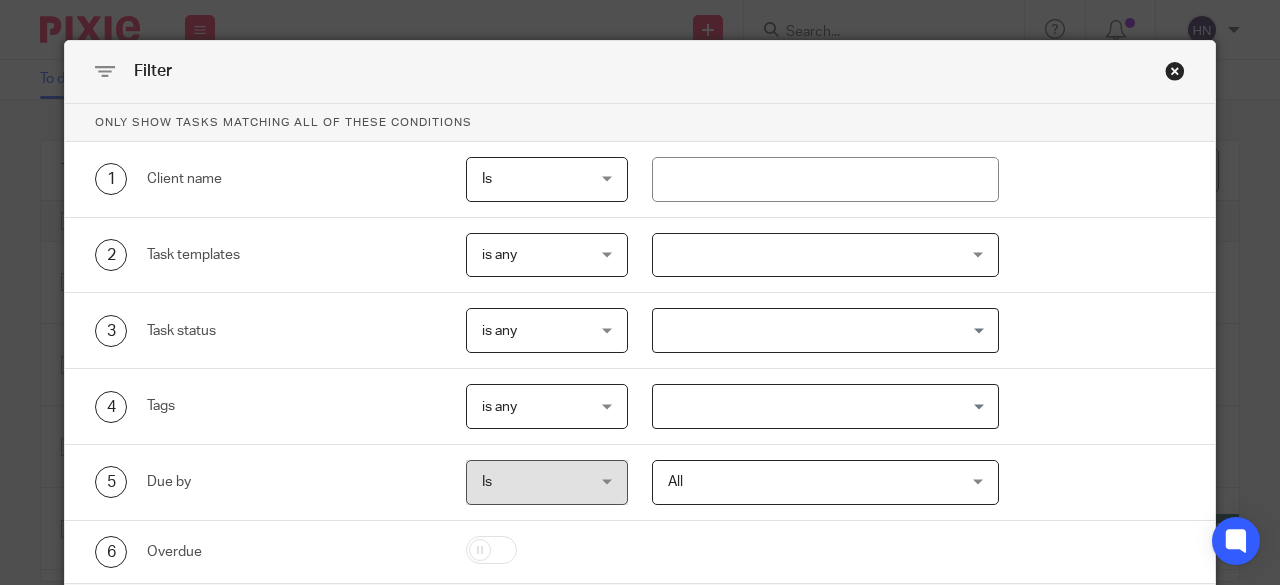 click at bounding box center (826, 255) 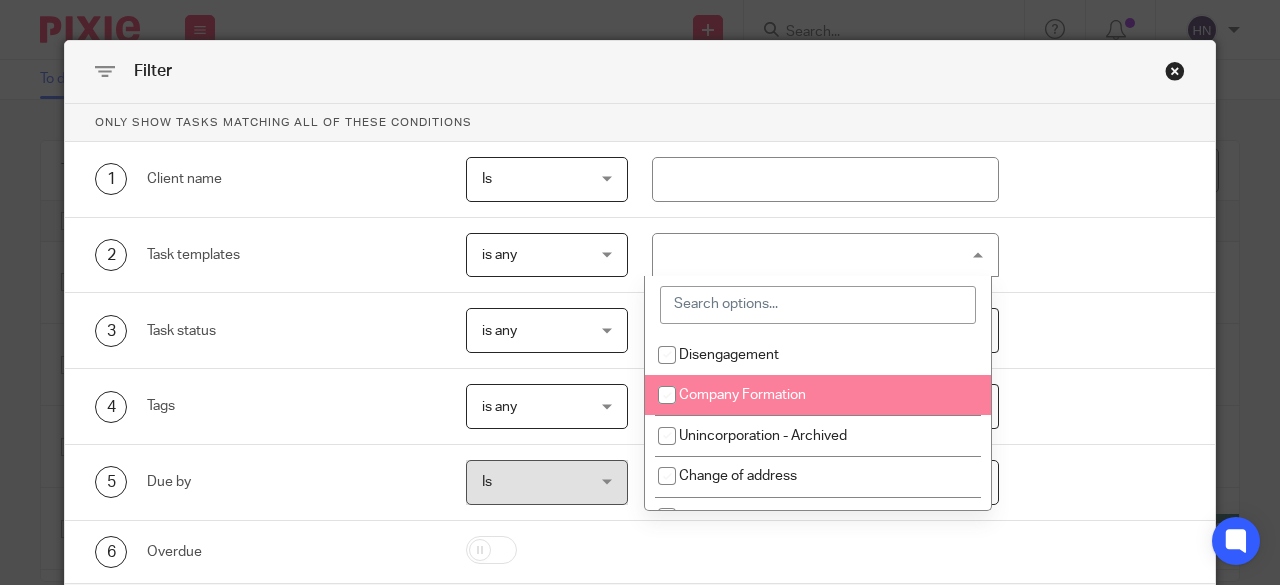 scroll, scrollTop: 100, scrollLeft: 0, axis: vertical 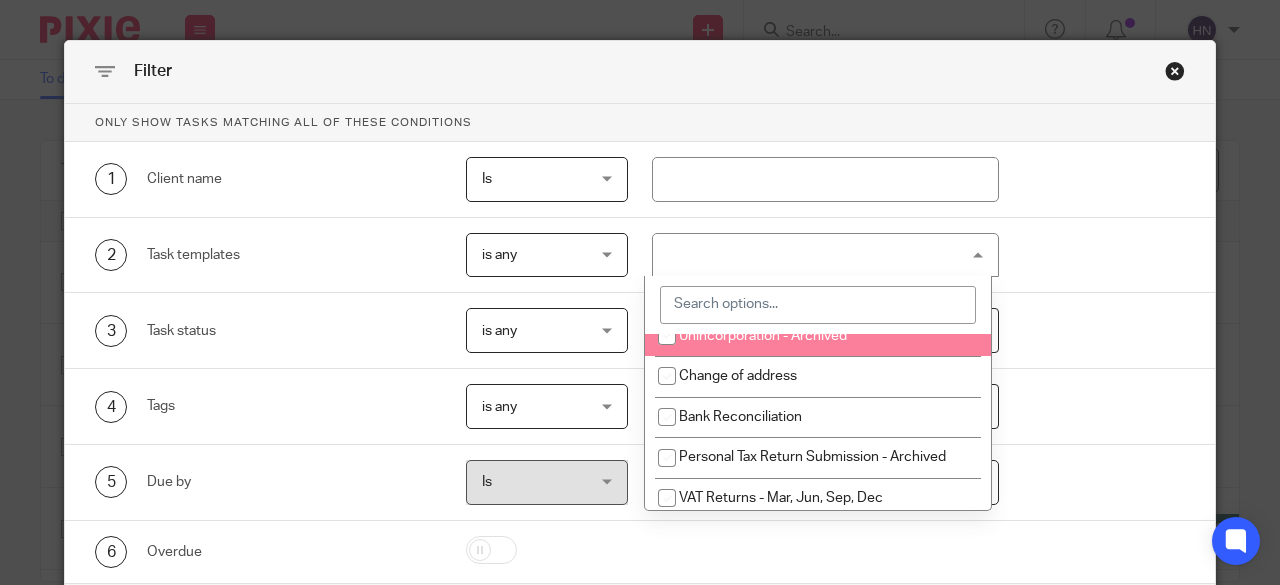 click at bounding box center (818, 305) 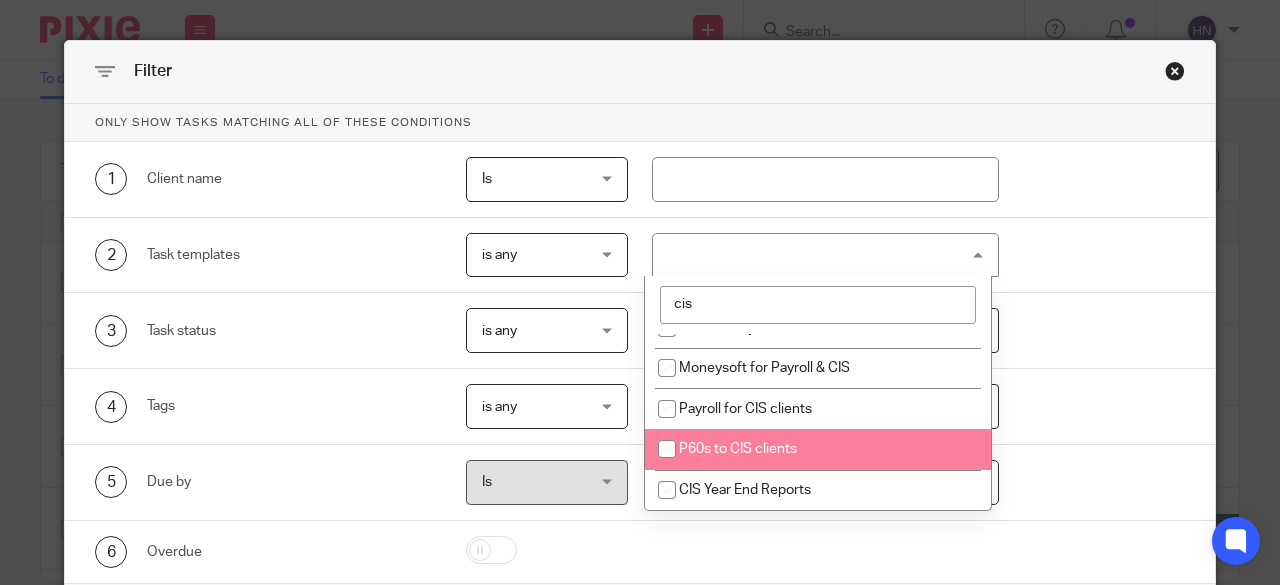 scroll, scrollTop: 0, scrollLeft: 0, axis: both 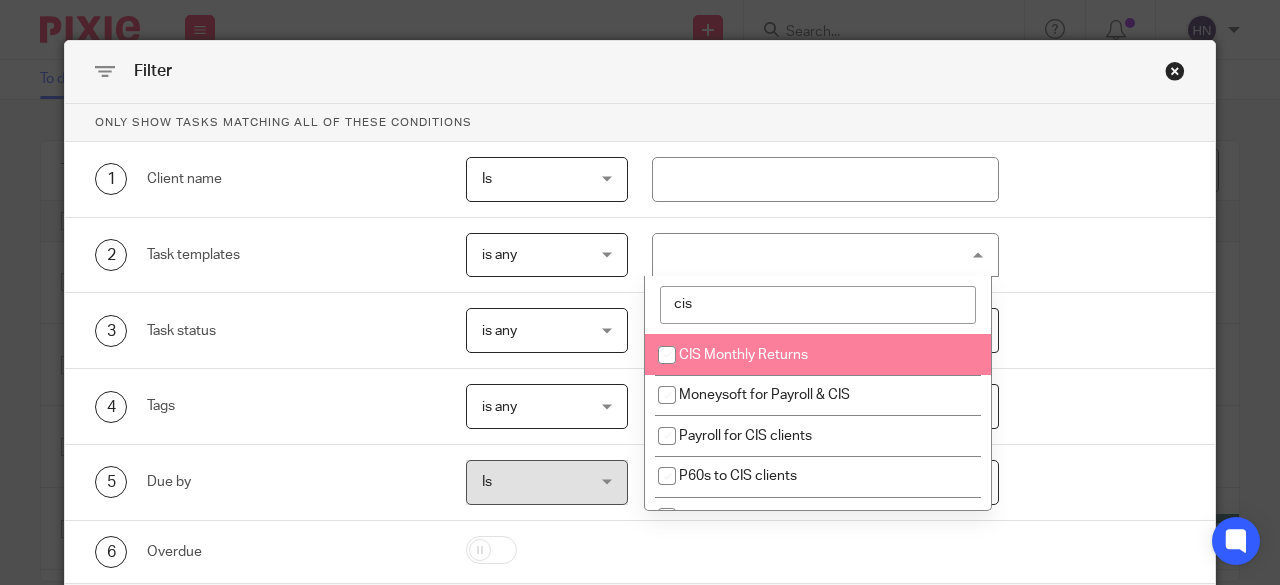 type on "cis" 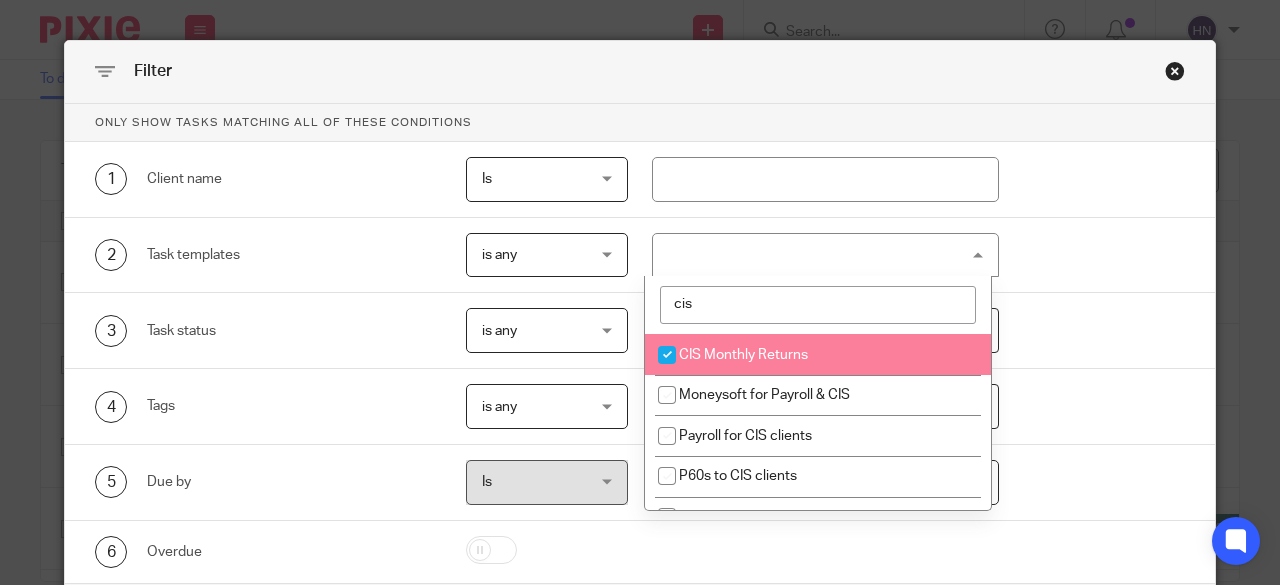 checkbox on "true" 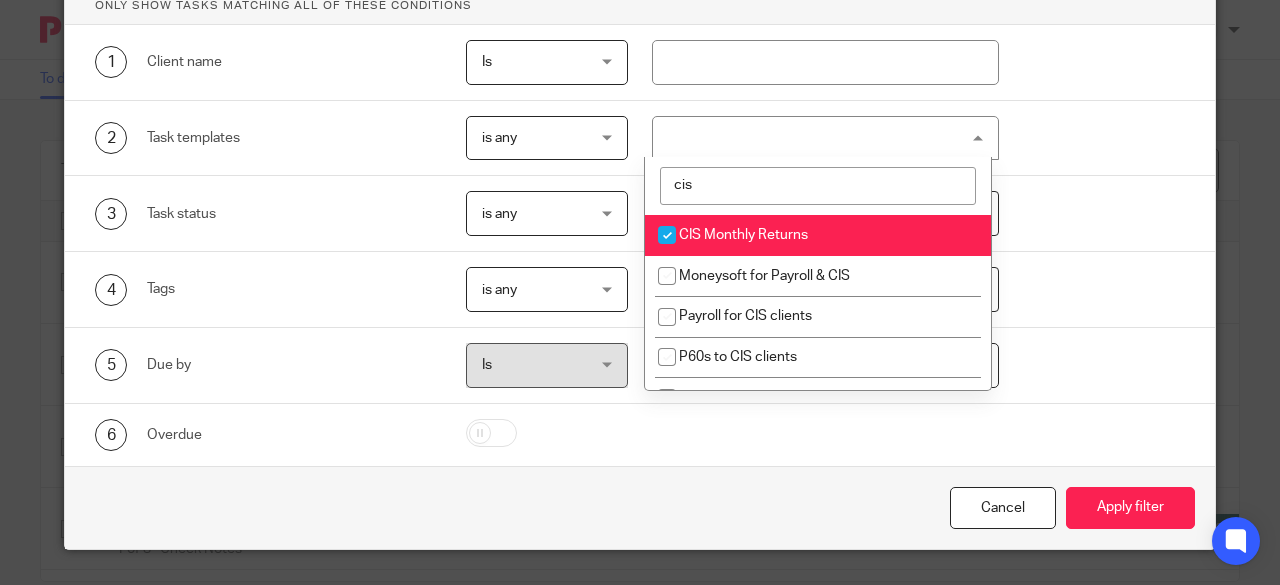 scroll, scrollTop: 119, scrollLeft: 0, axis: vertical 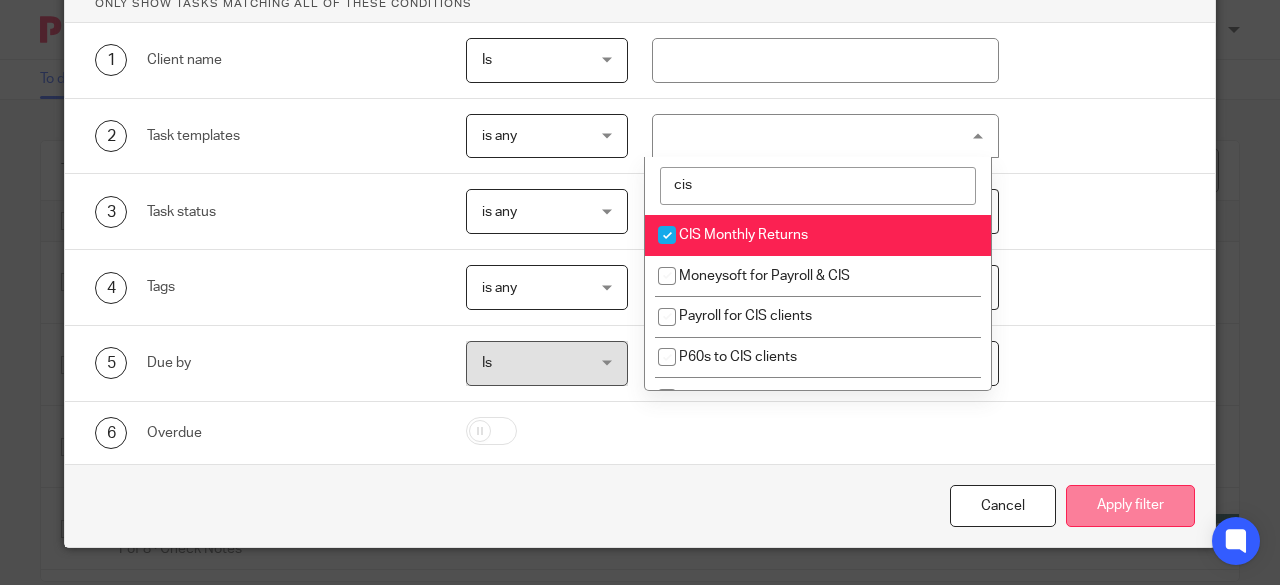 click on "Apply filter" at bounding box center (1130, 506) 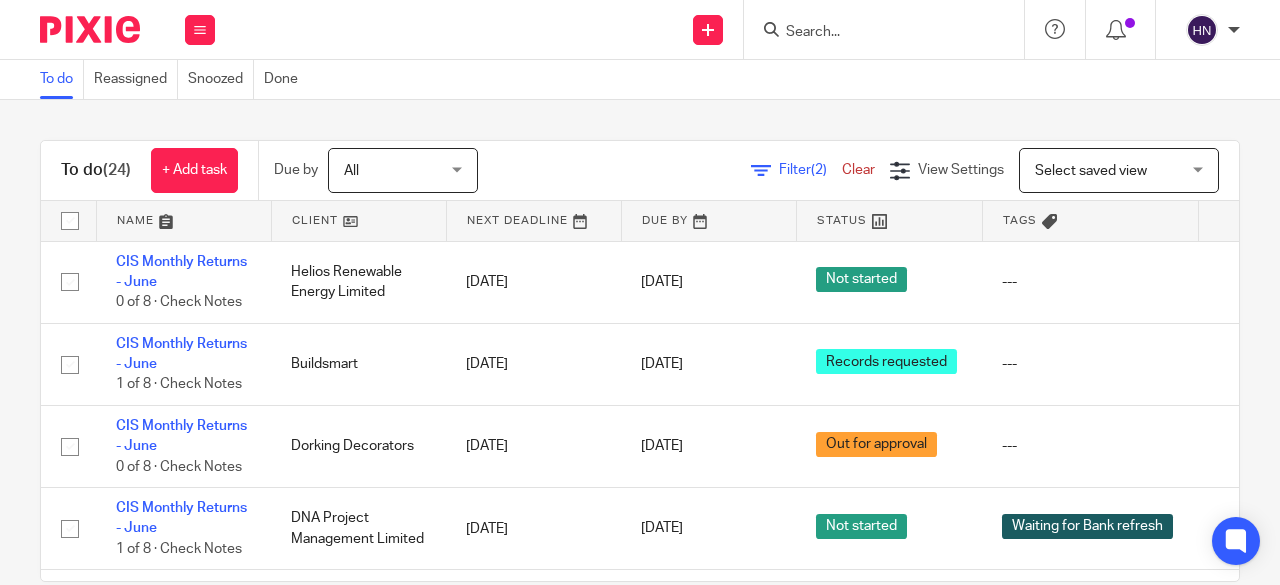 scroll, scrollTop: 0, scrollLeft: 0, axis: both 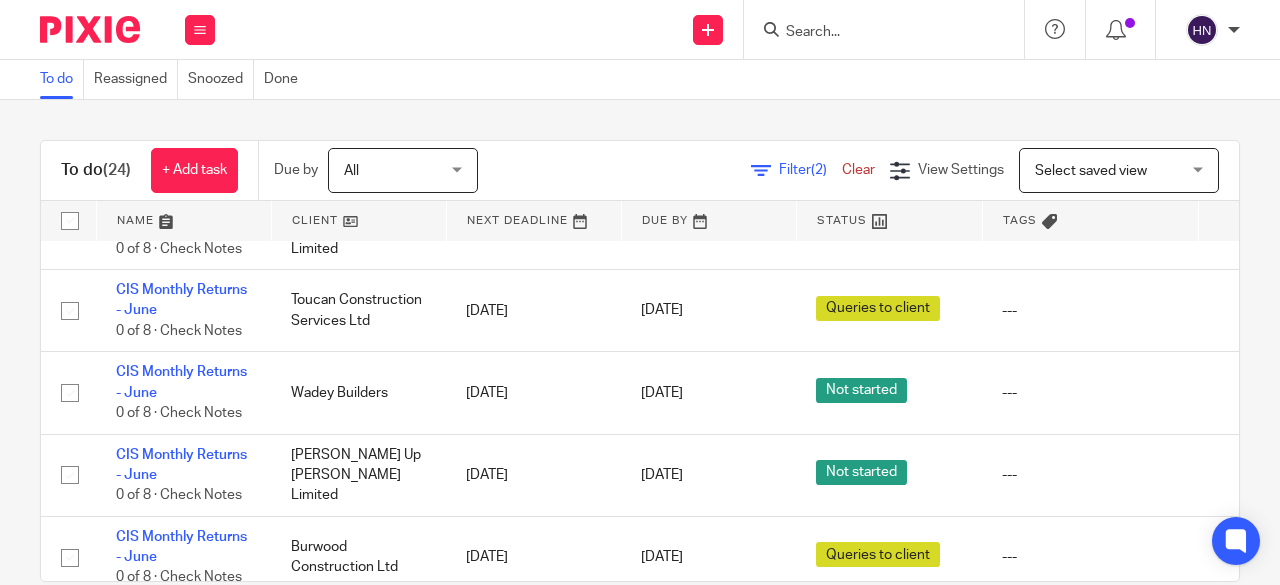 click on "Clear" at bounding box center (858, 170) 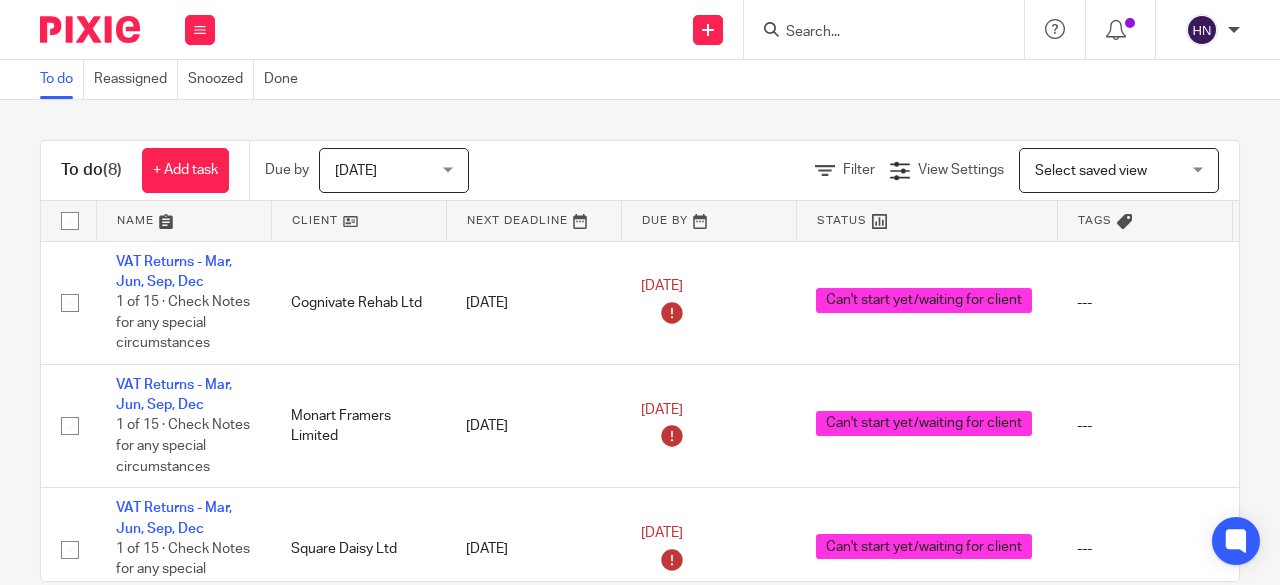 scroll, scrollTop: 0, scrollLeft: 0, axis: both 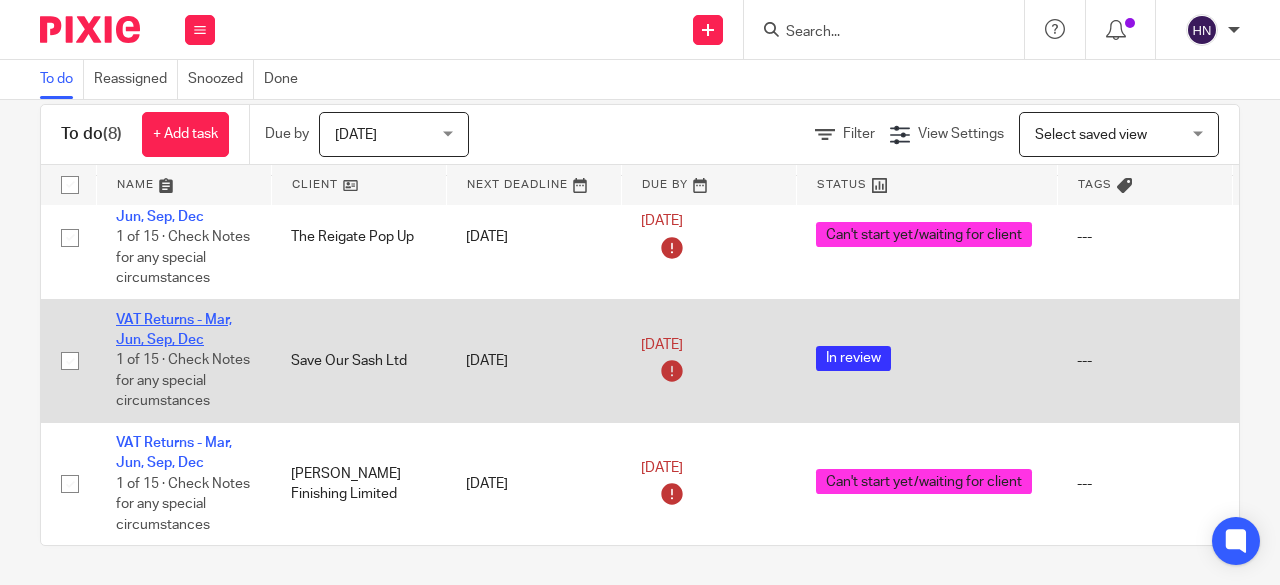 click on "VAT Returns - Mar, Jun, Sep, Dec" at bounding box center [174, 330] 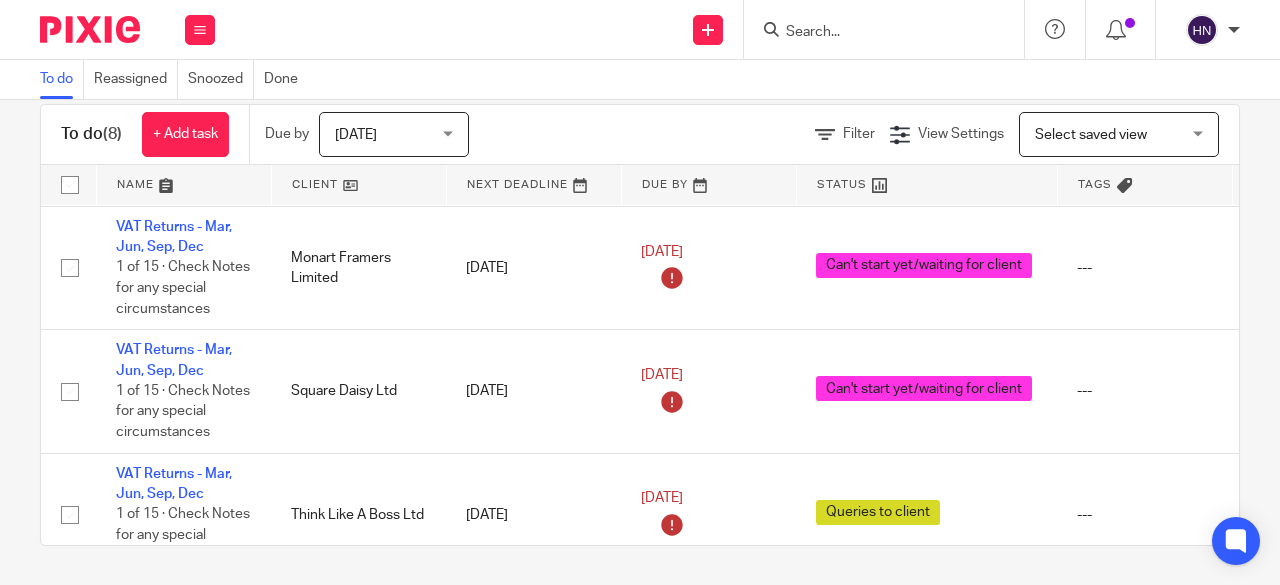 scroll, scrollTop: 0, scrollLeft: 0, axis: both 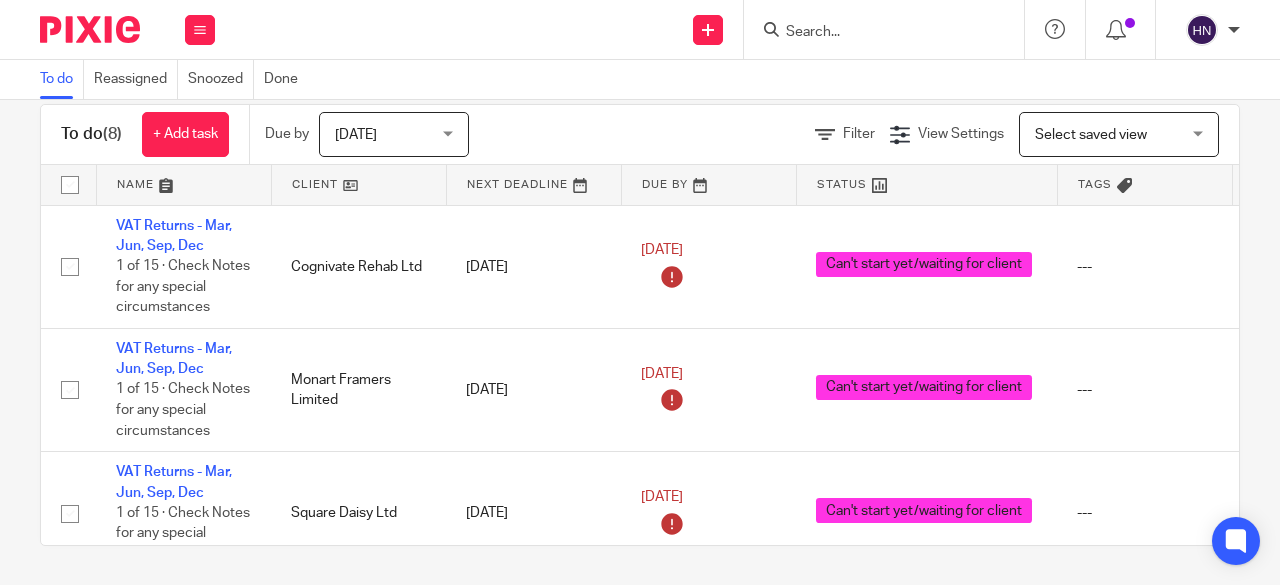 click on "[DATE]" at bounding box center (388, 134) 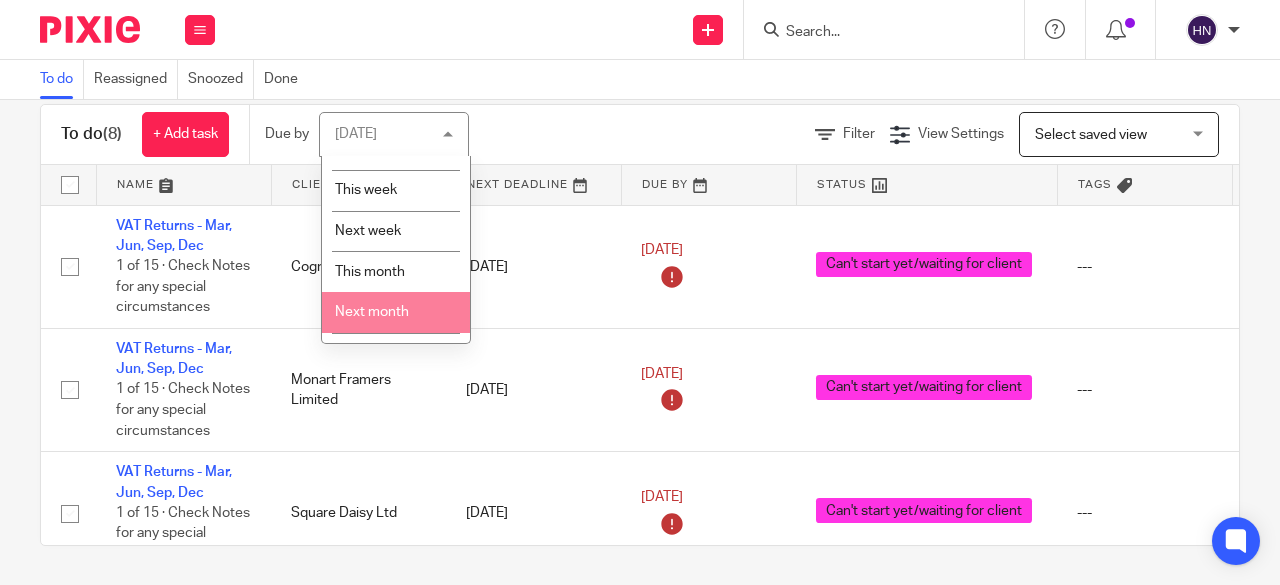 scroll, scrollTop: 96, scrollLeft: 0, axis: vertical 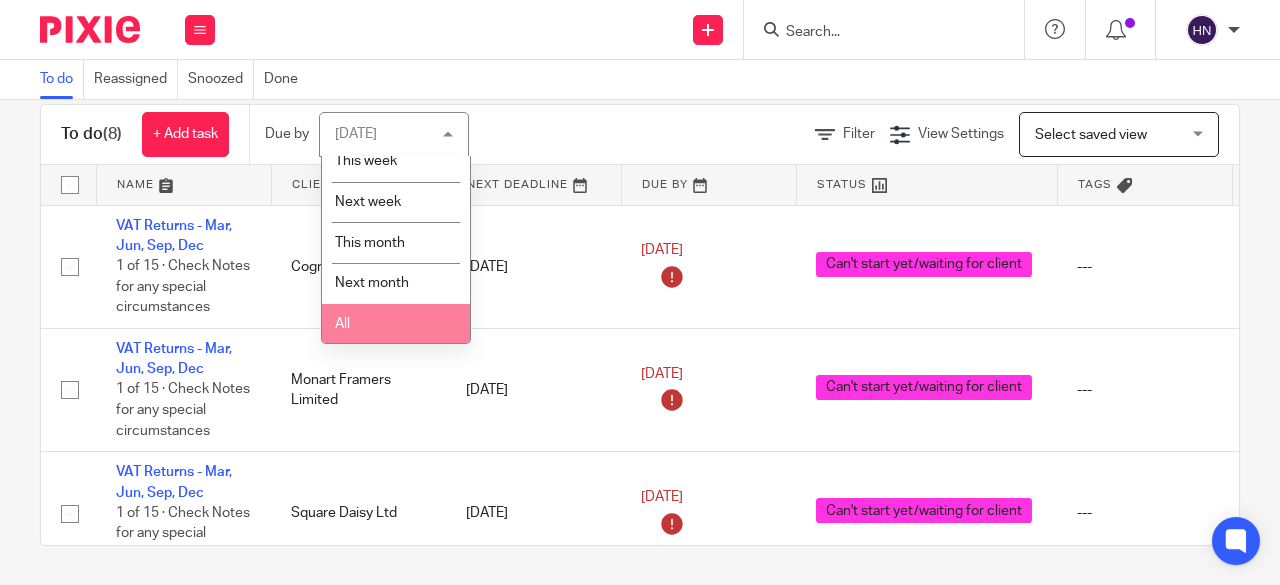 click on "All" at bounding box center [396, 324] 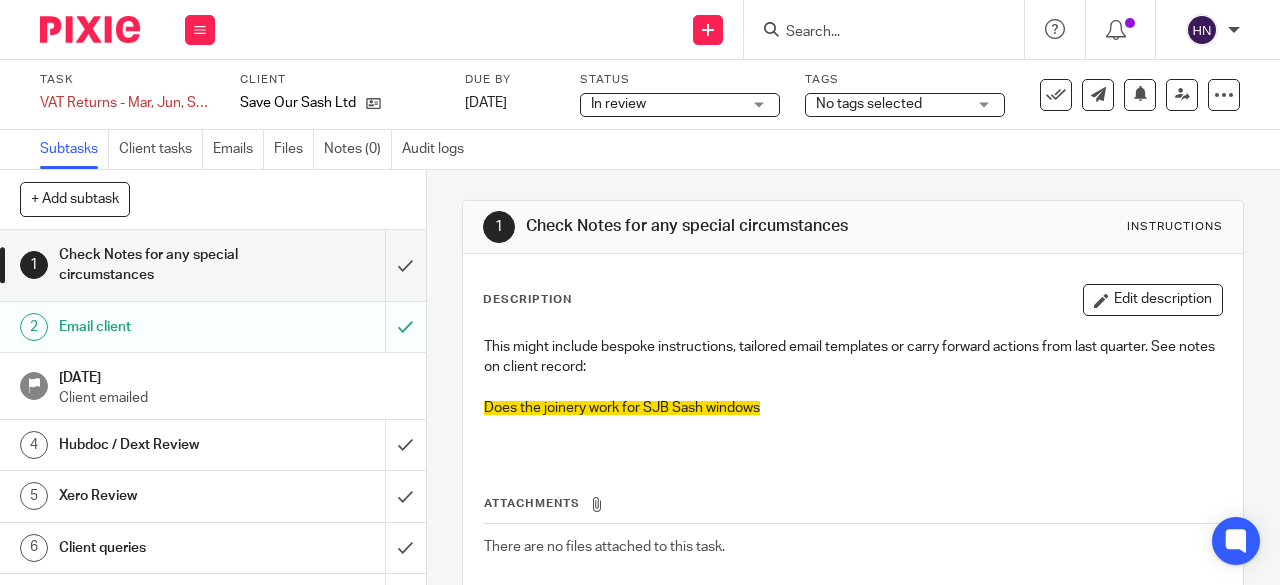 scroll, scrollTop: 0, scrollLeft: 0, axis: both 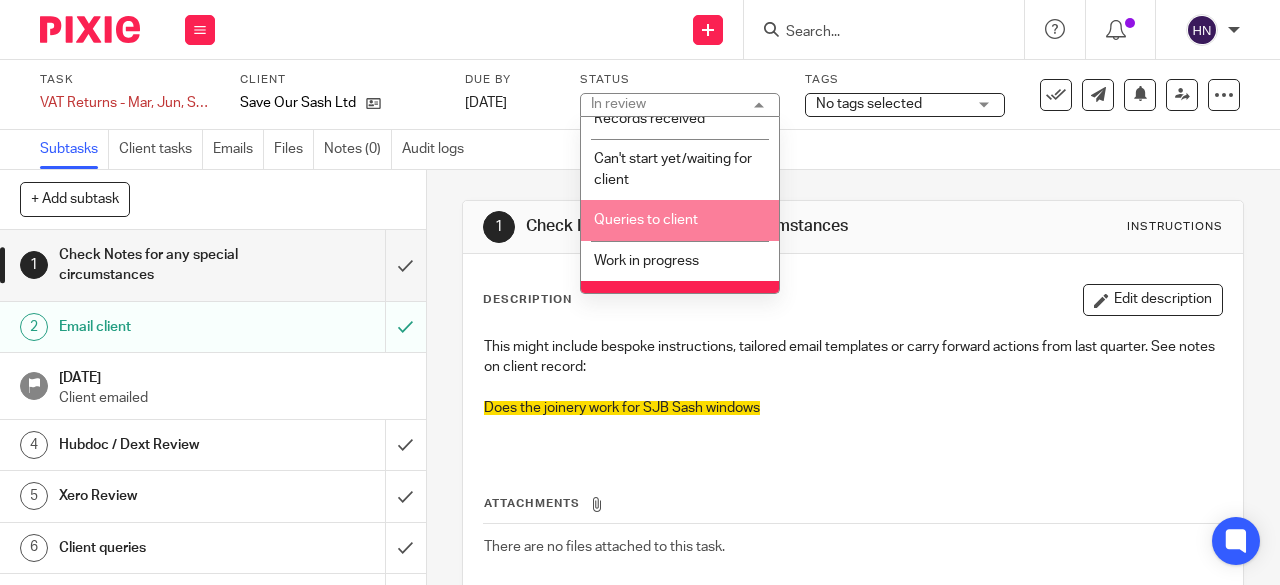 click on "Queries to client" at bounding box center (646, 220) 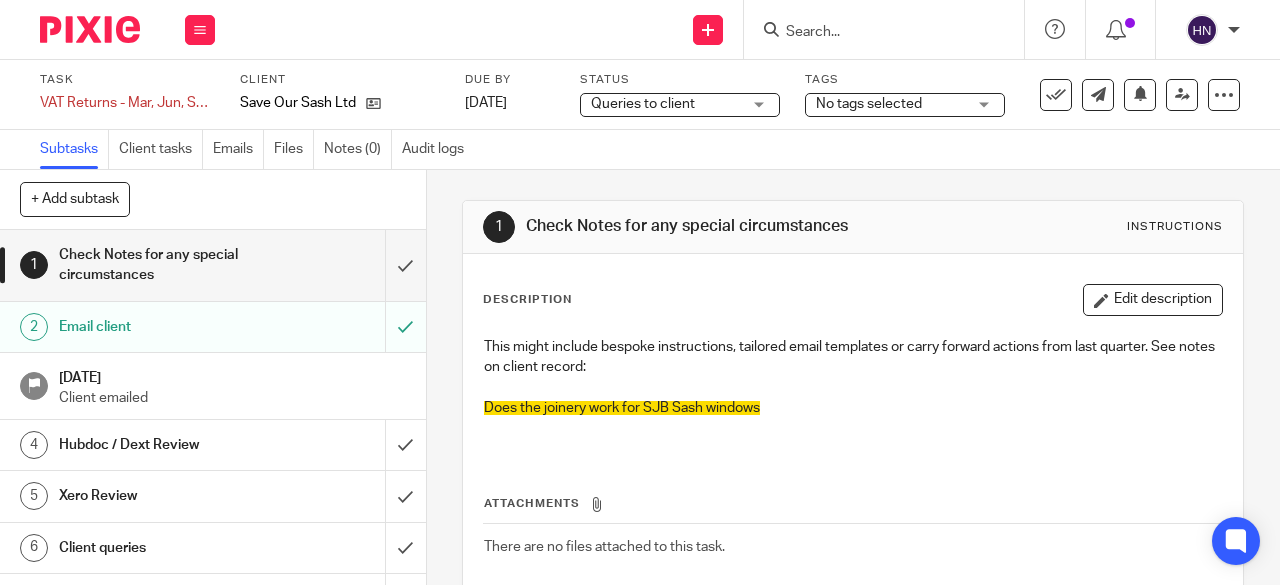 click on "Subtasks
Client tasks
Emails
Files
Notes (0)
Audit logs" at bounding box center (640, 150) 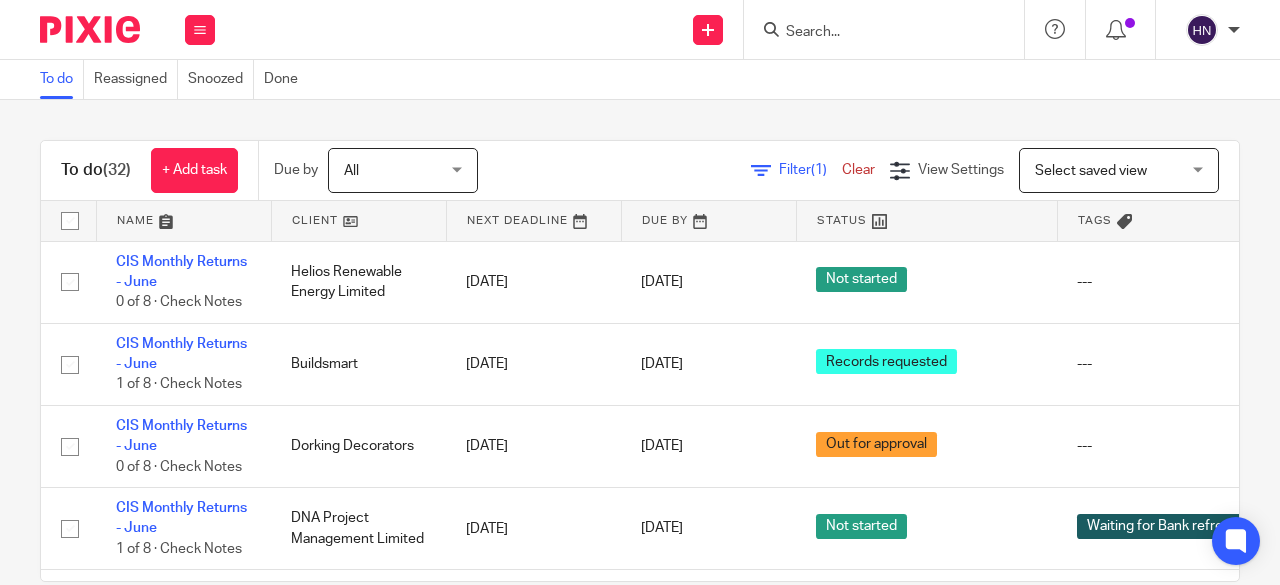 scroll, scrollTop: 0, scrollLeft: 0, axis: both 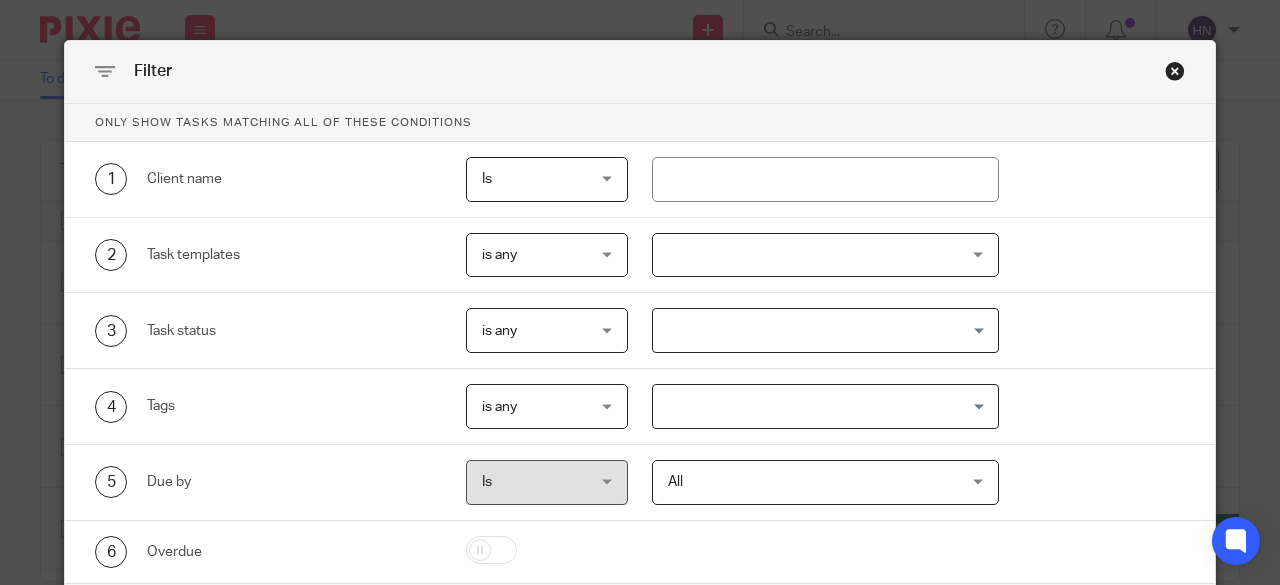 click at bounding box center [826, 255] 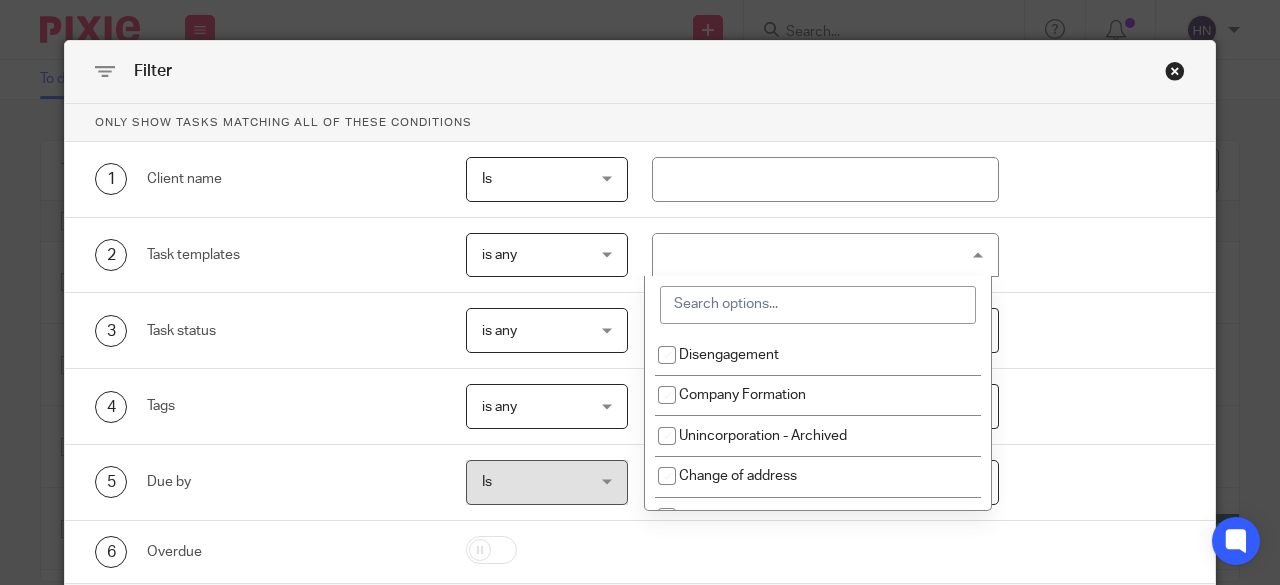 click at bounding box center [818, 305] 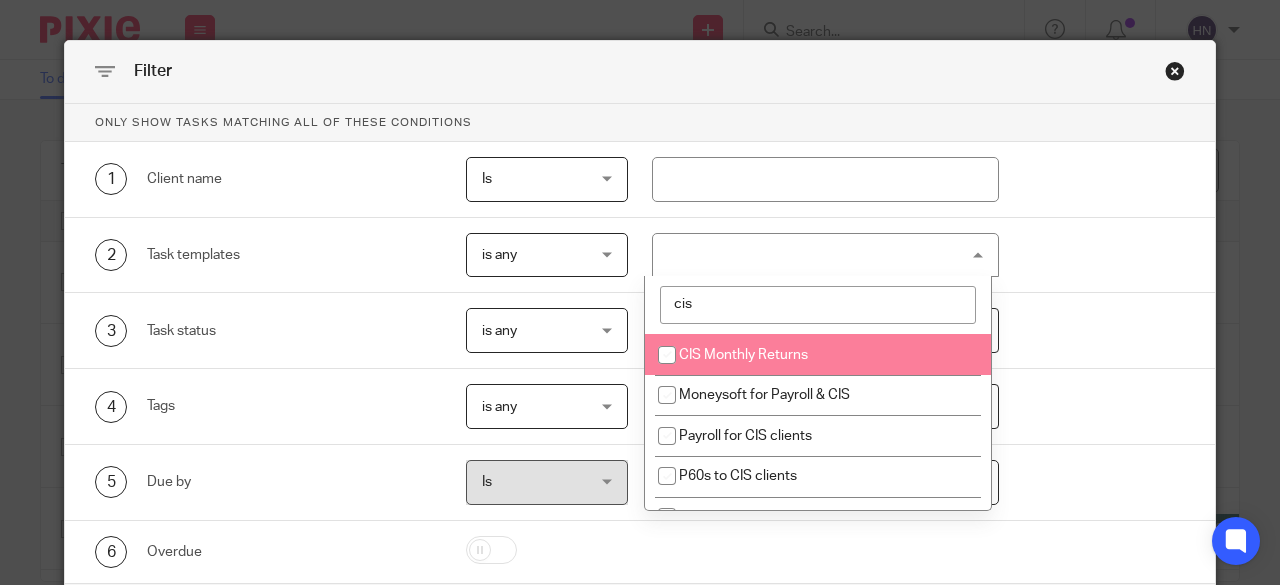 type on "cis" 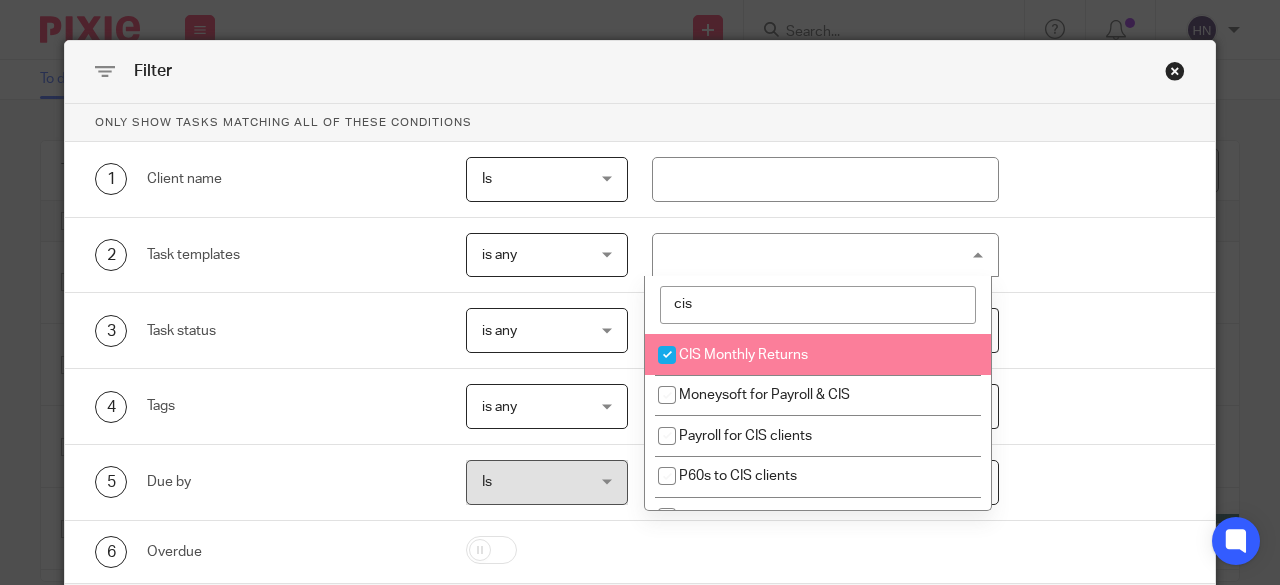 checkbox on "true" 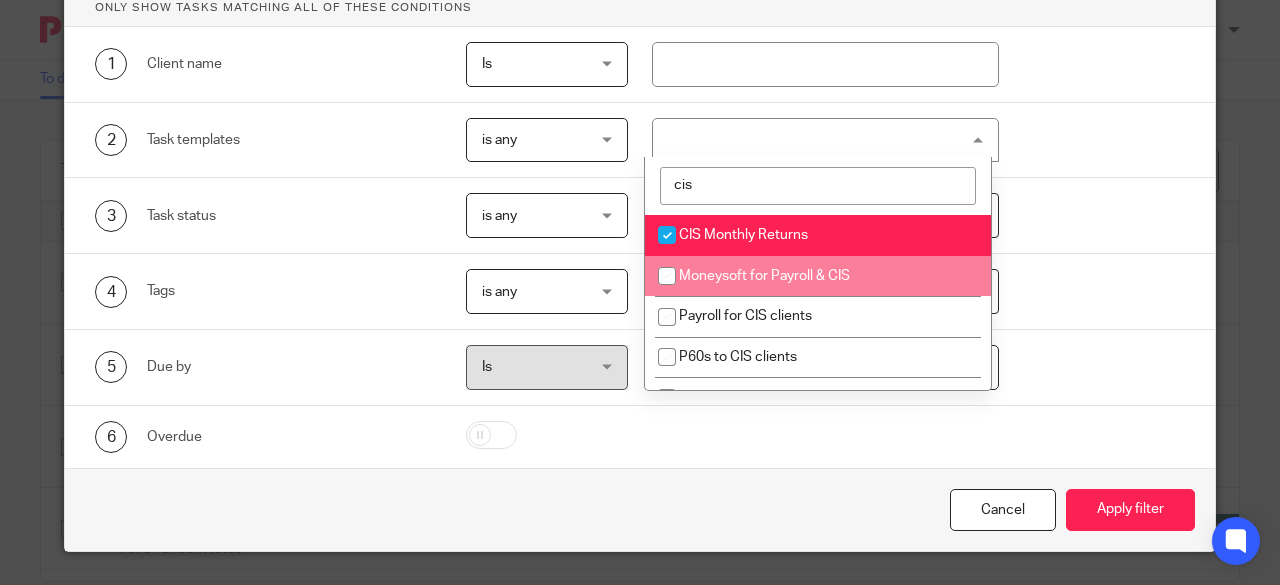 scroll, scrollTop: 119, scrollLeft: 0, axis: vertical 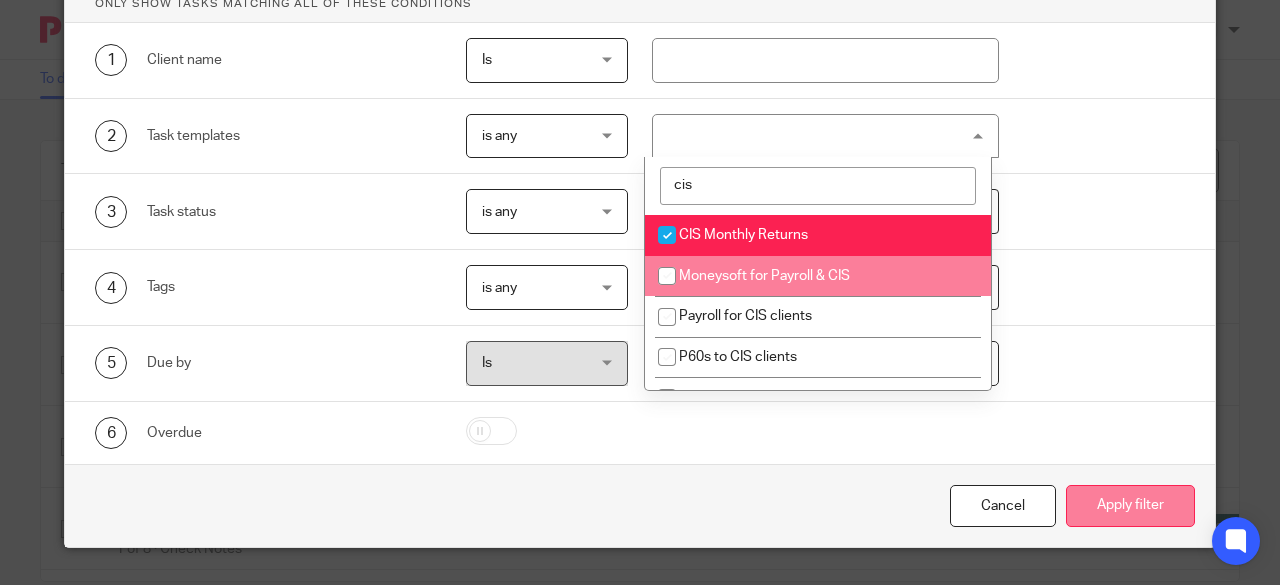 click on "Apply filter" at bounding box center [1130, 506] 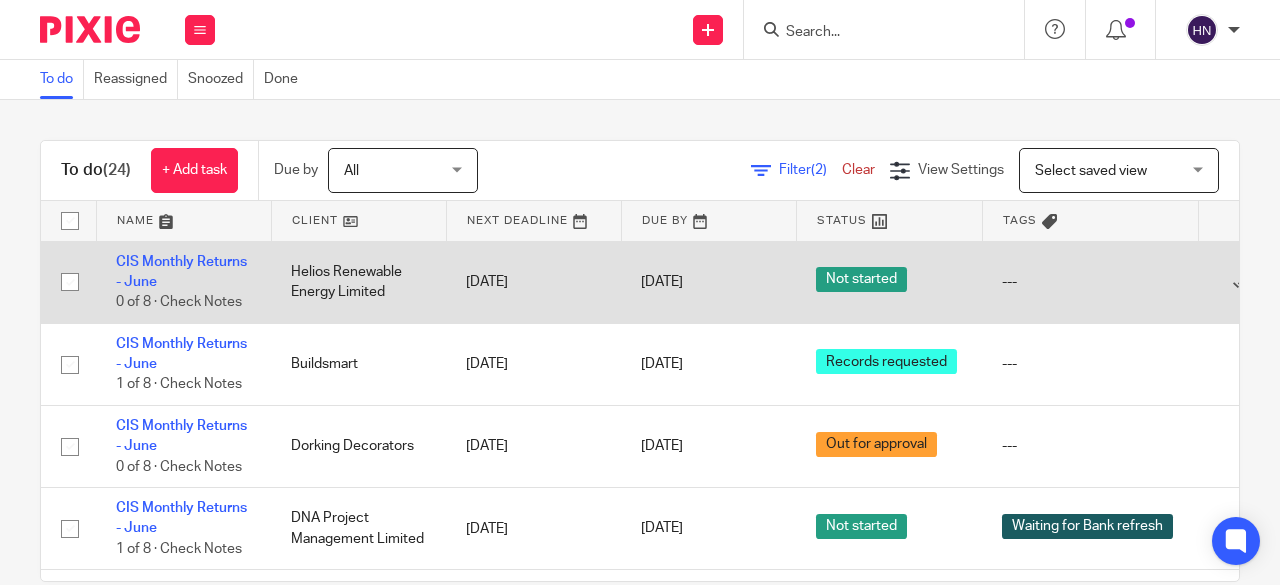 scroll, scrollTop: 0, scrollLeft: 0, axis: both 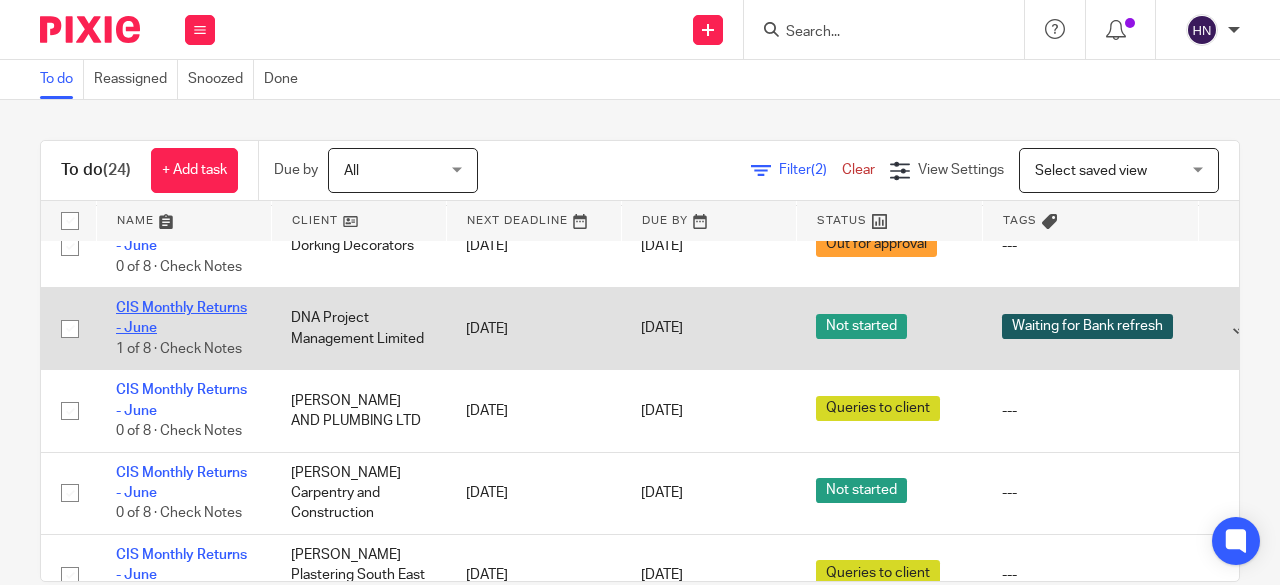 click on "CIS Monthly Returns - June" at bounding box center (181, 318) 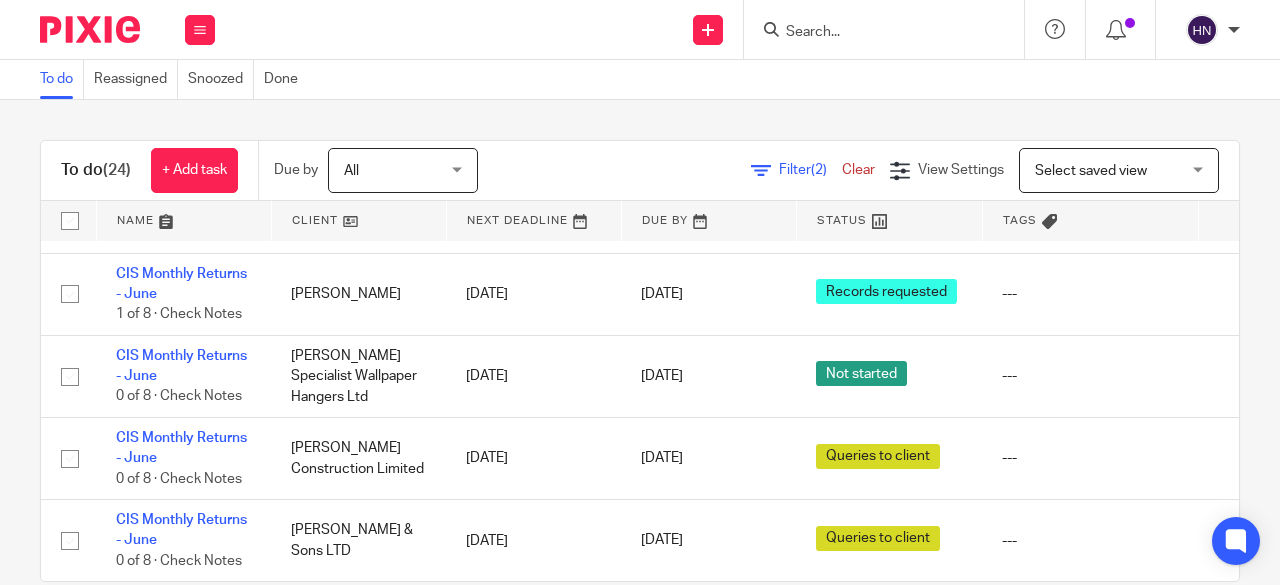 scroll, scrollTop: 1640, scrollLeft: 0, axis: vertical 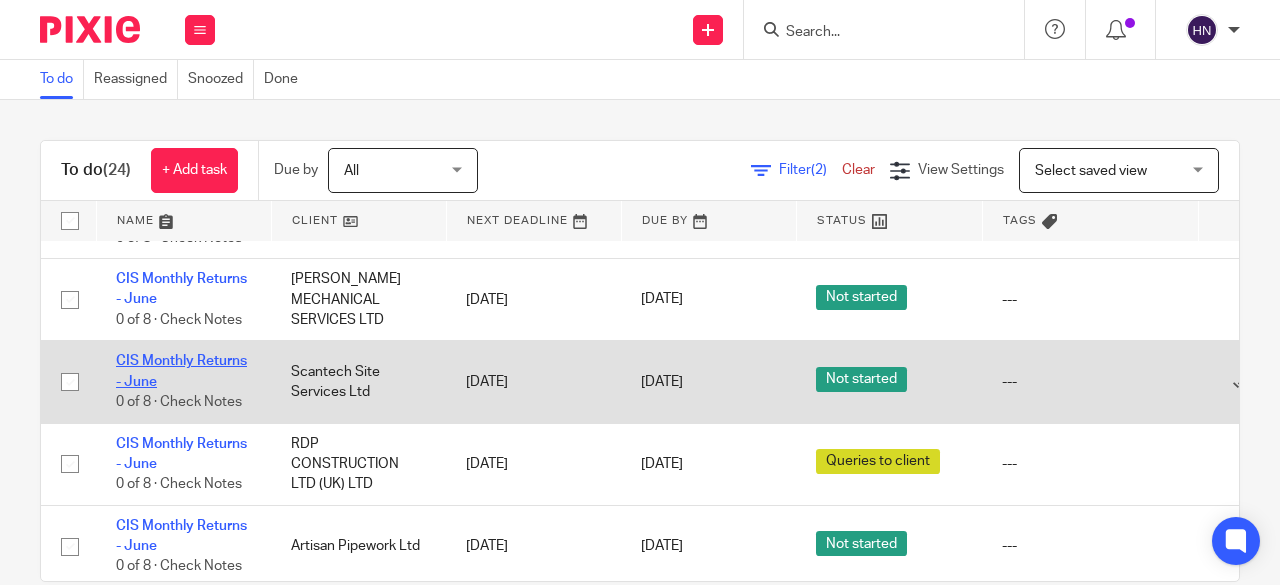 click on "CIS Monthly Returns - June" at bounding box center [181, 371] 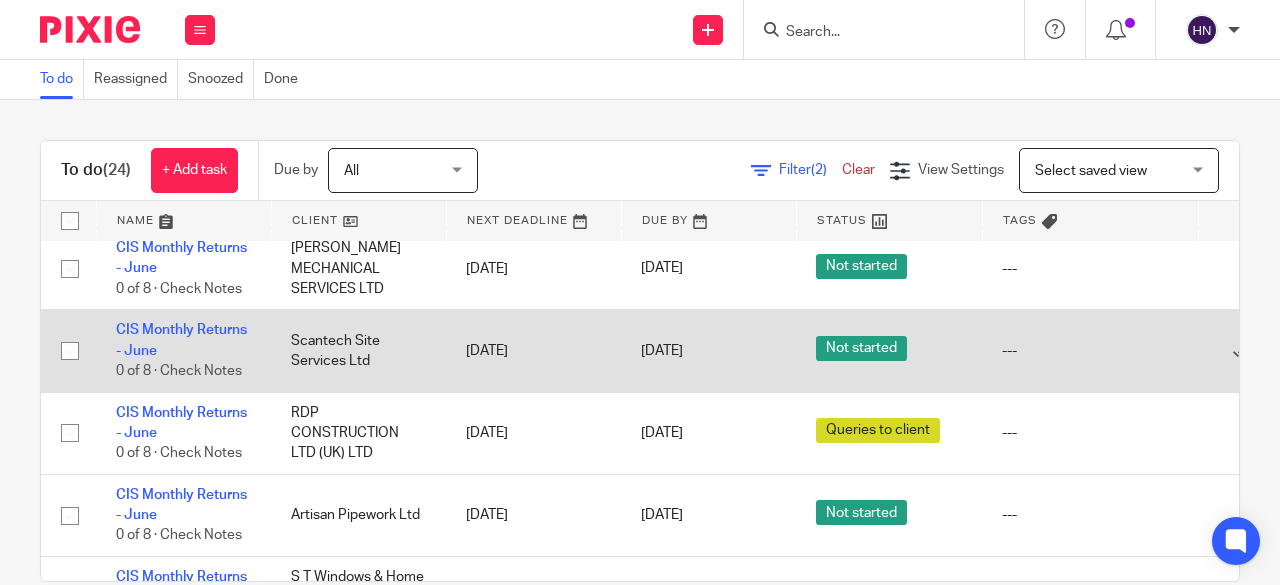 scroll, scrollTop: 640, scrollLeft: 0, axis: vertical 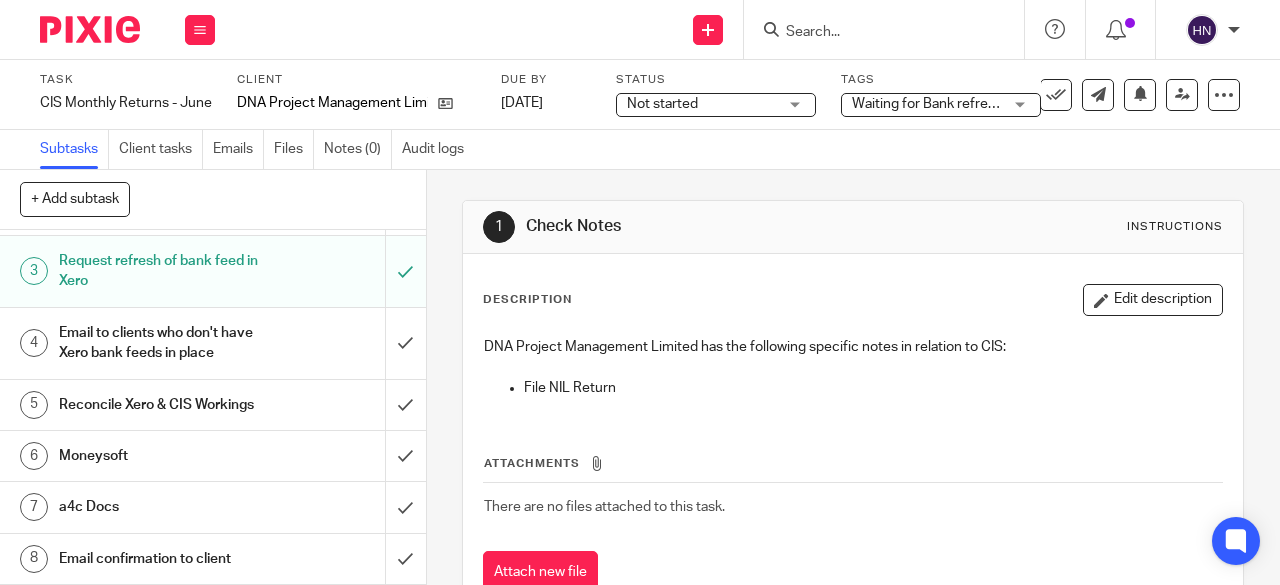click on "Email confirmation to client" at bounding box center [161, 559] 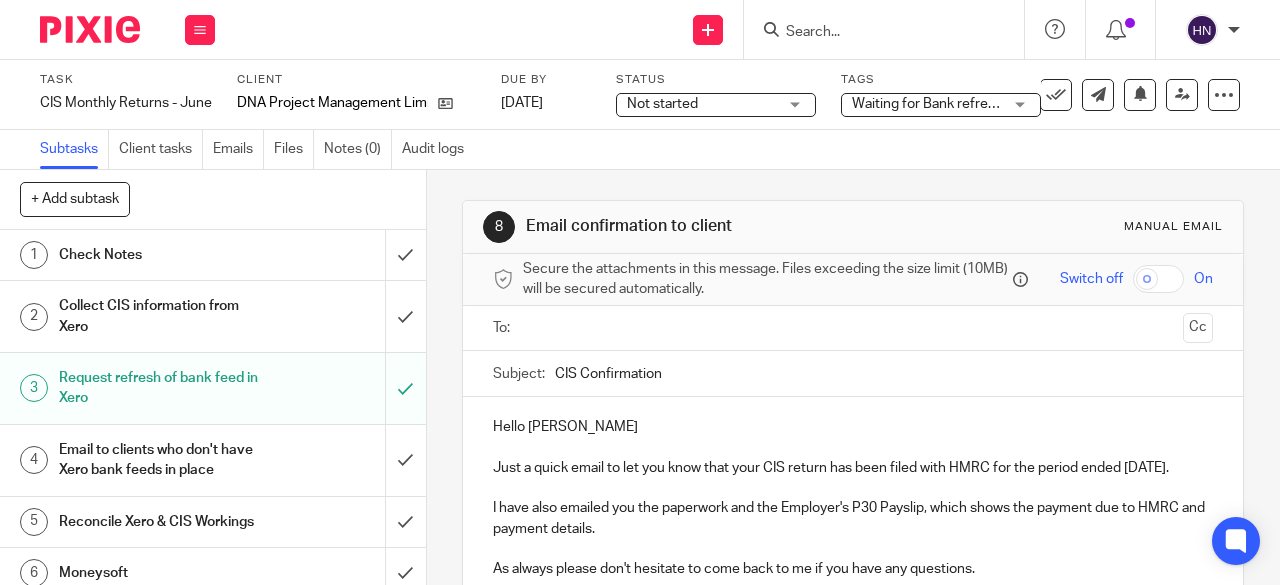 scroll, scrollTop: 0, scrollLeft: 0, axis: both 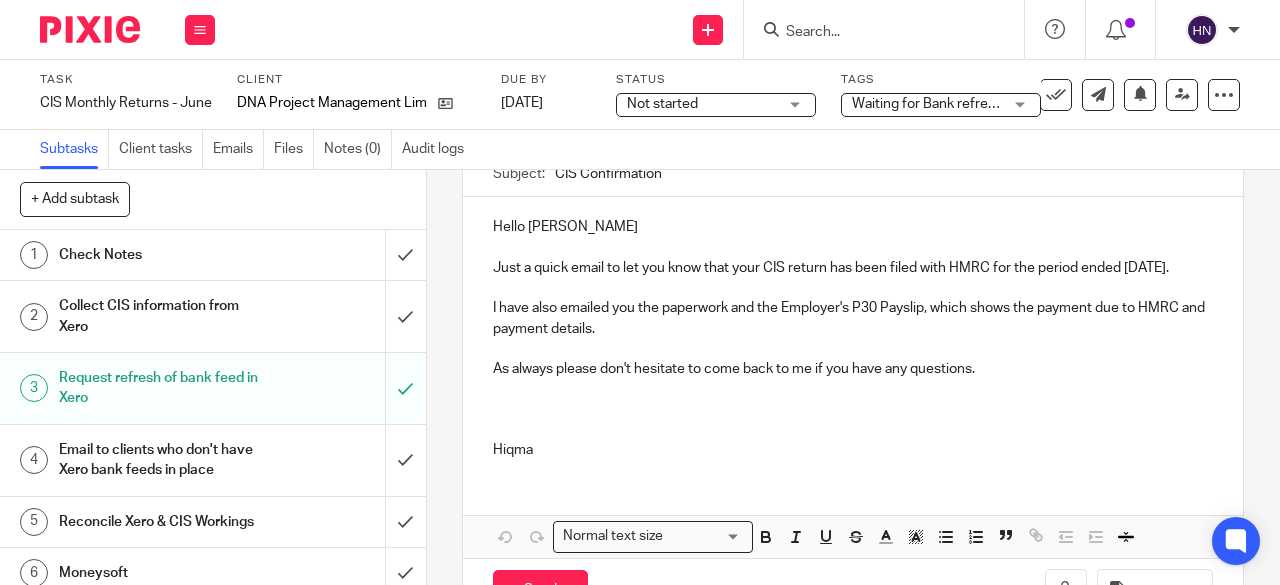 click on "Hello [PERSON_NAME]" at bounding box center (853, 227) 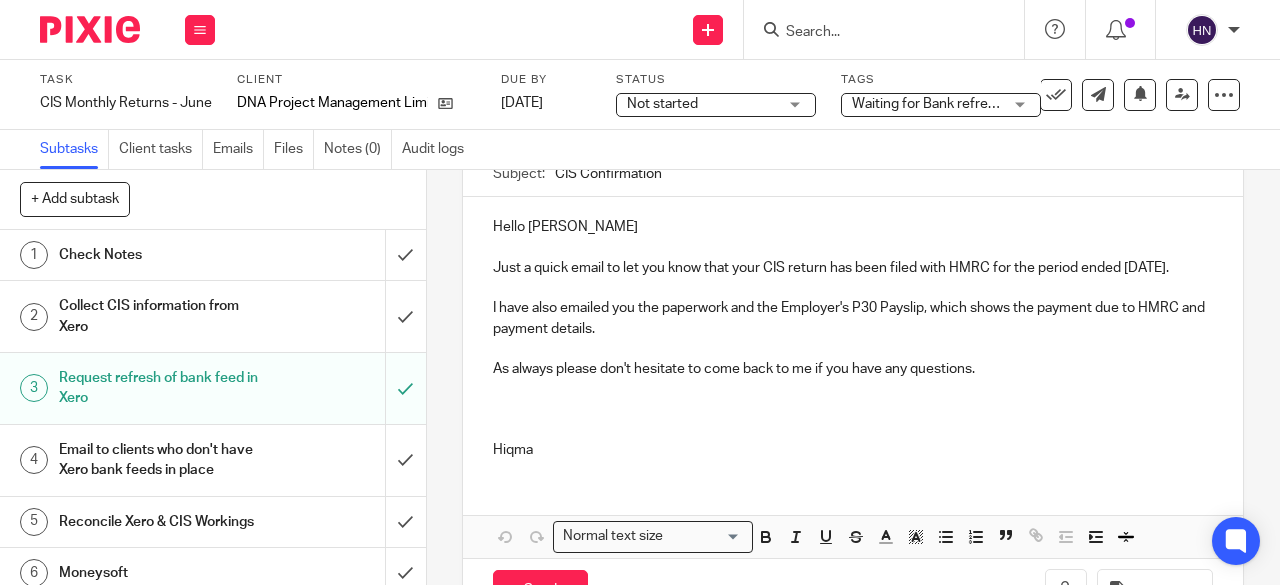 type 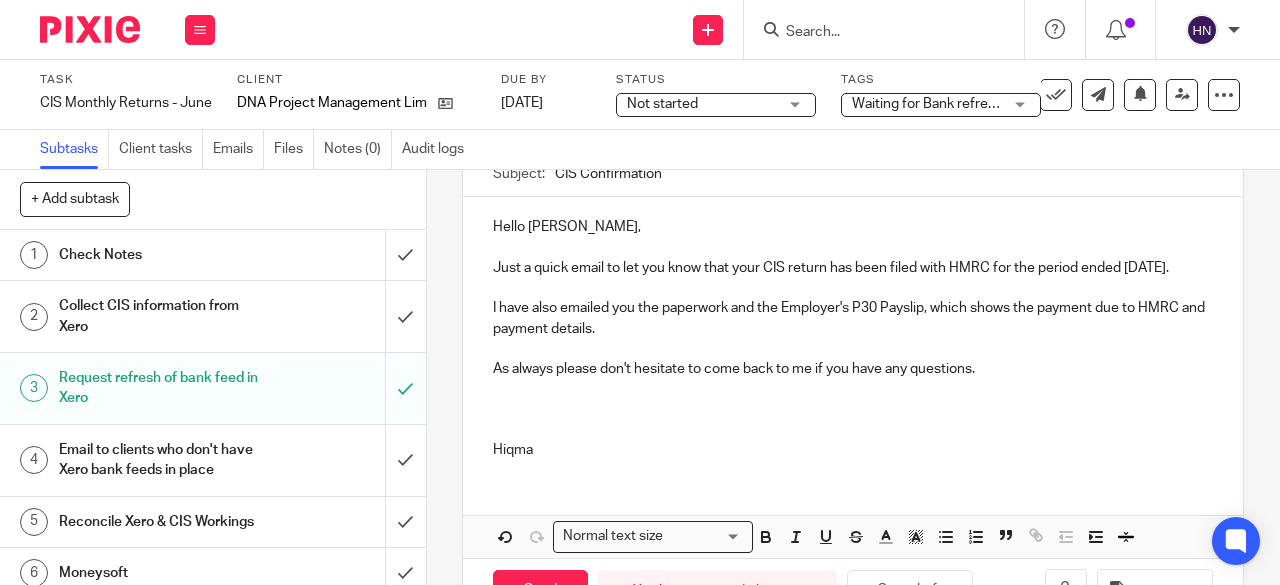 click at bounding box center [853, 430] 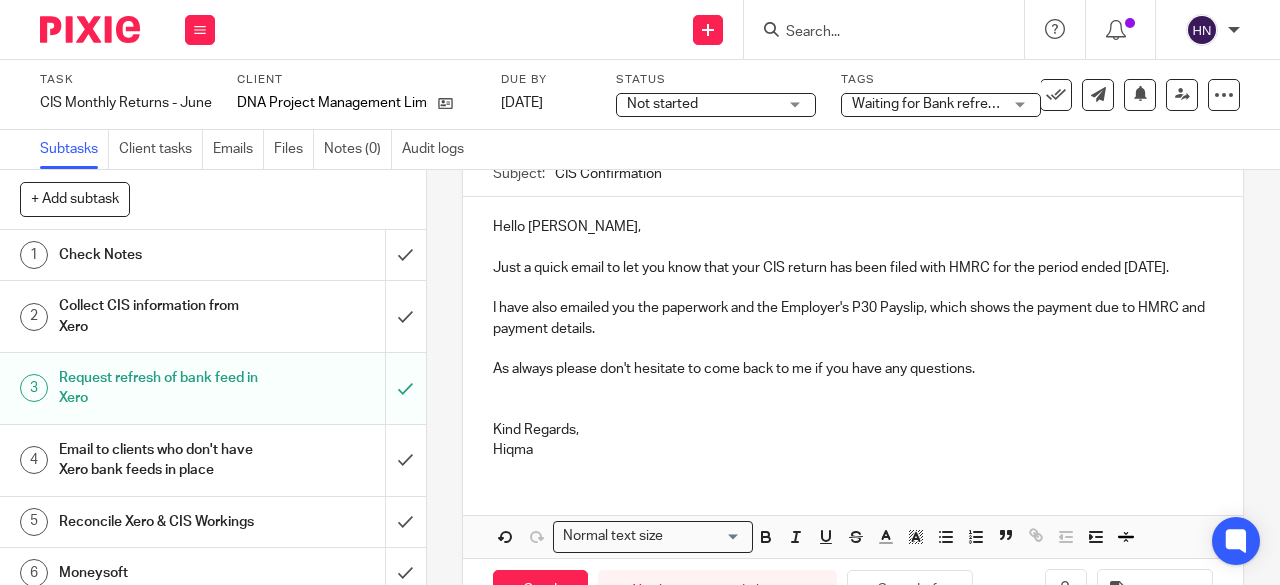 click on "Hiqma" at bounding box center [853, 450] 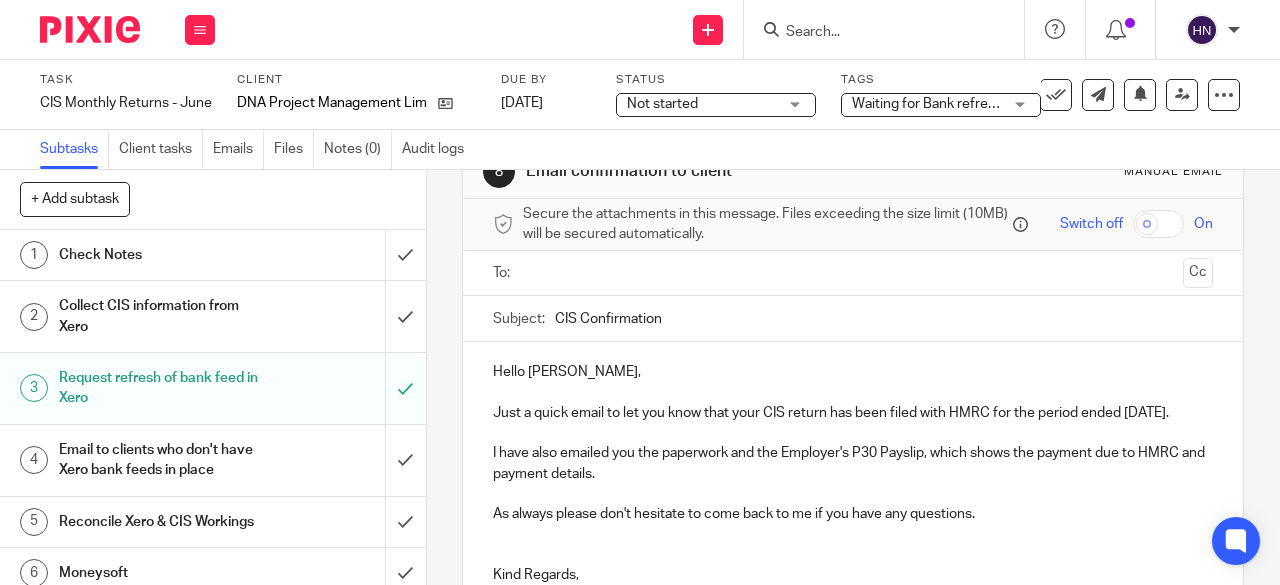 scroll, scrollTop: 0, scrollLeft: 0, axis: both 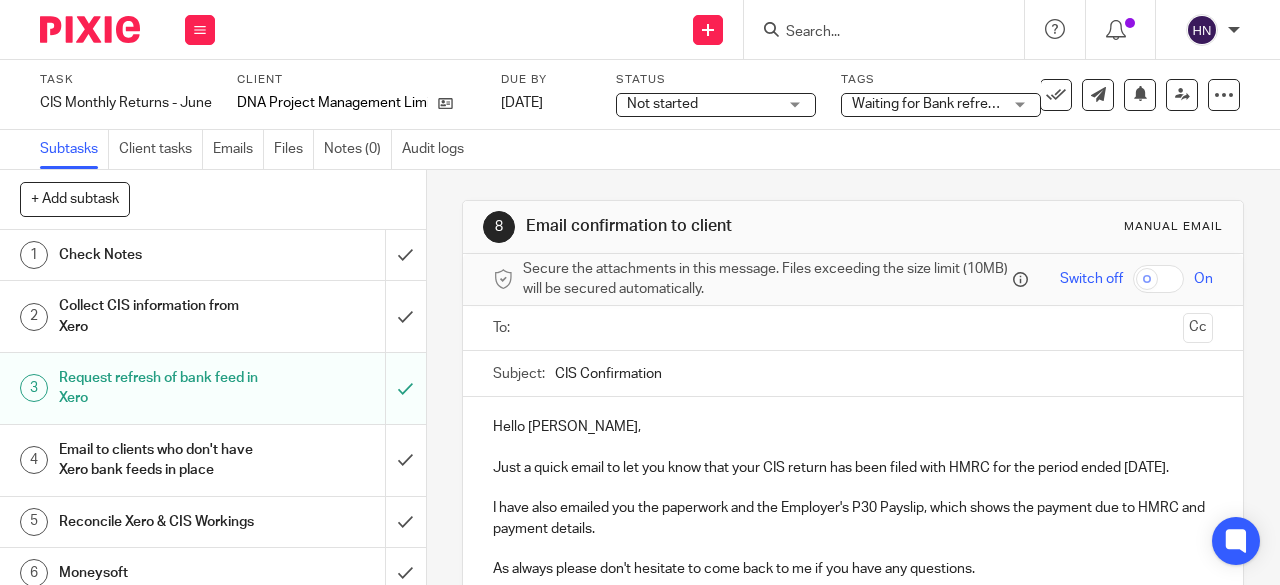click at bounding box center [852, 328] 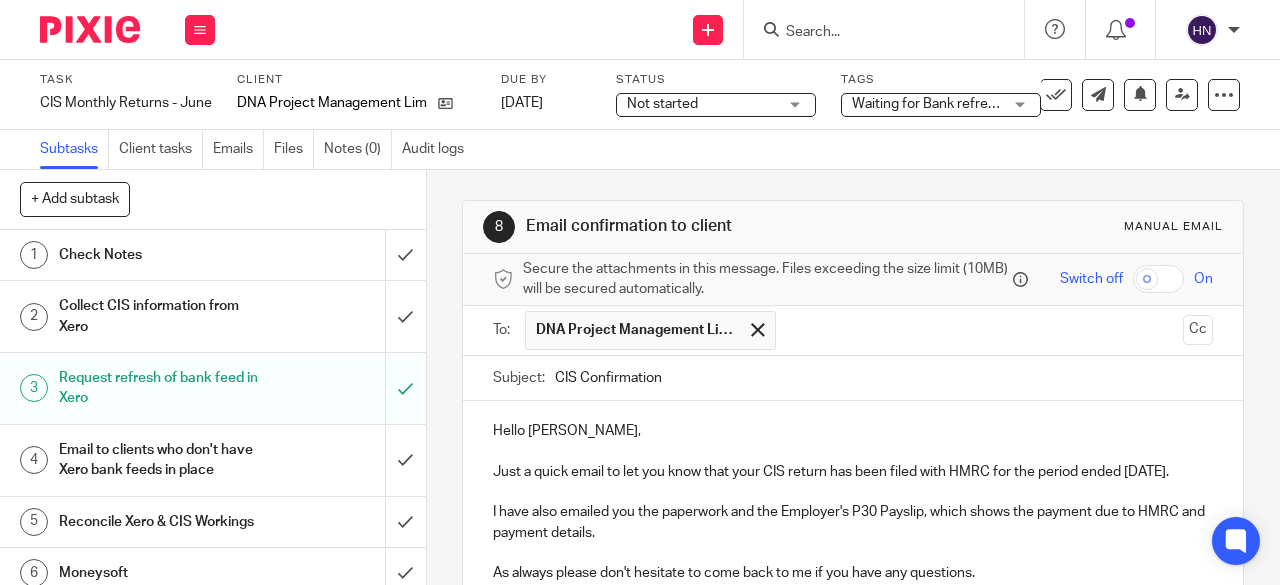 click on "Cc" at bounding box center (1198, 330) 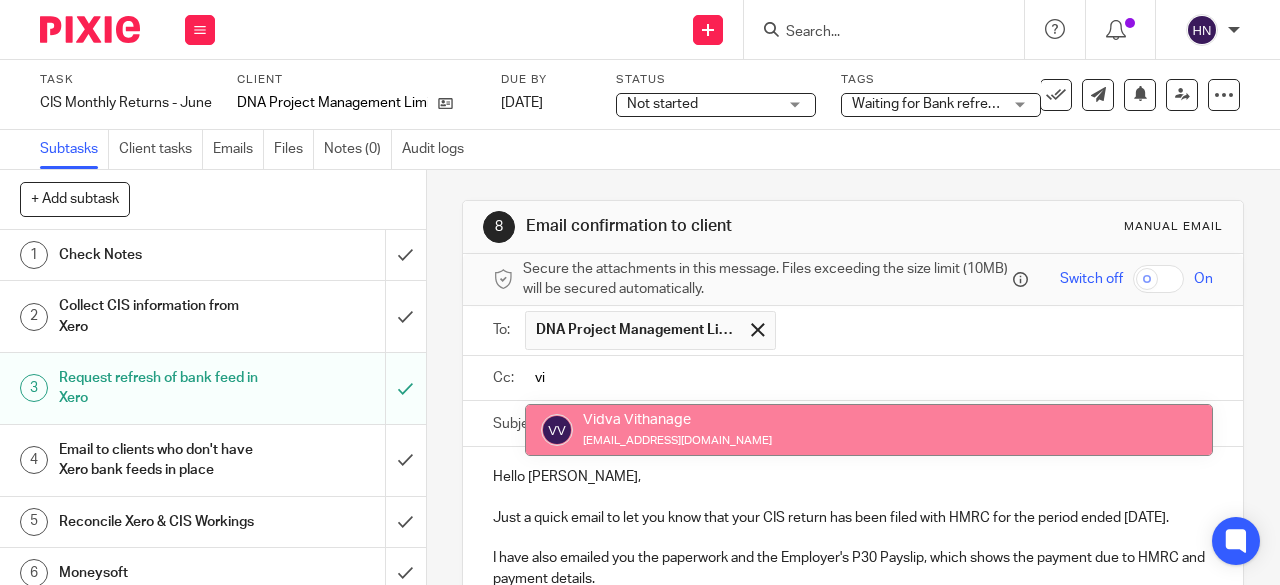 type on "vi" 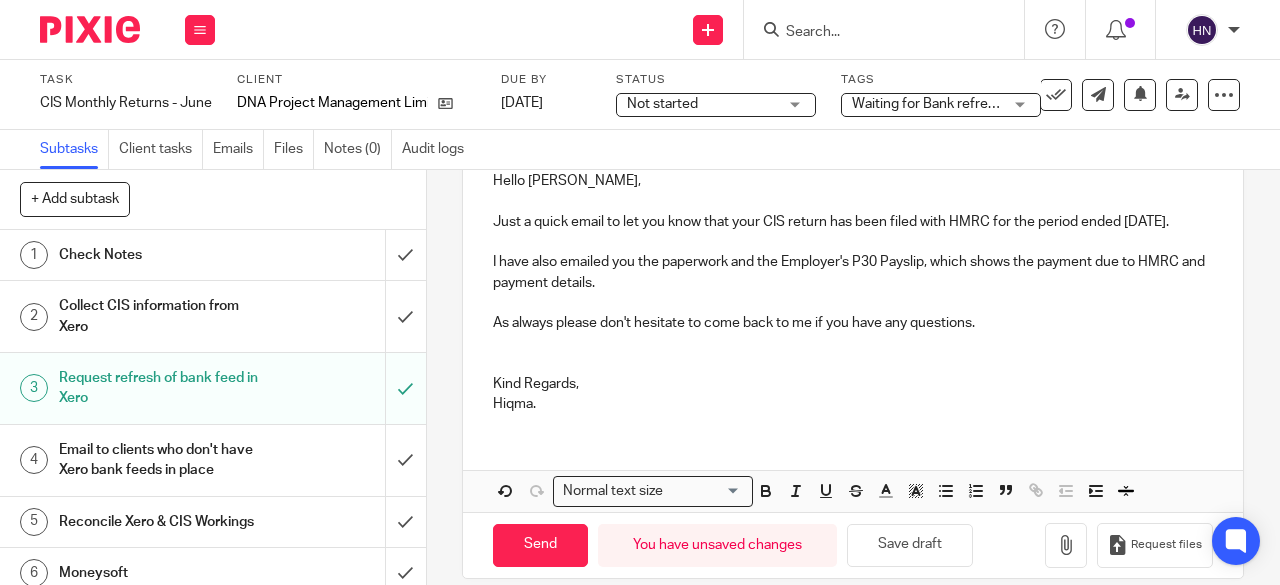 scroll, scrollTop: 326, scrollLeft: 0, axis: vertical 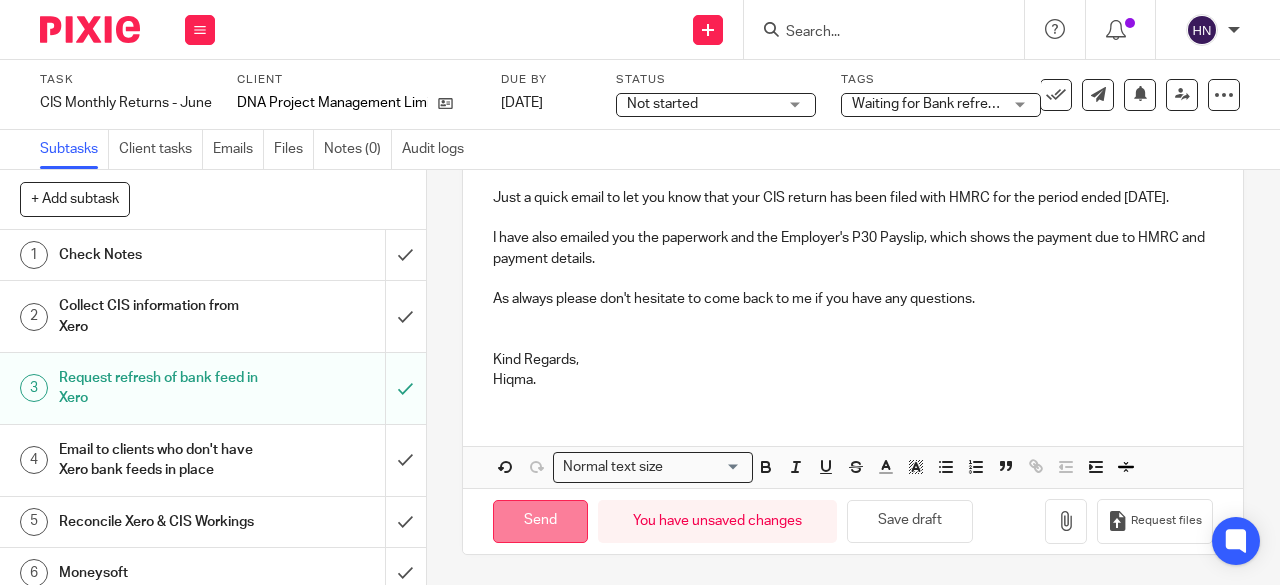 click on "Send" at bounding box center [540, 521] 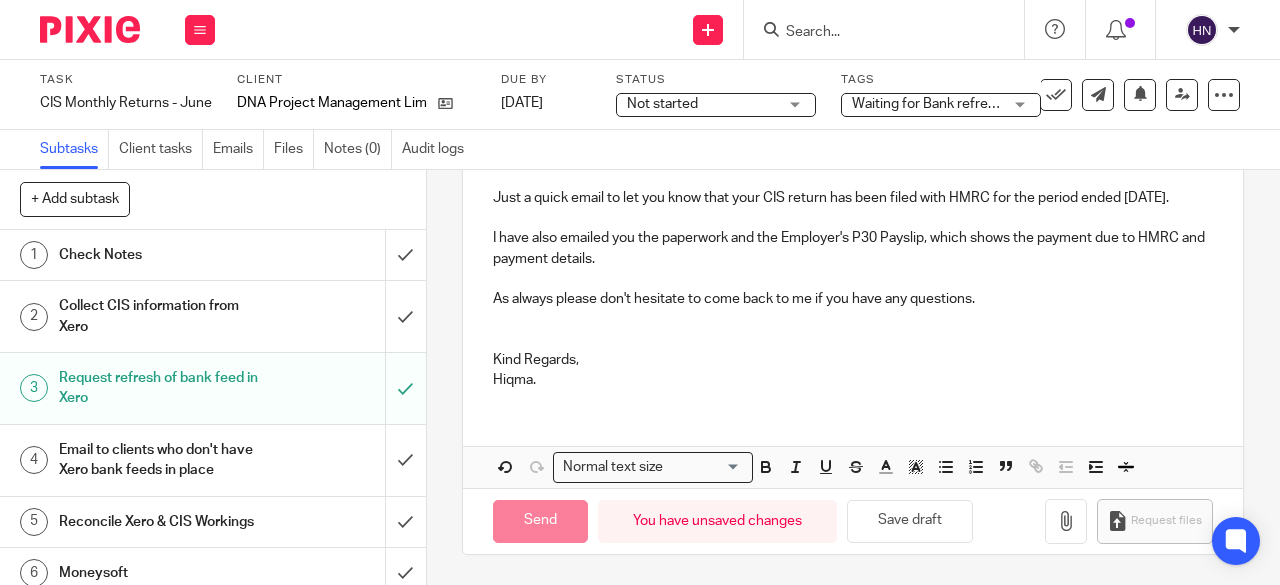 type on "Sent" 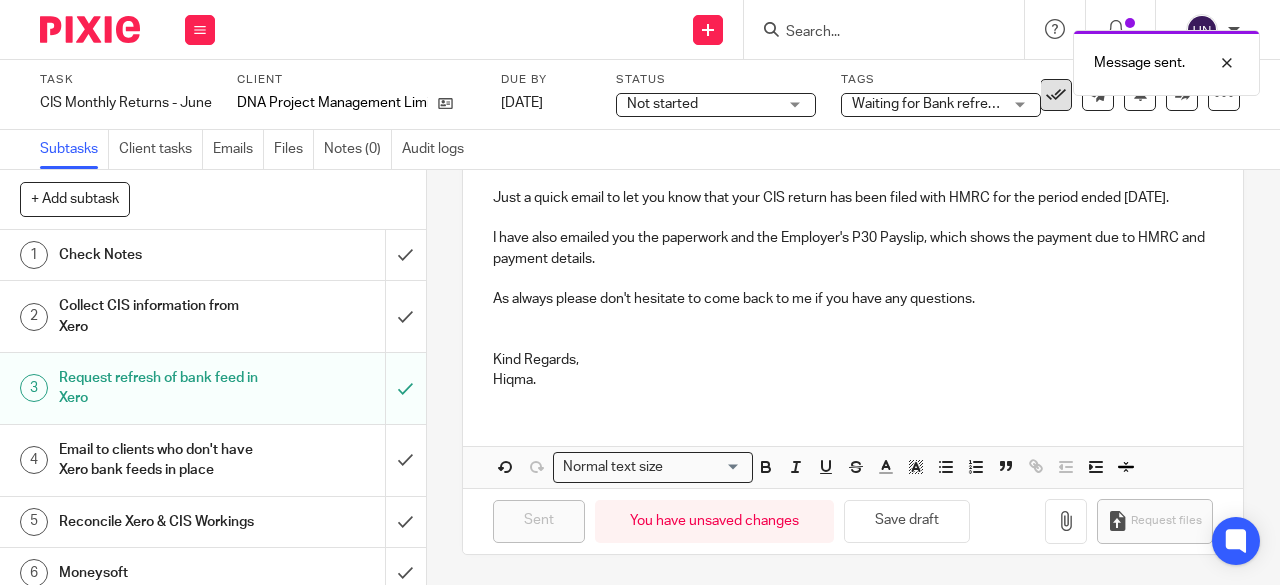 click at bounding box center (1056, 95) 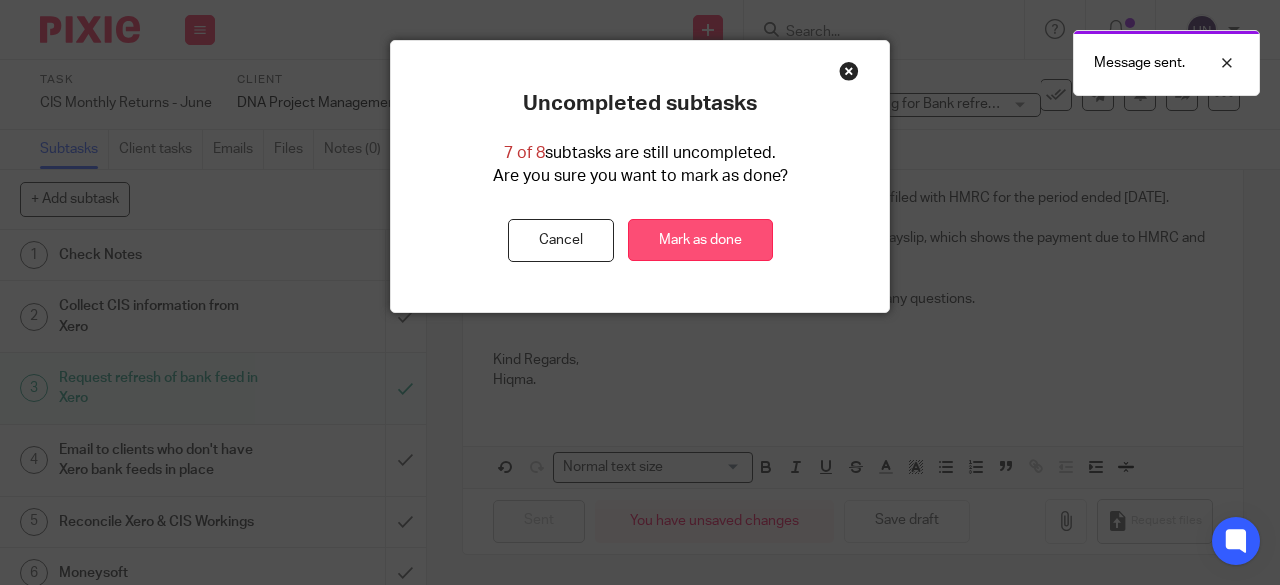click on "Mark as done" at bounding box center [700, 240] 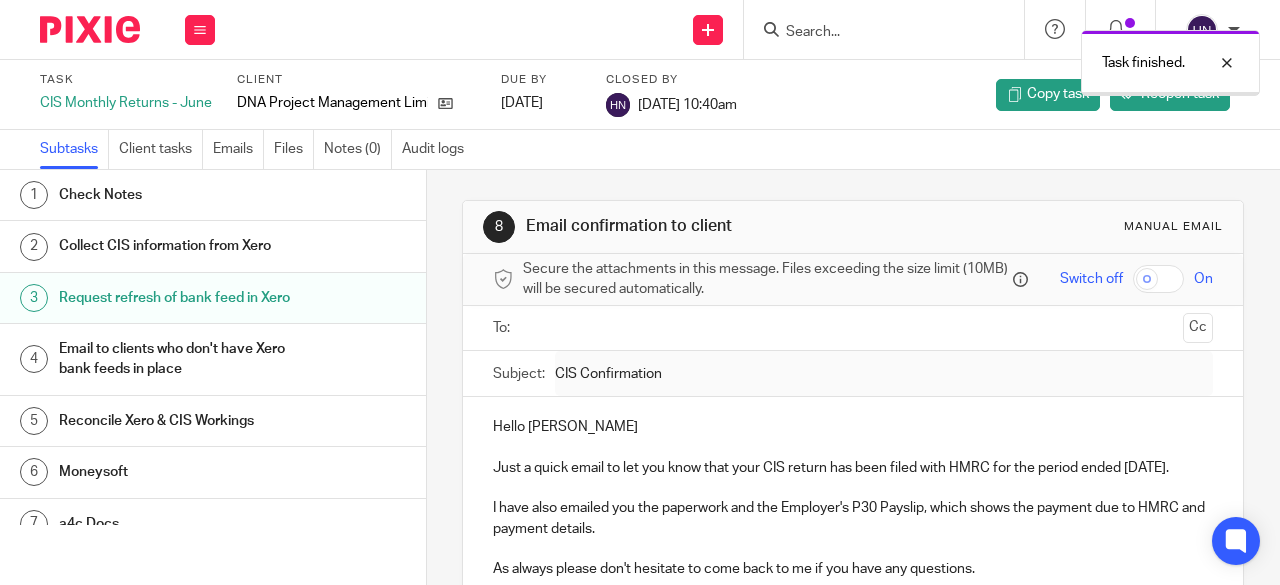 scroll, scrollTop: 0, scrollLeft: 0, axis: both 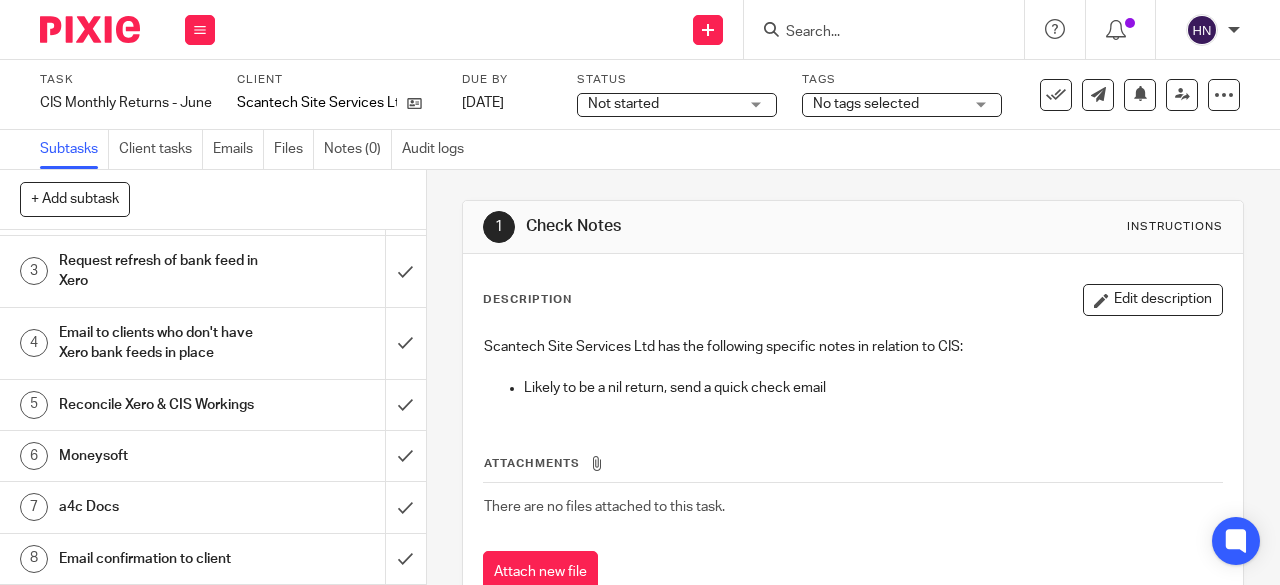 click on "Email confirmation to client" at bounding box center (161, 559) 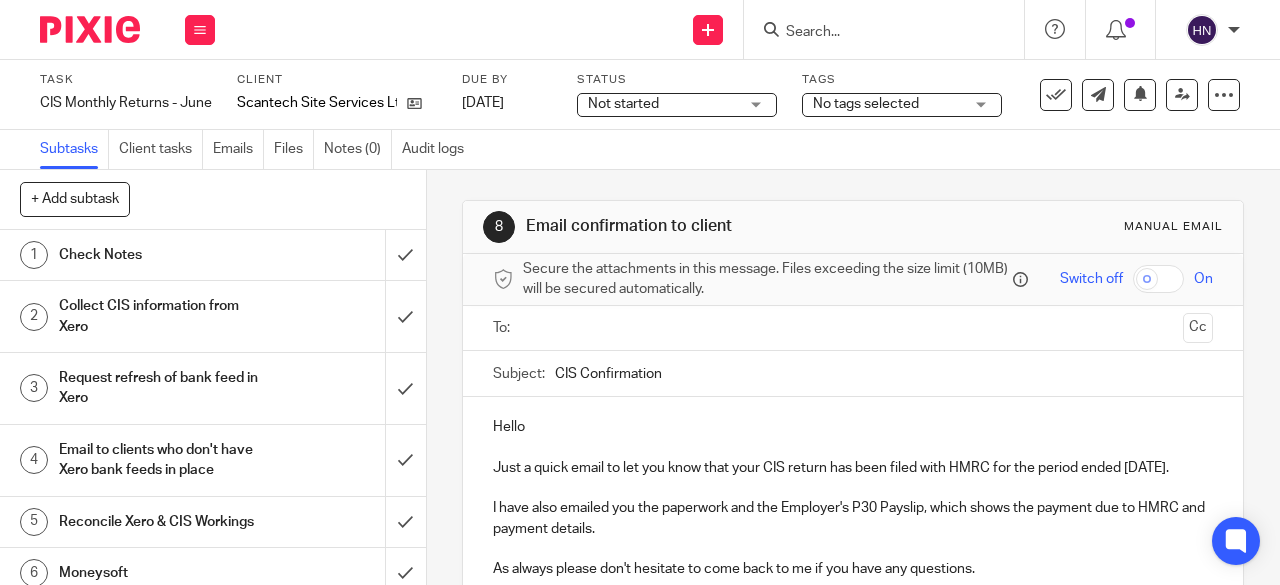 scroll, scrollTop: 0, scrollLeft: 0, axis: both 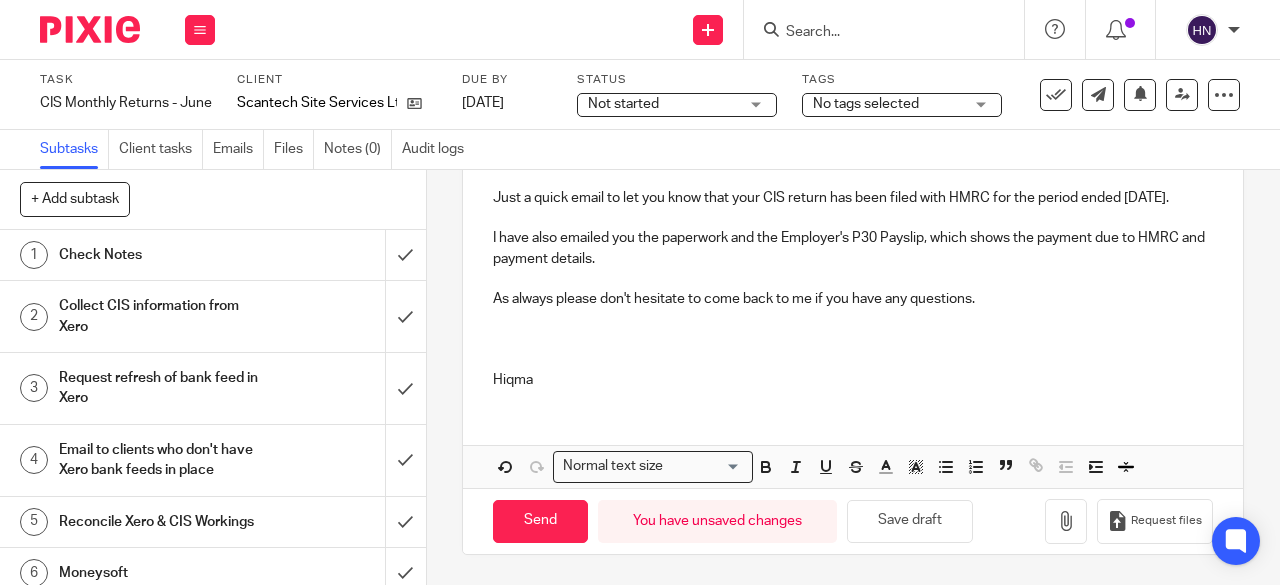 click at bounding box center (853, 360) 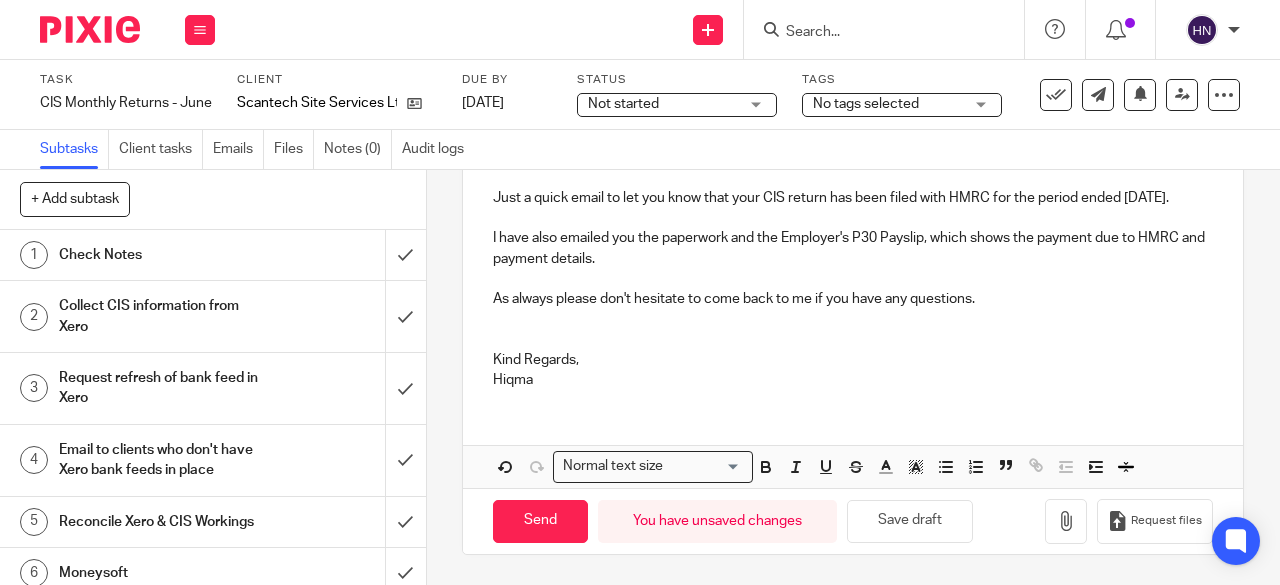 click on "Hiqma" at bounding box center (853, 380) 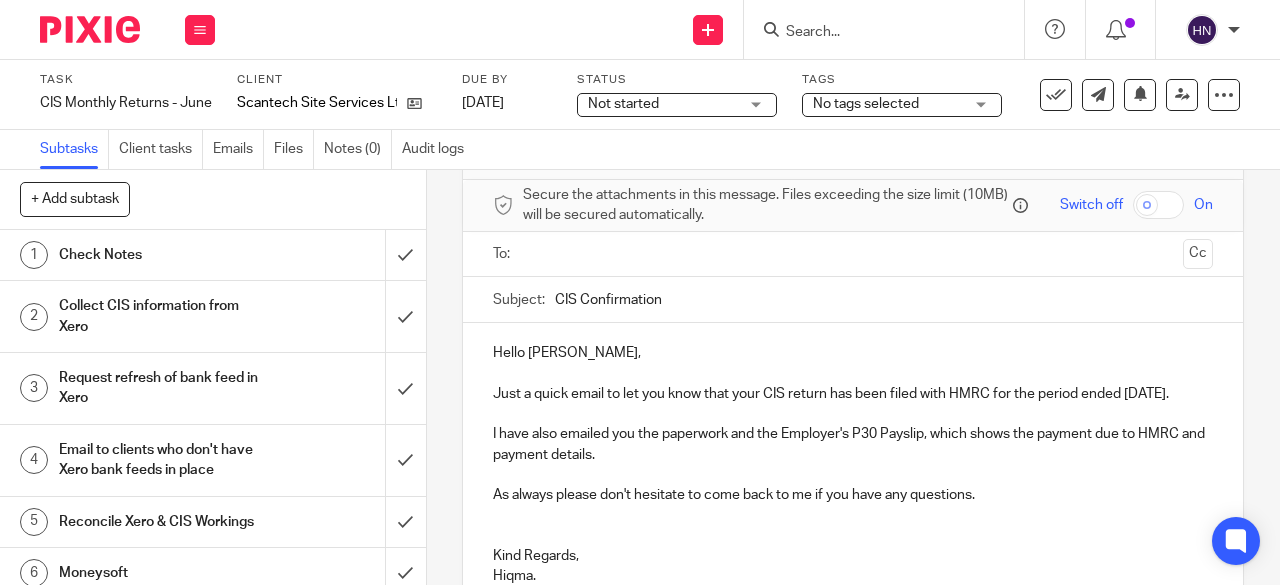 scroll, scrollTop: 73, scrollLeft: 0, axis: vertical 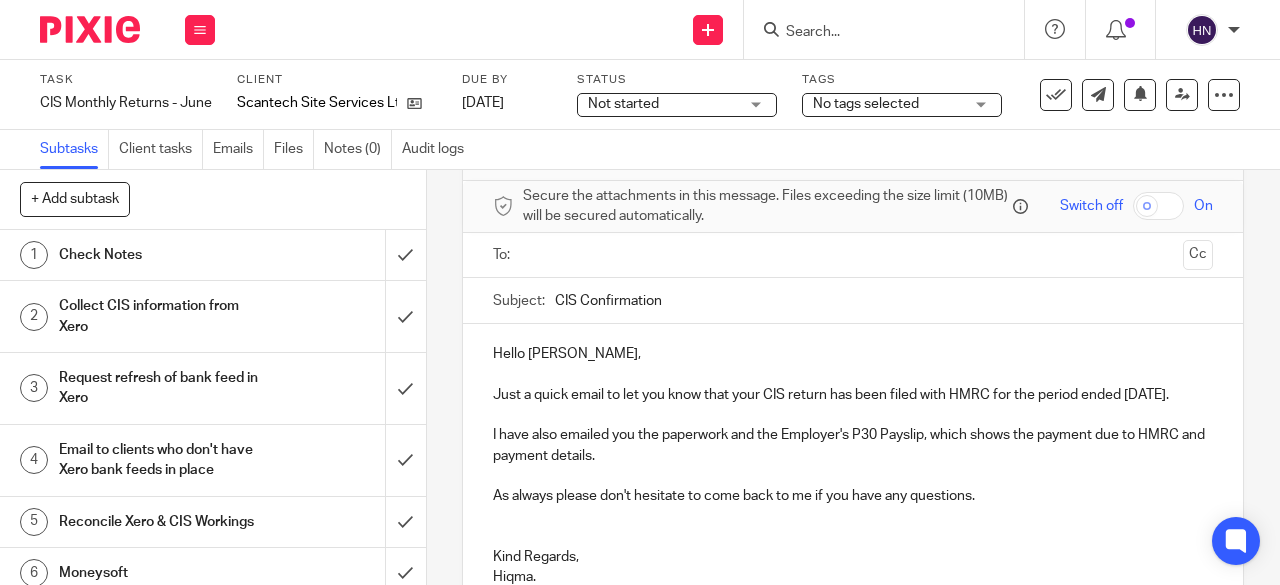 click at bounding box center (852, 255) 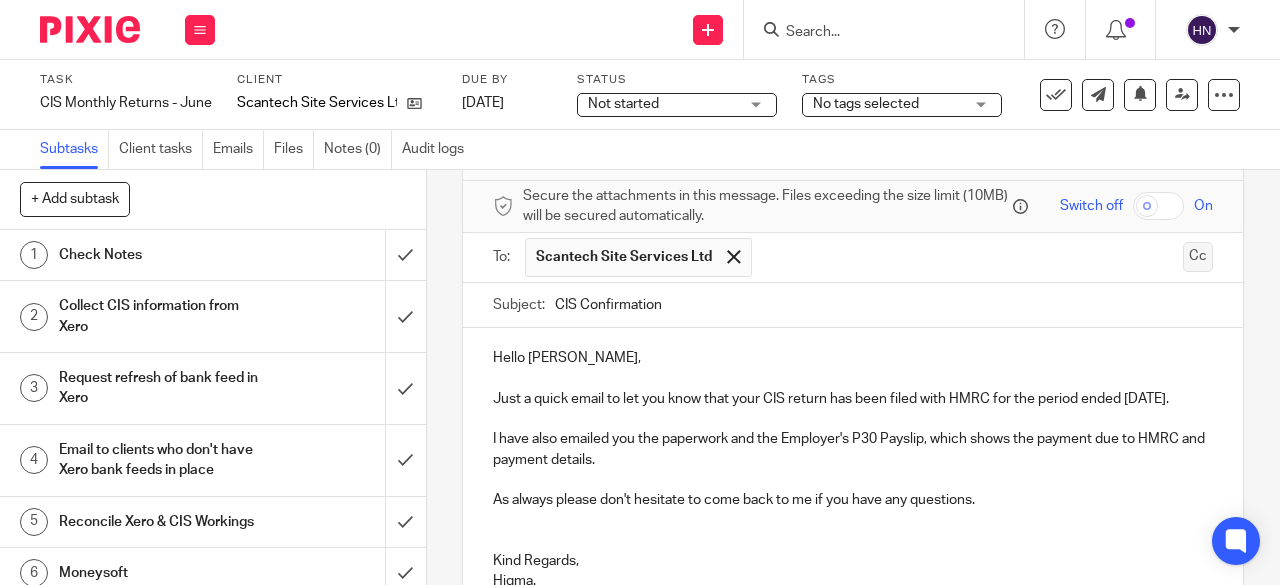 click on "Cc" at bounding box center (1198, 257) 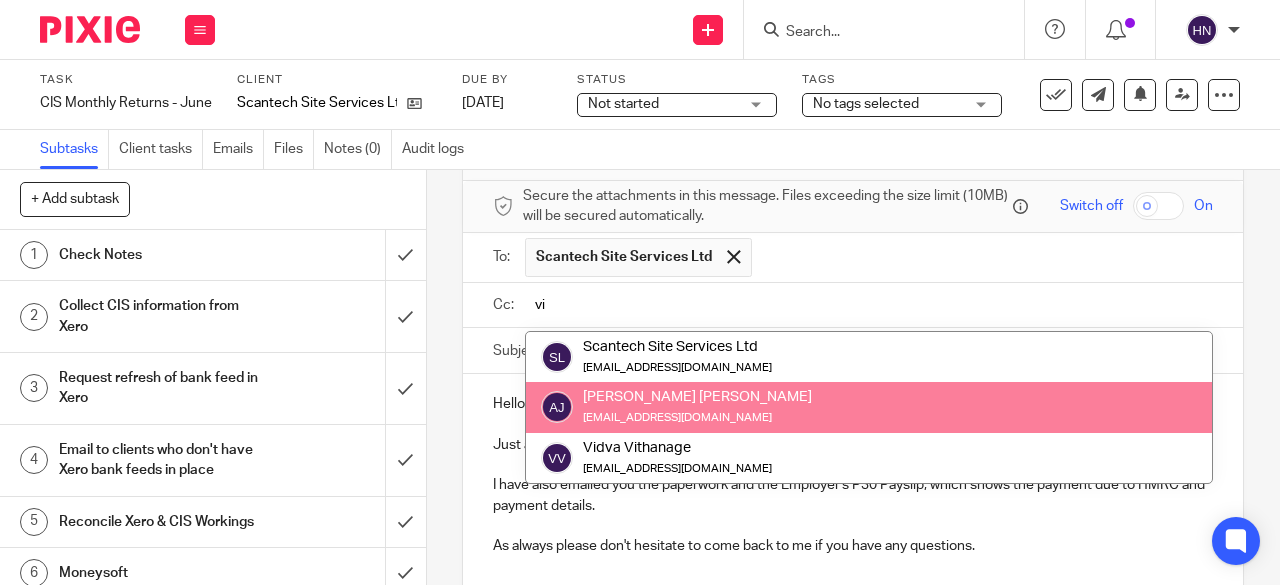 type on "vi" 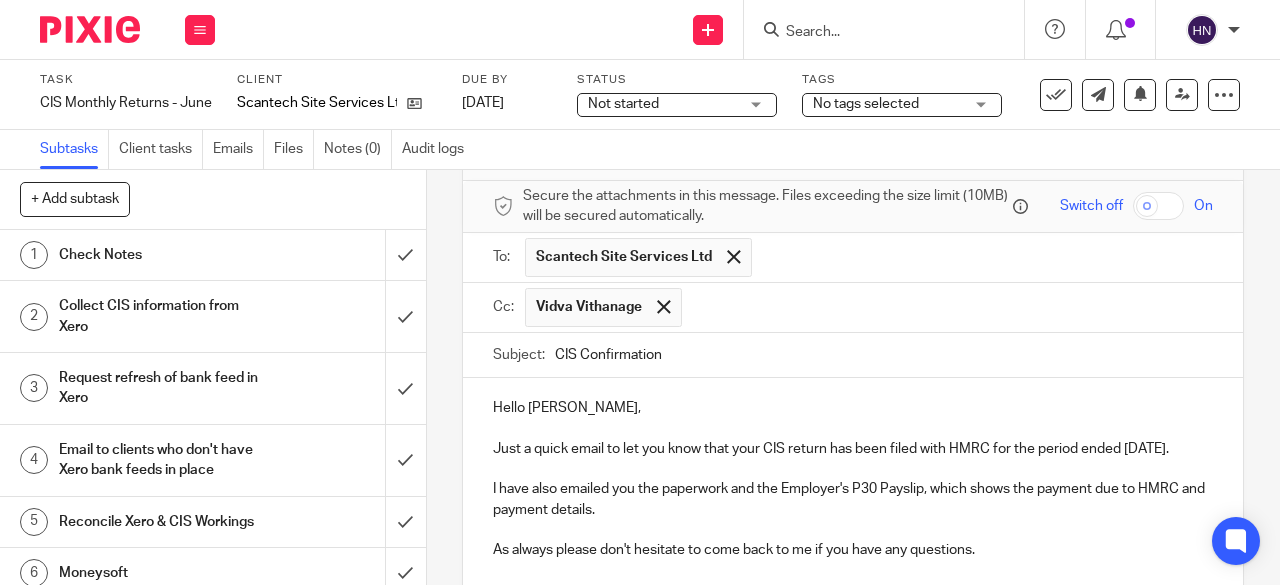 scroll, scrollTop: 326, scrollLeft: 0, axis: vertical 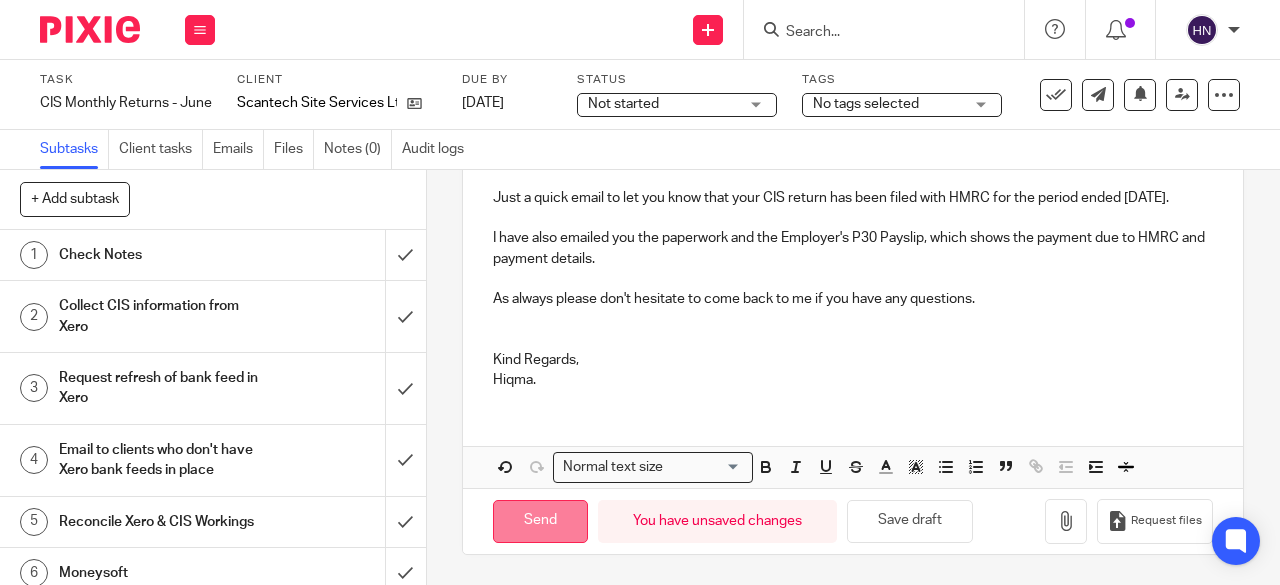 click on "Send" at bounding box center (540, 521) 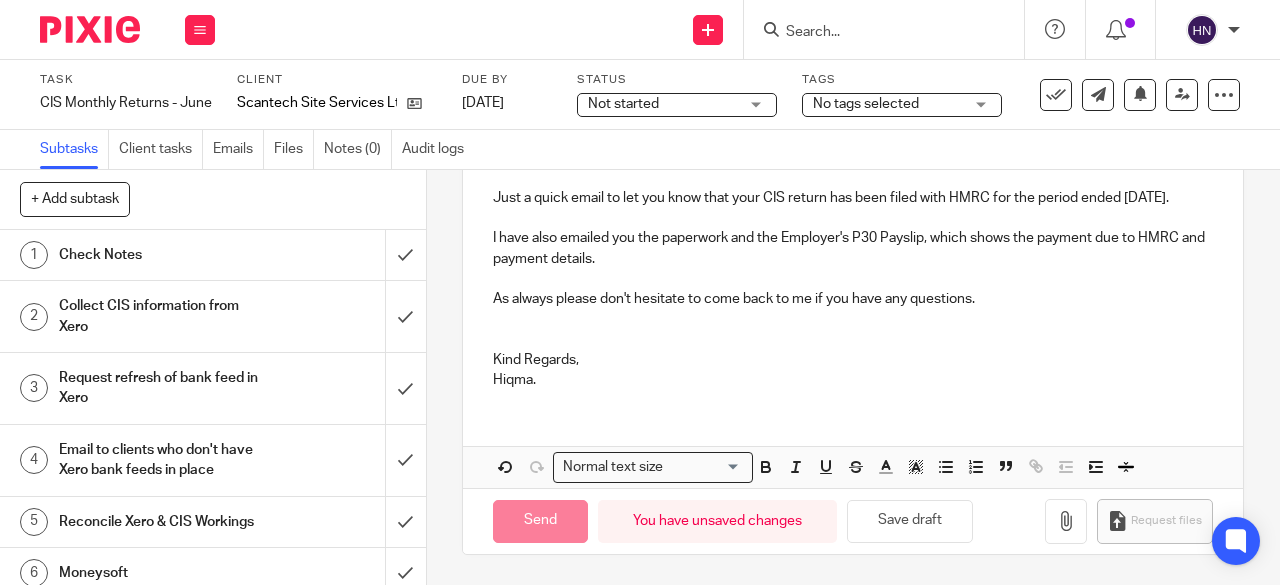 type on "Sent" 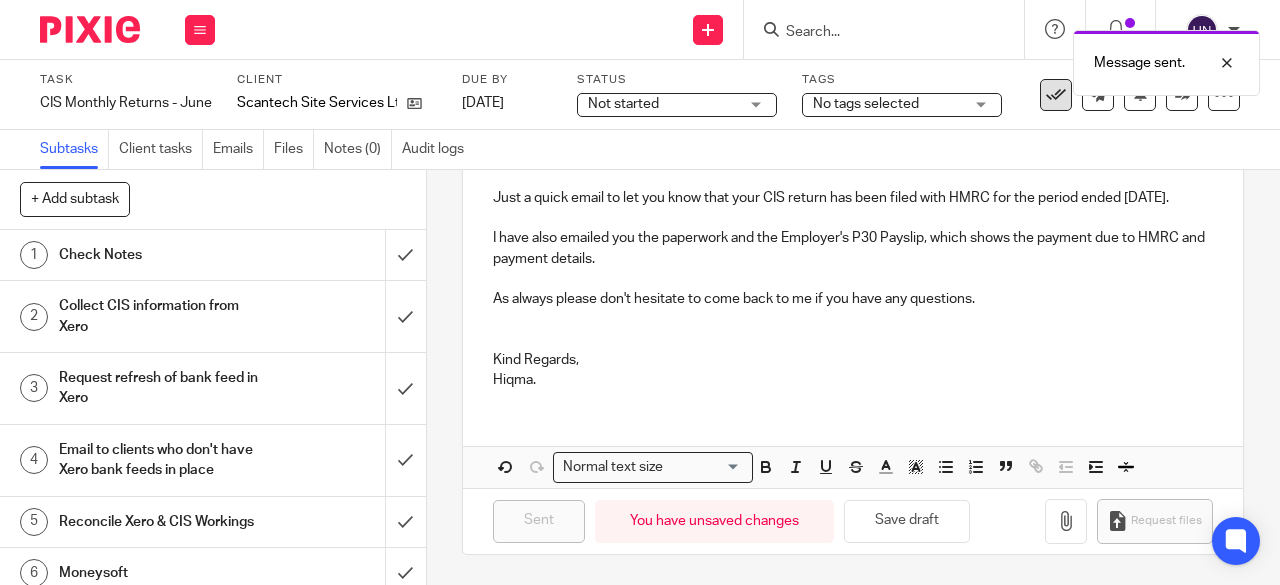 click at bounding box center [1056, 95] 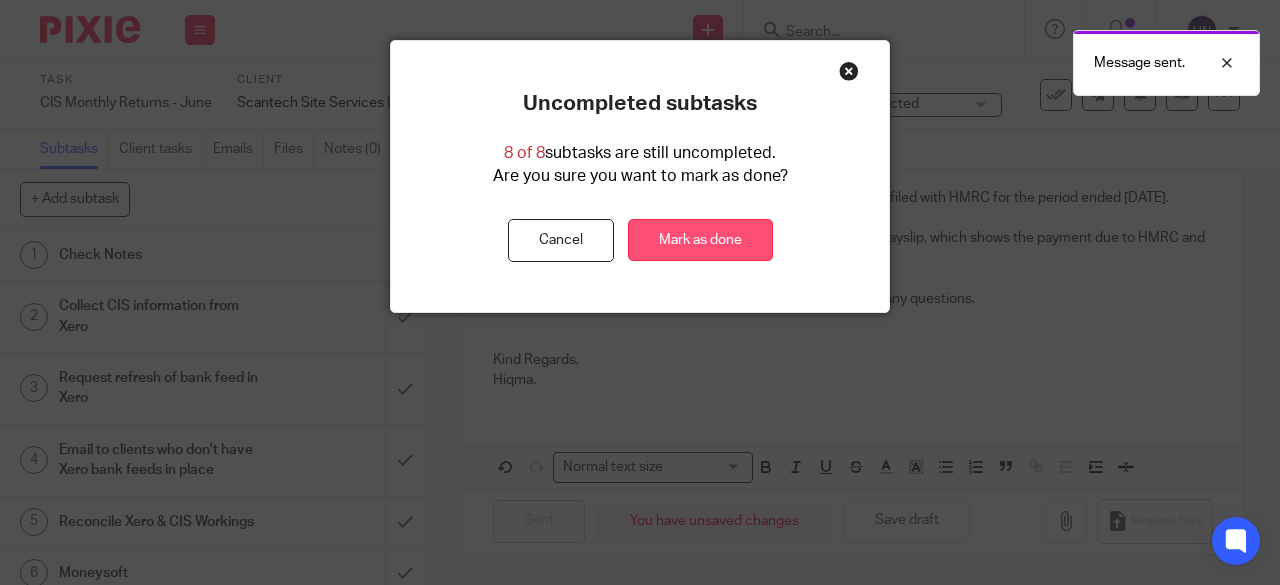 click on "Mark as done" at bounding box center [700, 240] 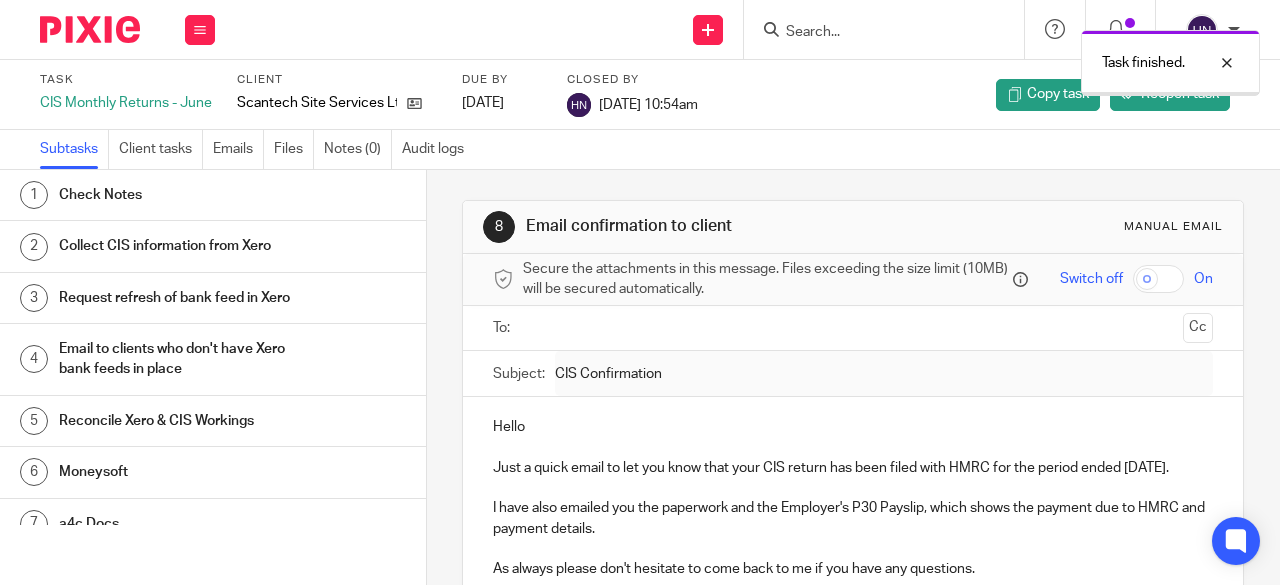 scroll, scrollTop: 0, scrollLeft: 0, axis: both 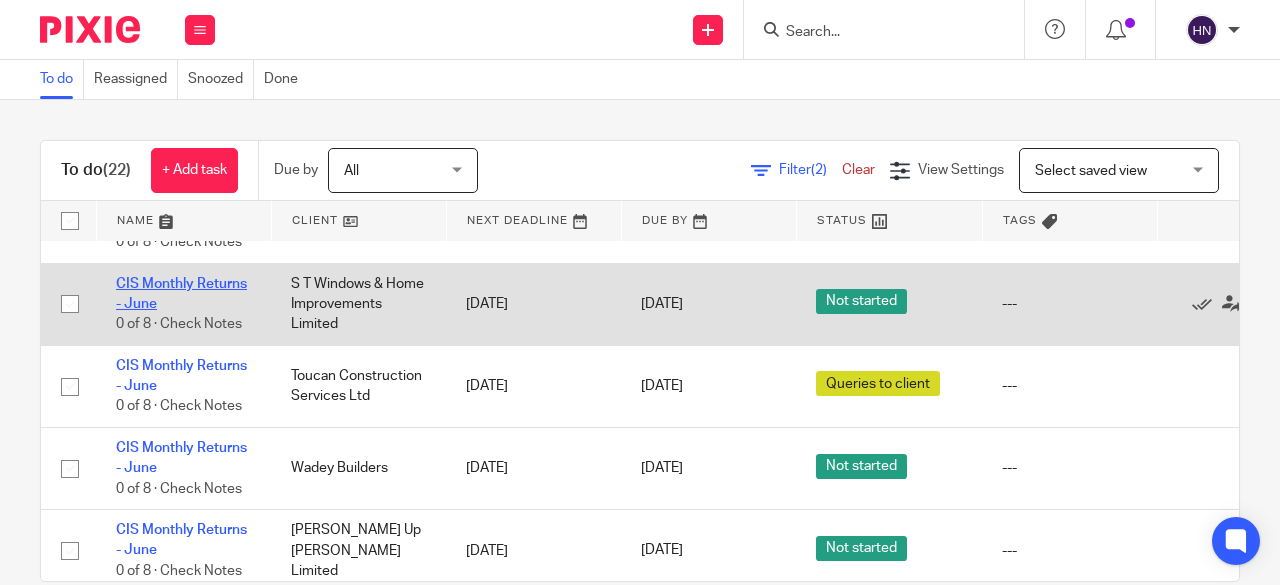 click on "CIS Monthly Returns - June" at bounding box center [181, 294] 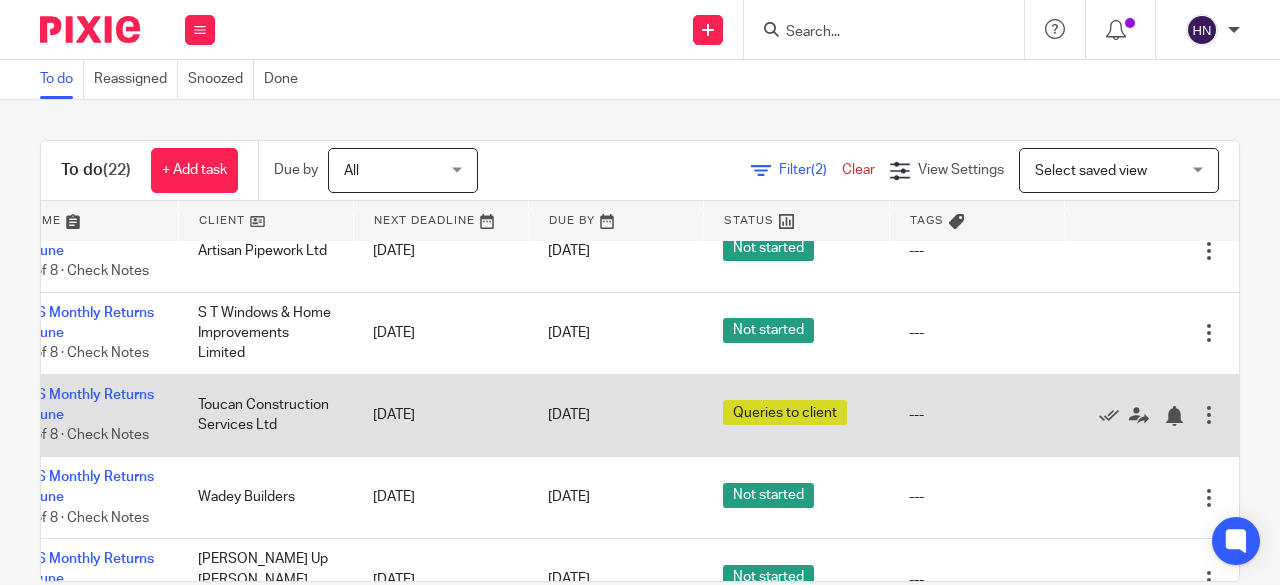 scroll, scrollTop: 771, scrollLeft: 137, axis: both 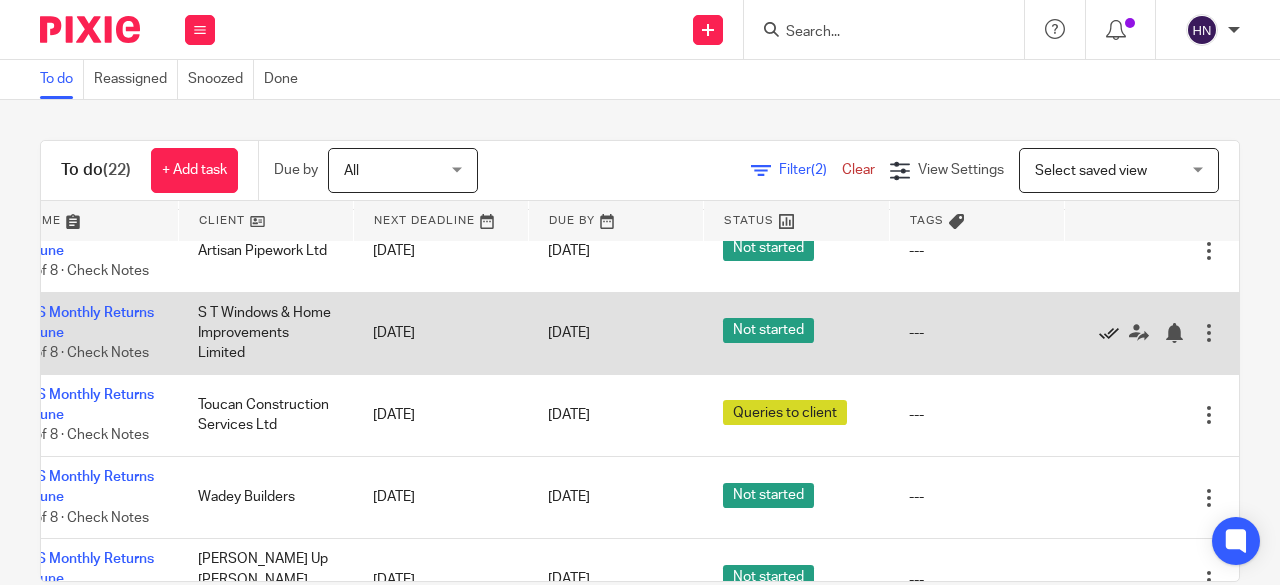 click at bounding box center [1109, 333] 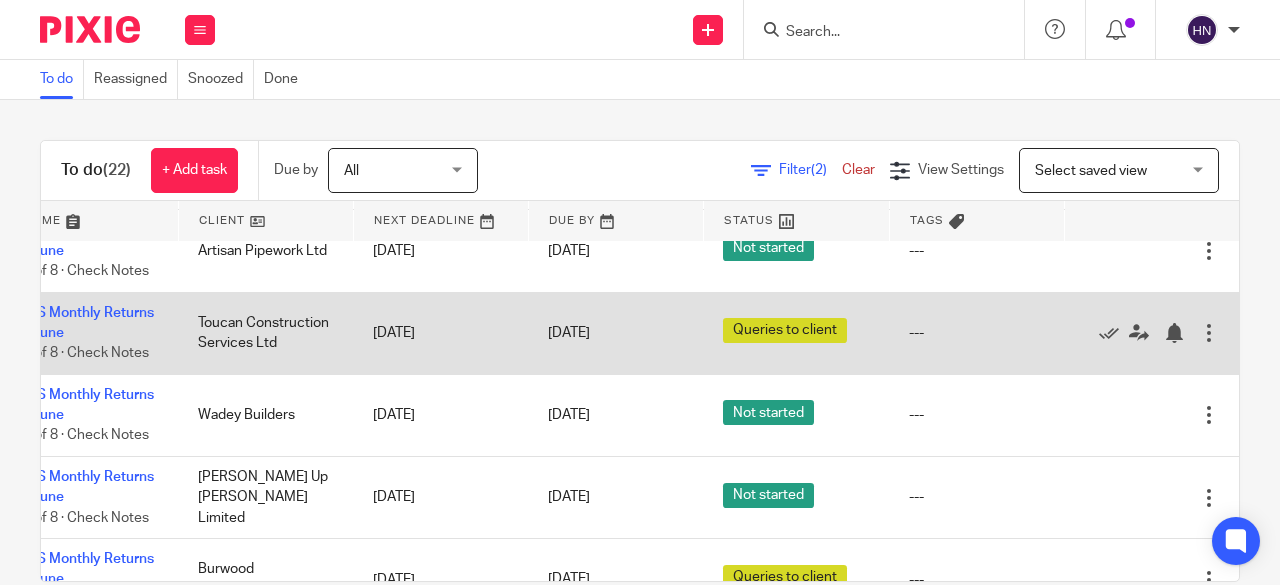 click on "---" at bounding box center (976, 333) 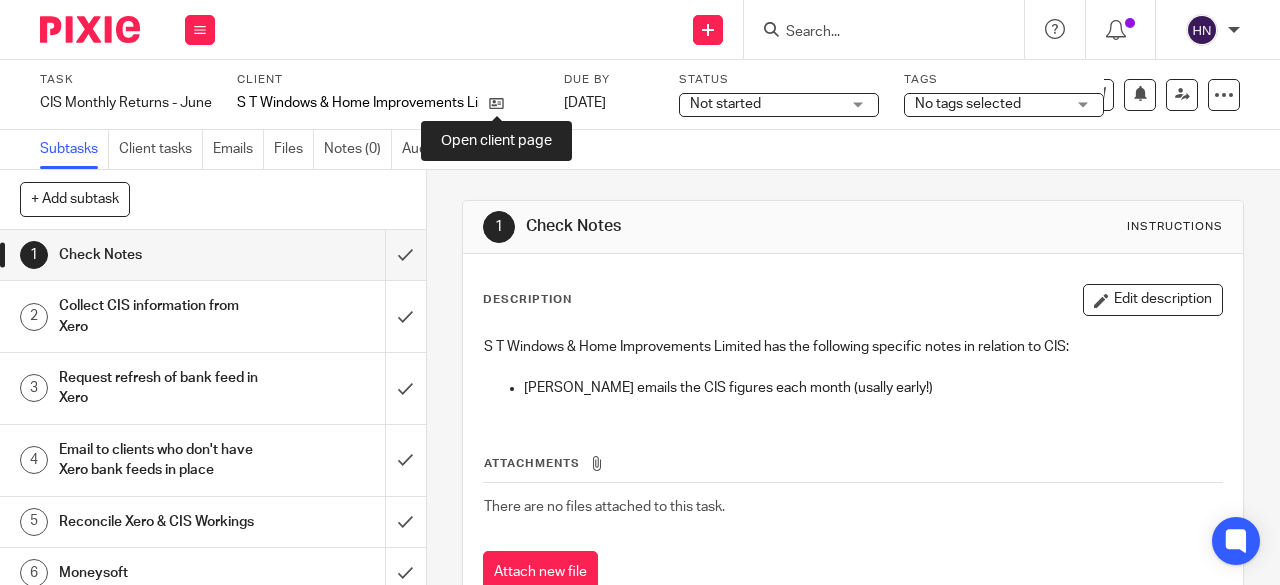 scroll, scrollTop: 0, scrollLeft: 0, axis: both 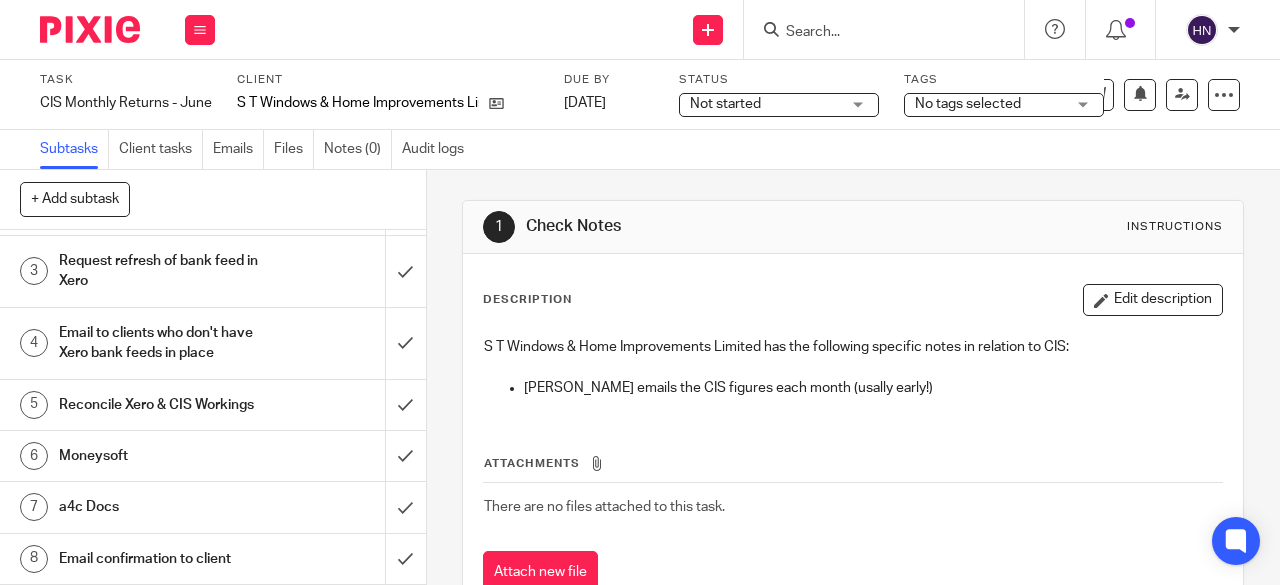 click on "Email confirmation to client" at bounding box center (161, 559) 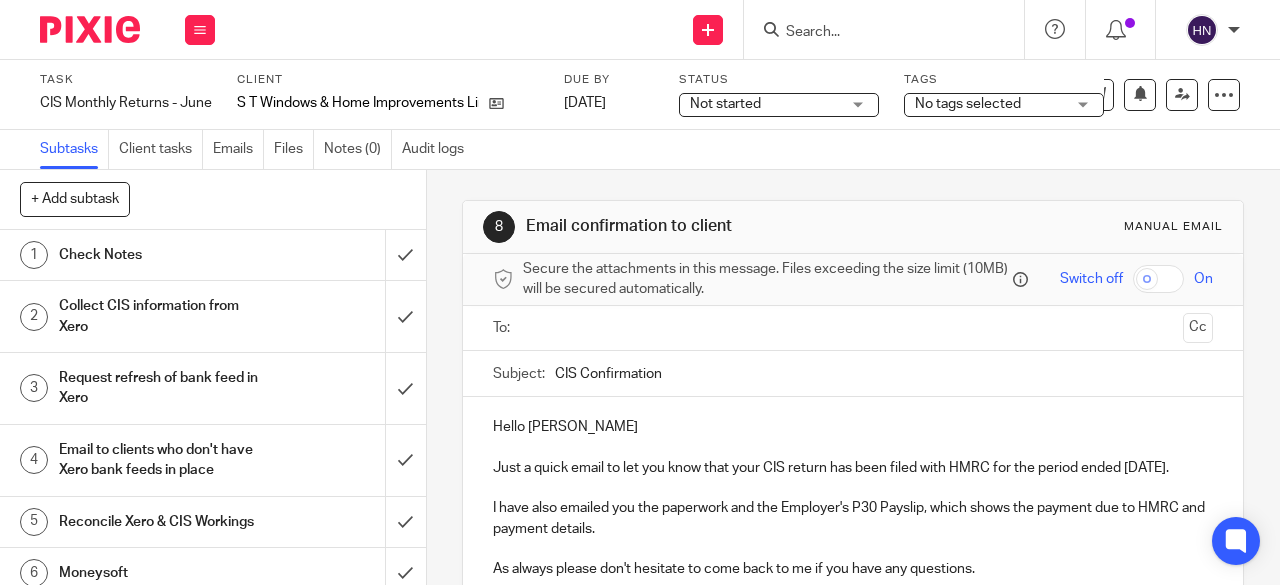 scroll, scrollTop: 0, scrollLeft: 0, axis: both 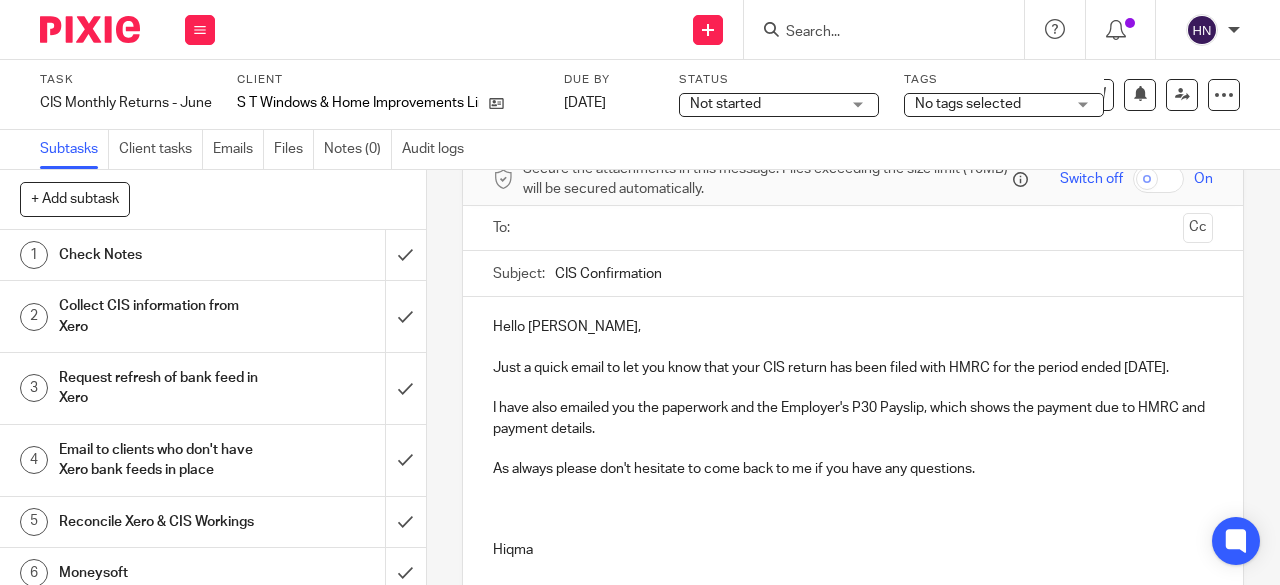 click at bounding box center [853, 530] 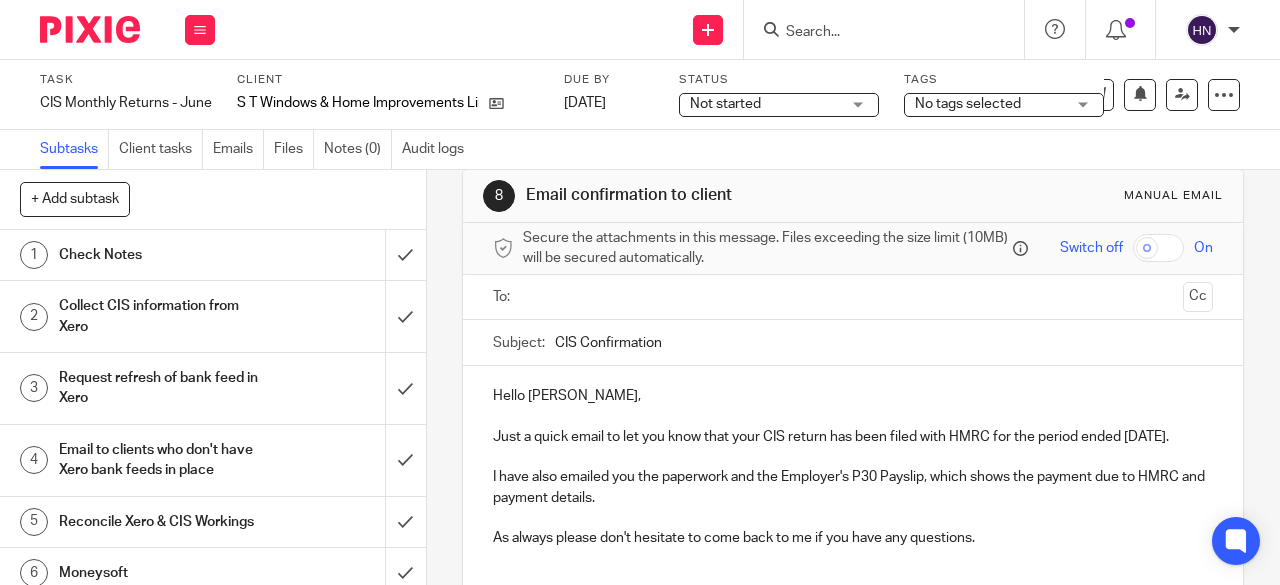 scroll, scrollTop: 0, scrollLeft: 0, axis: both 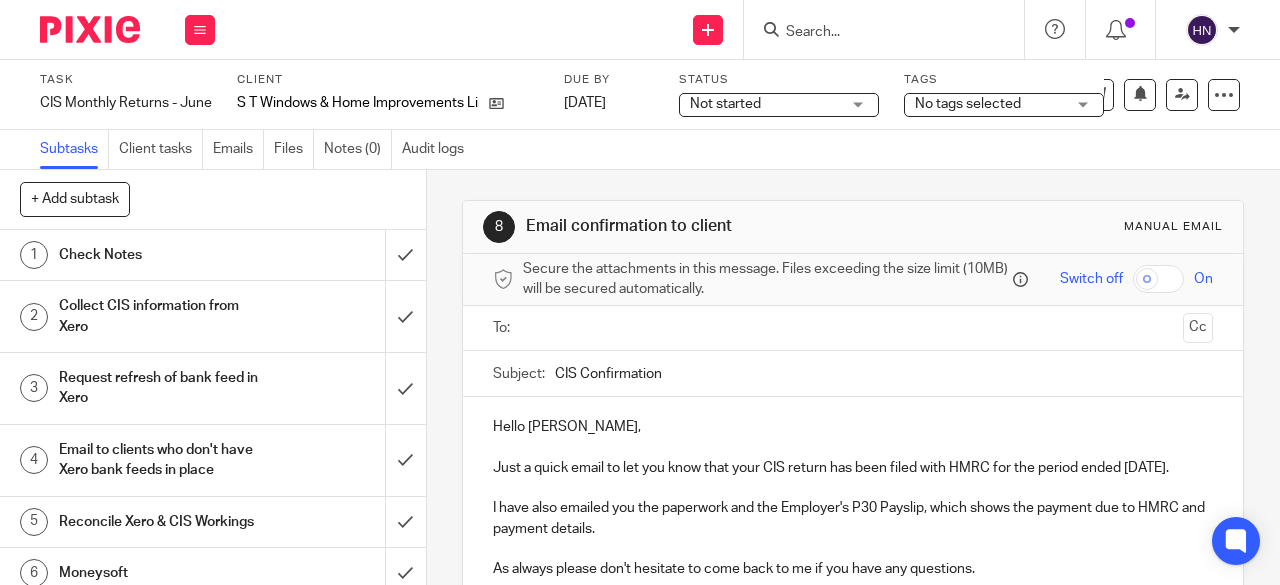 click at bounding box center (854, 328) 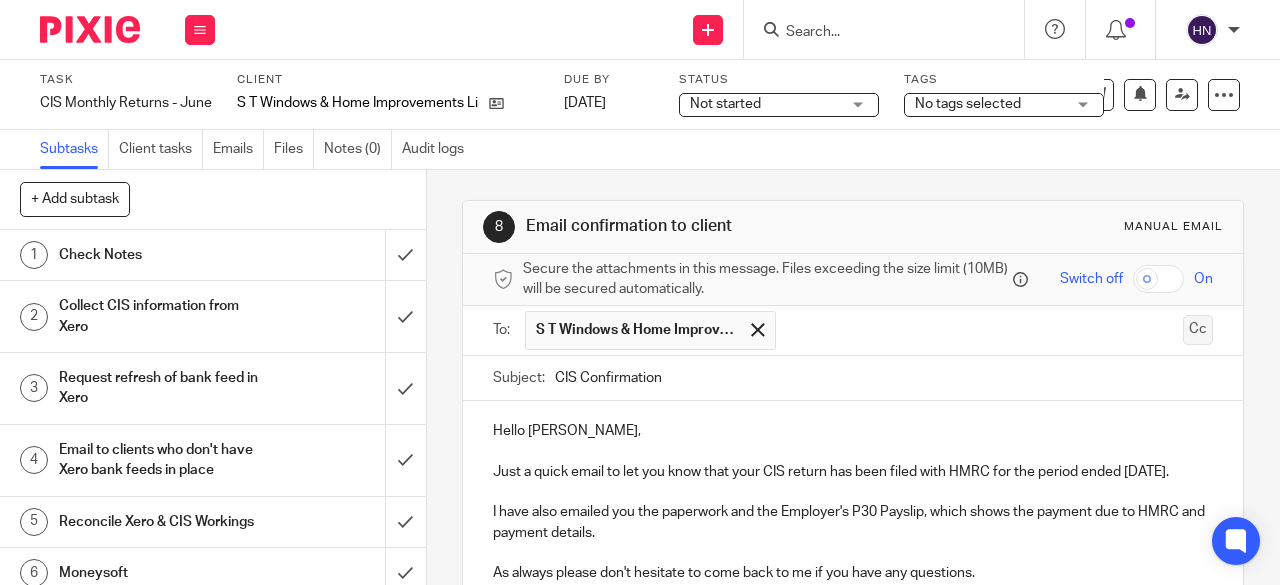 click on "Cc" at bounding box center (1198, 330) 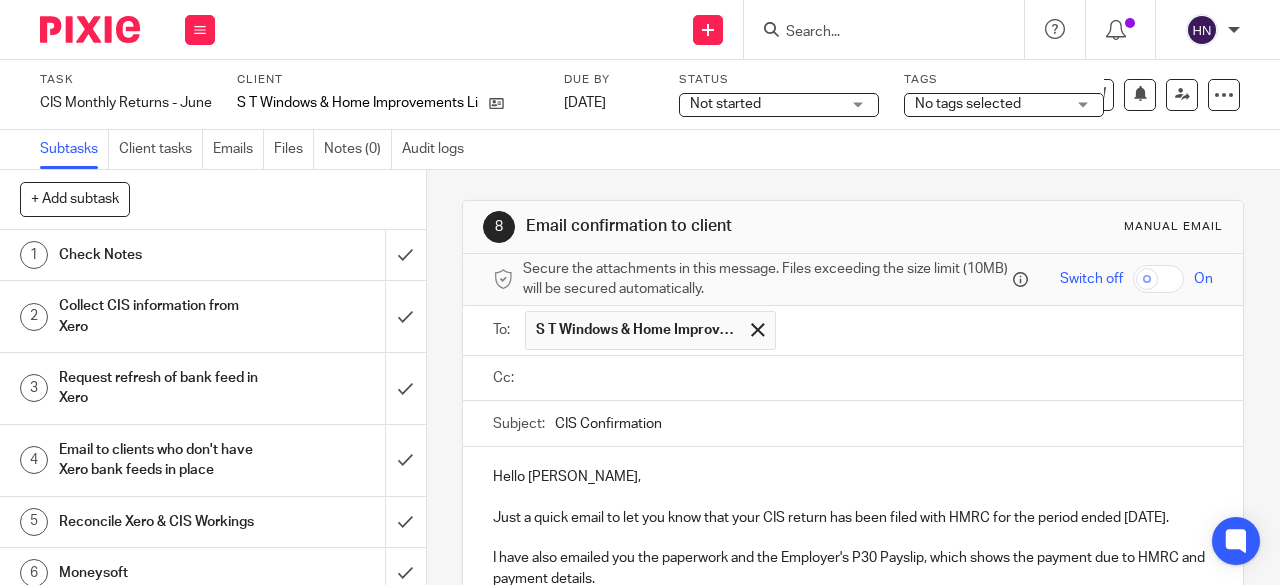 click at bounding box center [867, 378] 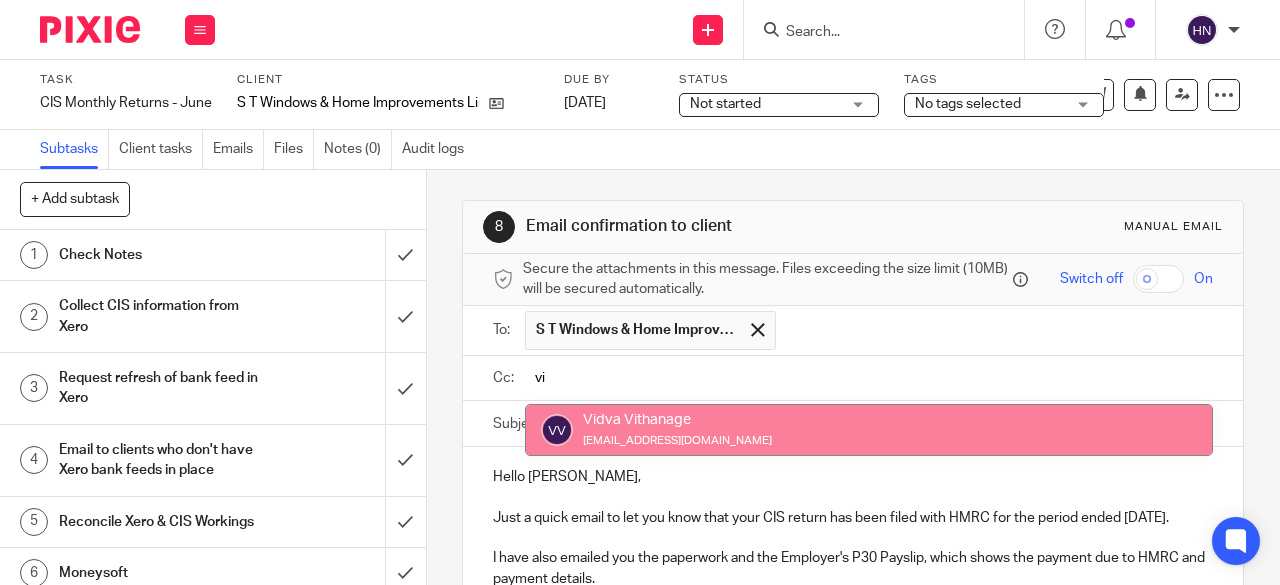 type on "vi" 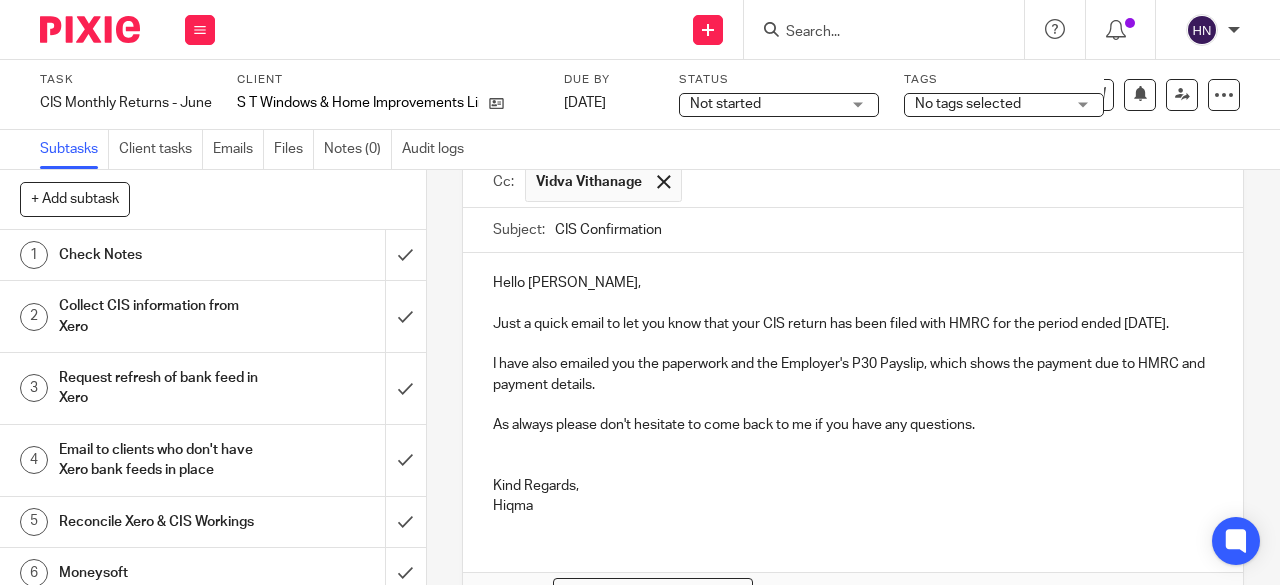 scroll, scrollTop: 326, scrollLeft: 0, axis: vertical 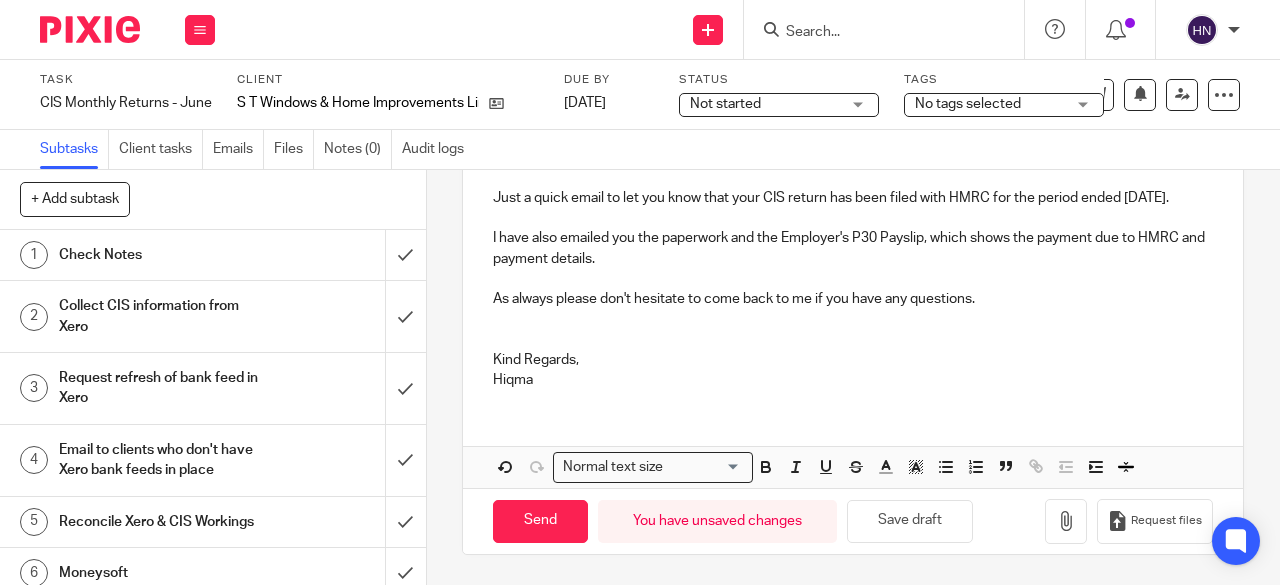 click on "Hiqma" at bounding box center [853, 380] 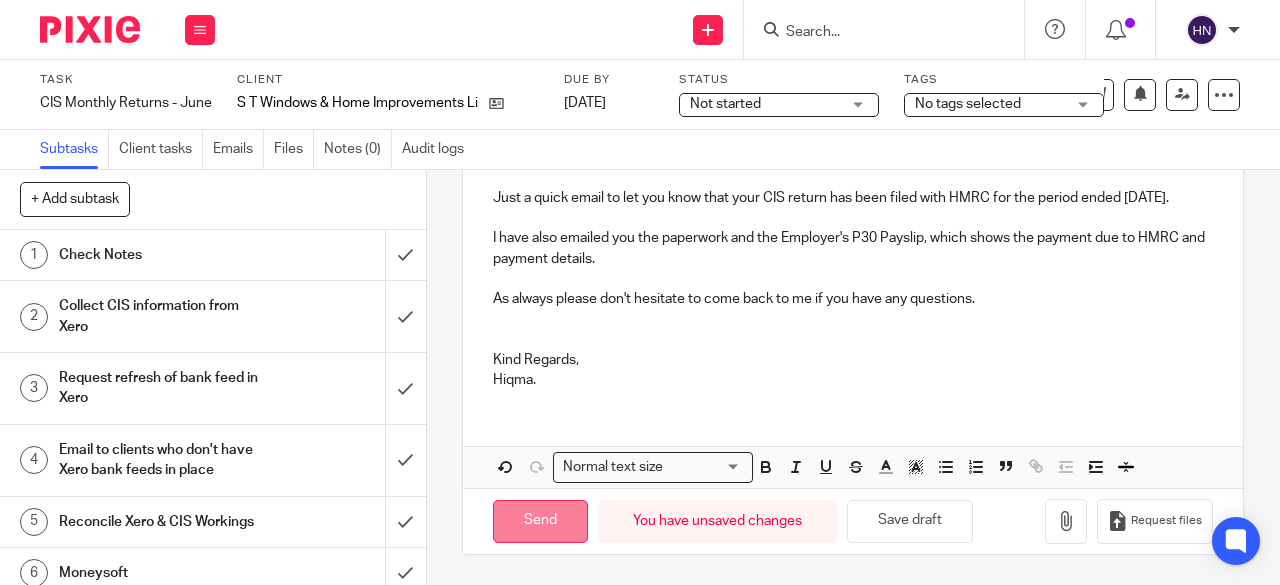 click on "Send" at bounding box center [540, 521] 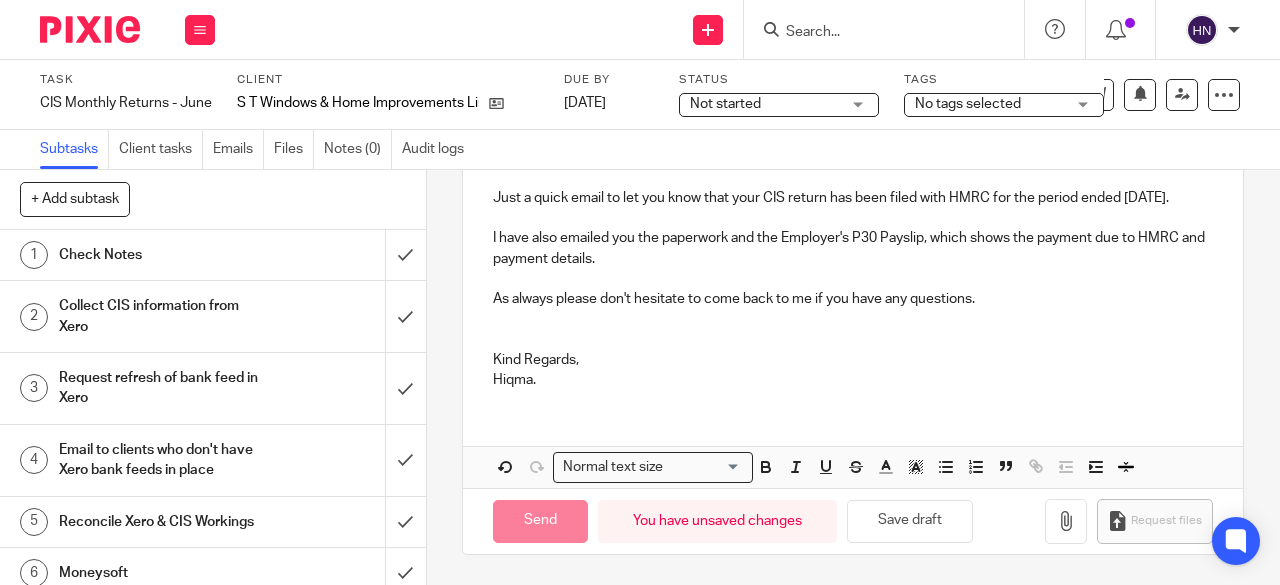 type on "Sent" 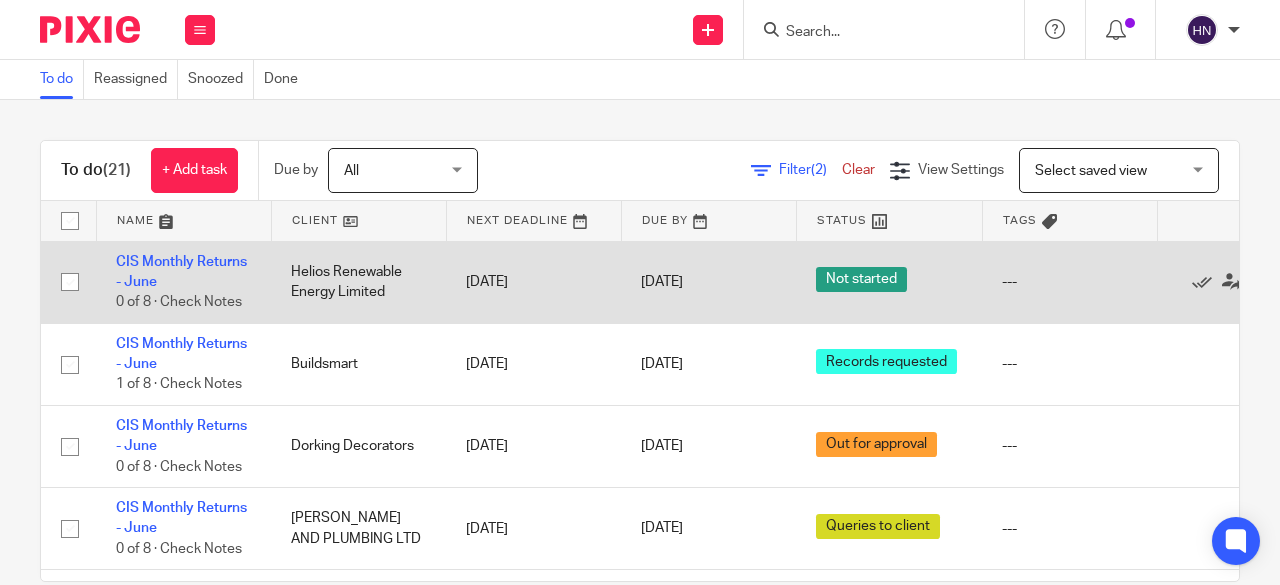 scroll, scrollTop: 0, scrollLeft: 0, axis: both 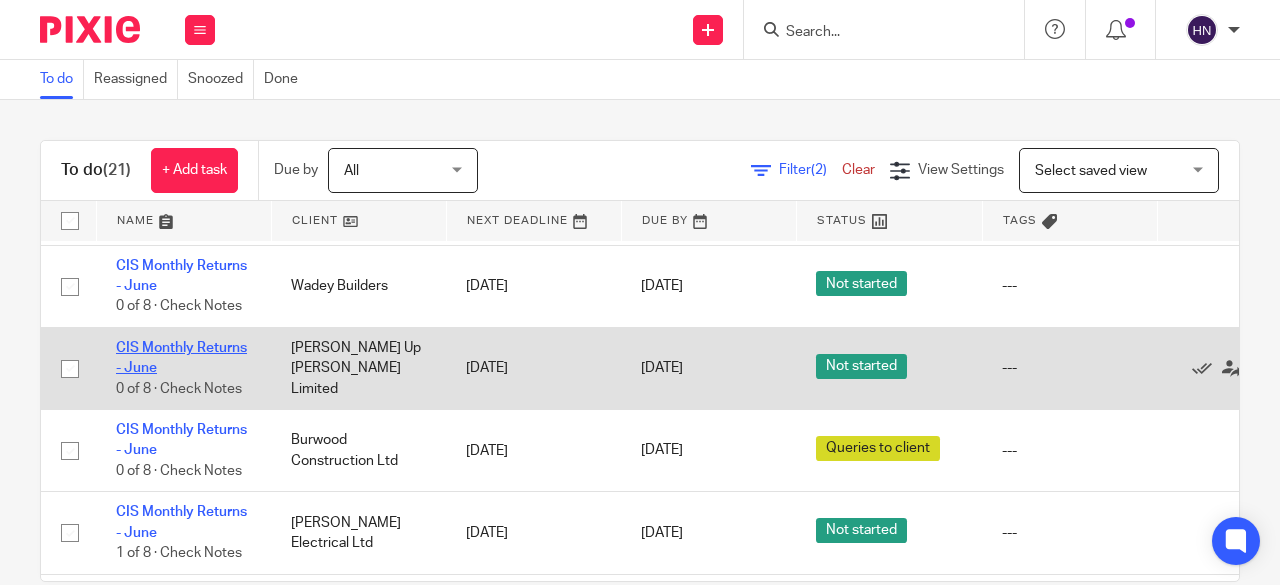 click on "CIS Monthly Returns - June" at bounding box center [181, 358] 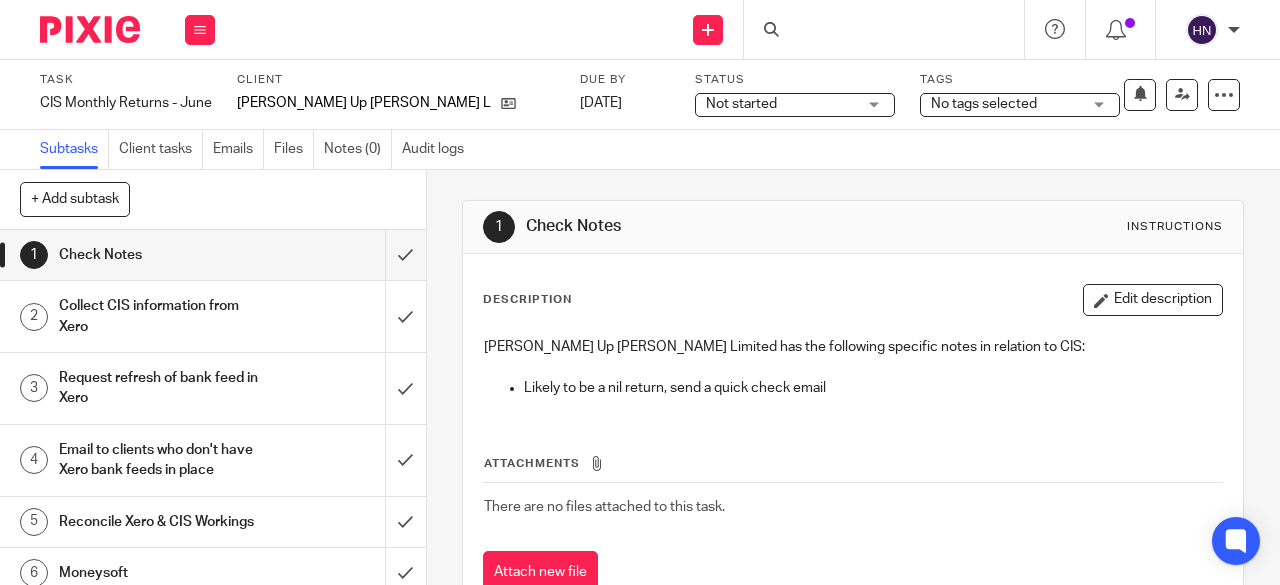 scroll, scrollTop: 0, scrollLeft: 0, axis: both 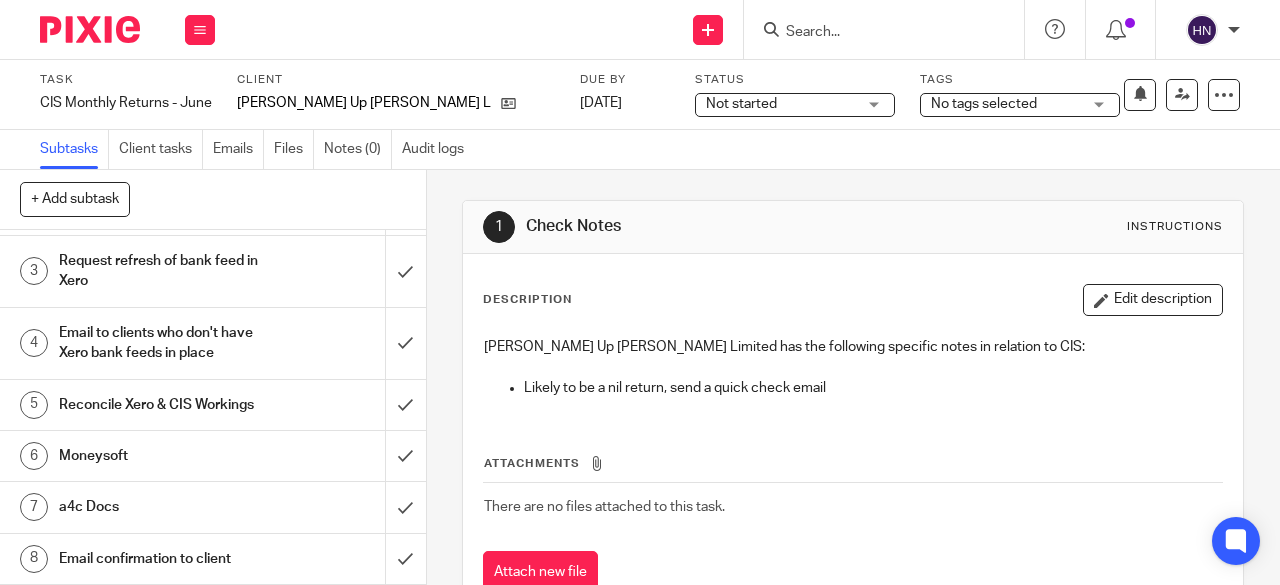 click on "Email confirmation to client" at bounding box center [161, 559] 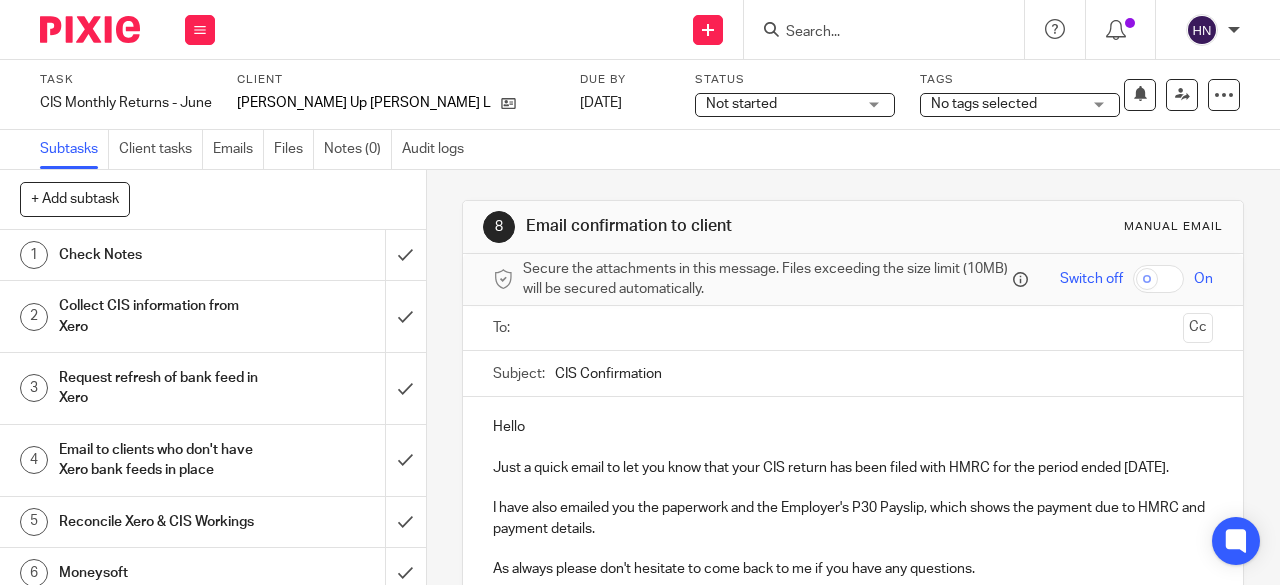 scroll, scrollTop: 0, scrollLeft: 0, axis: both 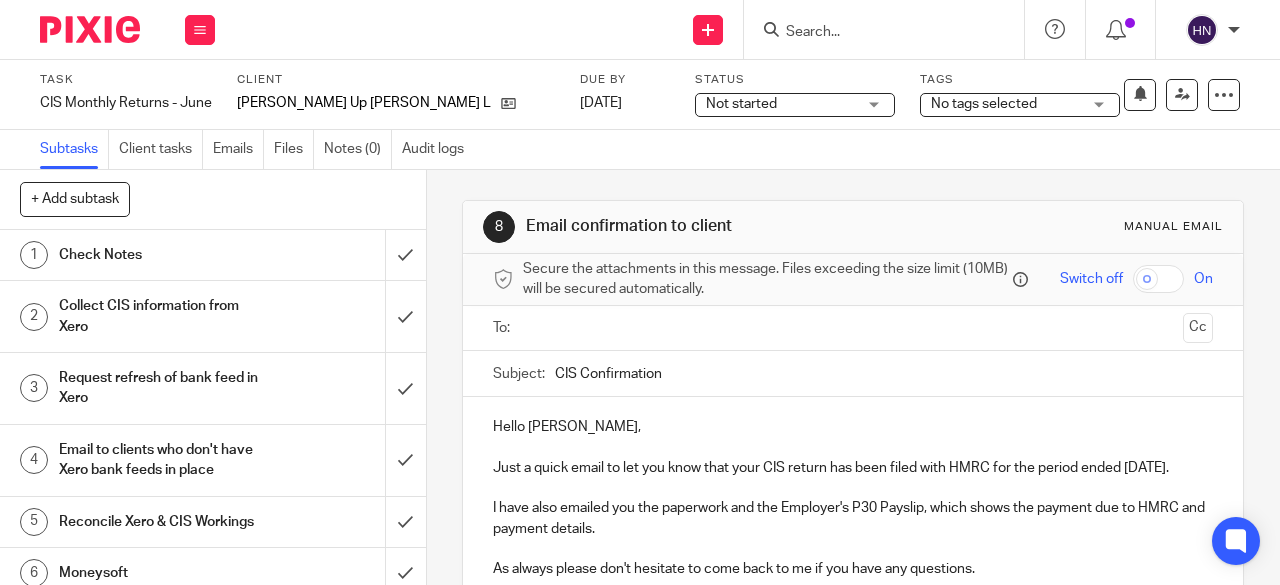 click at bounding box center (852, 328) 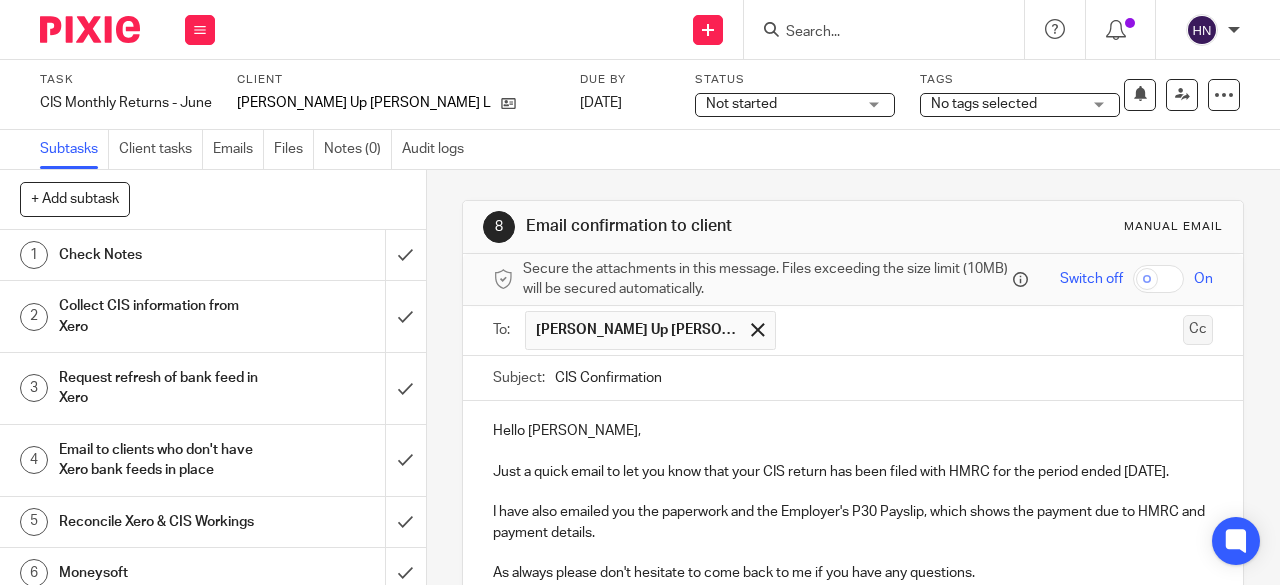 click on "Cc" at bounding box center [1198, 330] 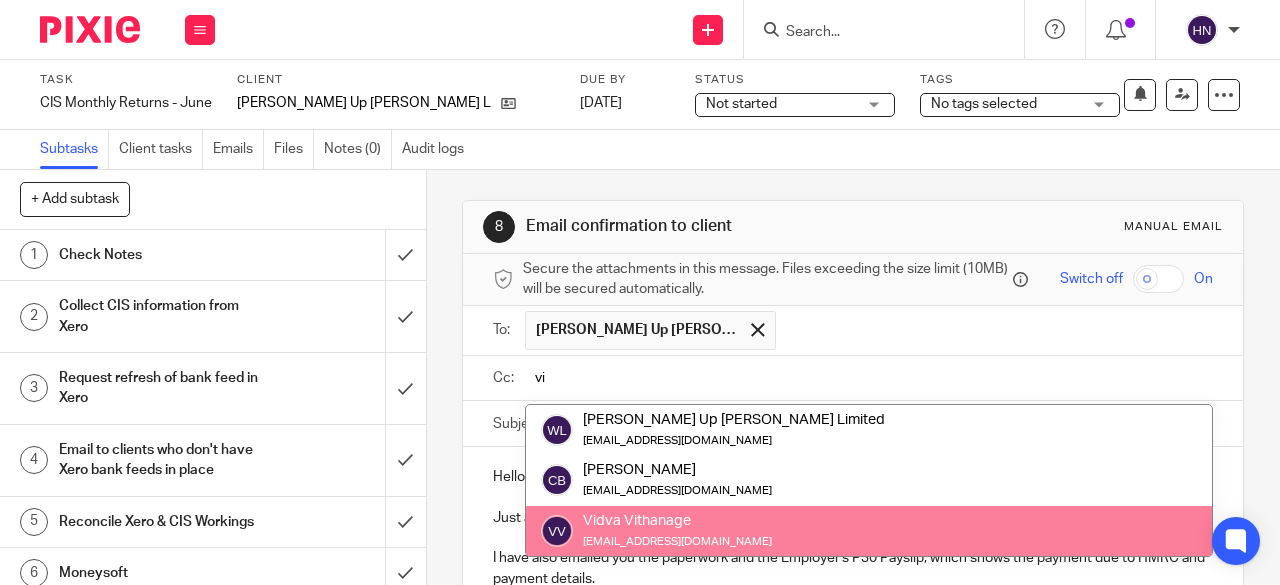 type on "vi" 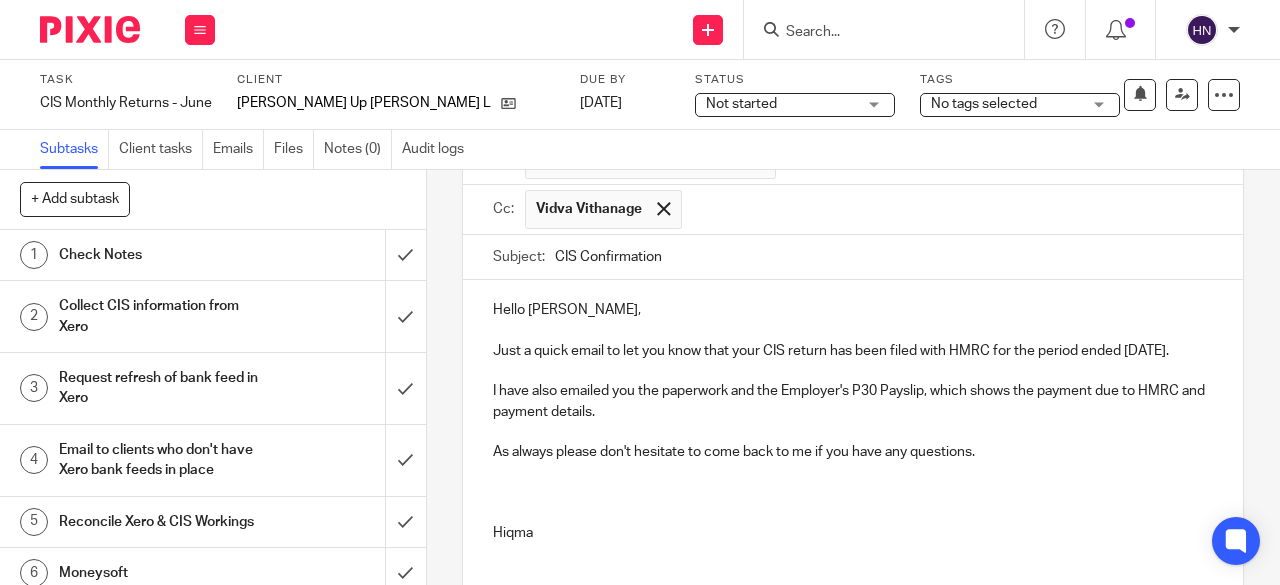 scroll, scrollTop: 200, scrollLeft: 0, axis: vertical 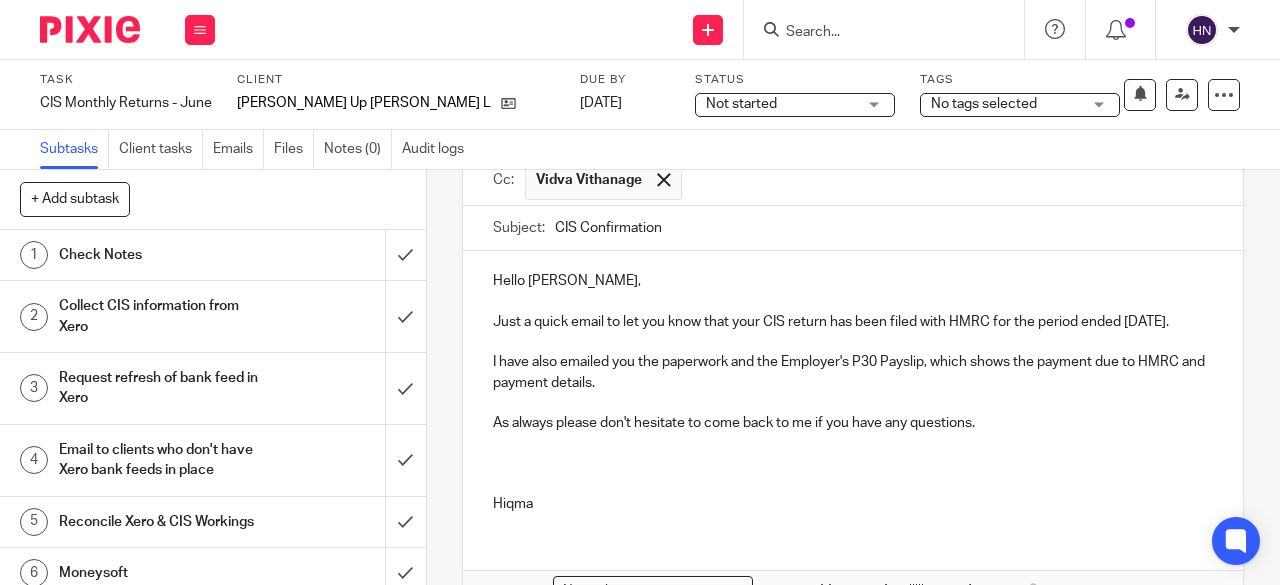 click at bounding box center (853, 484) 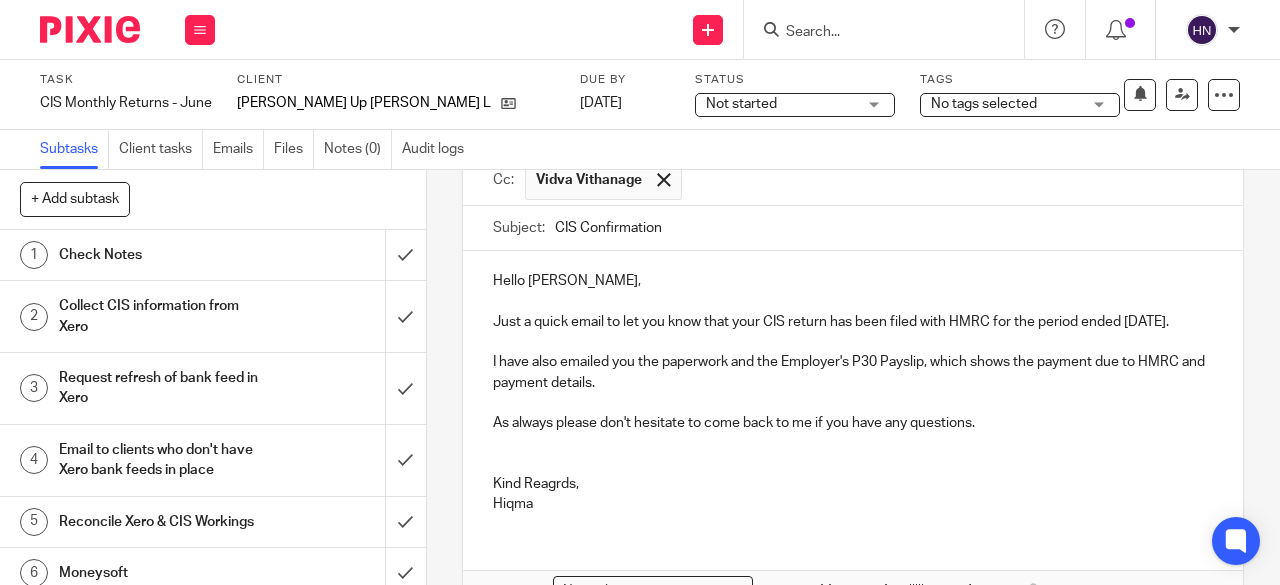click on "Kind Reagrds," at bounding box center (853, 484) 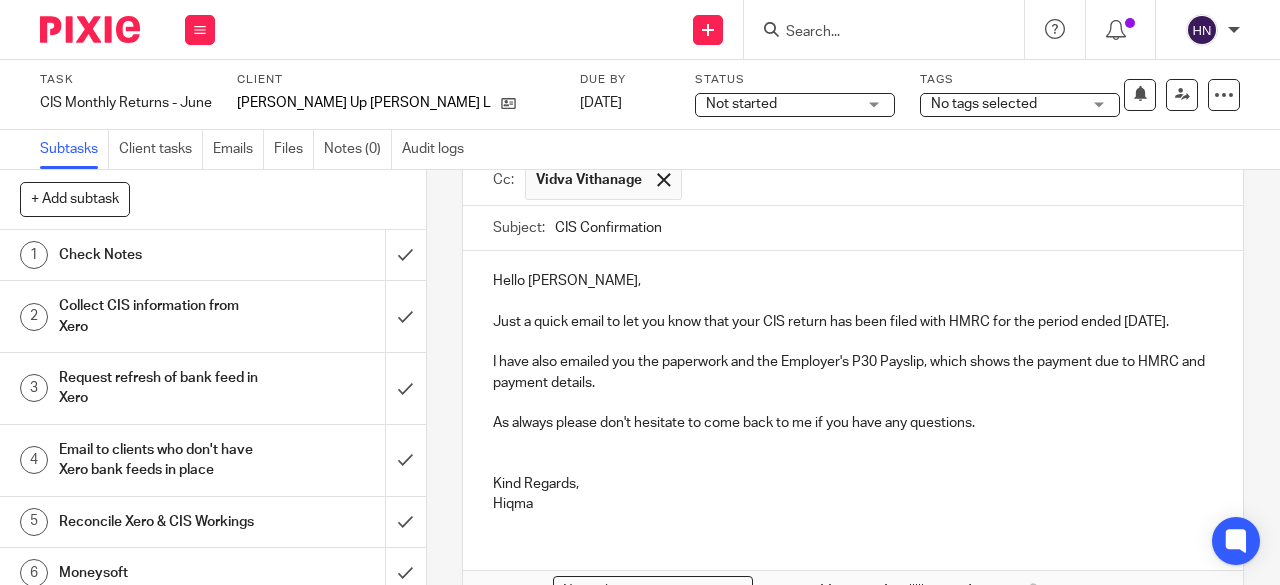 click on "Hiqma" at bounding box center (853, 504) 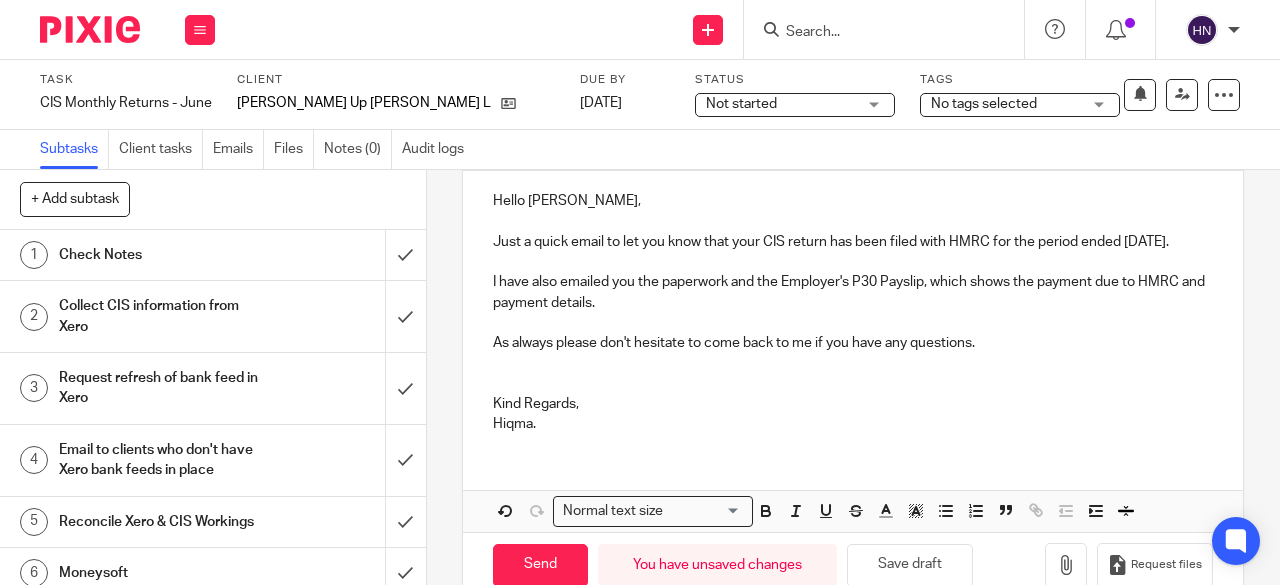 scroll, scrollTop: 326, scrollLeft: 0, axis: vertical 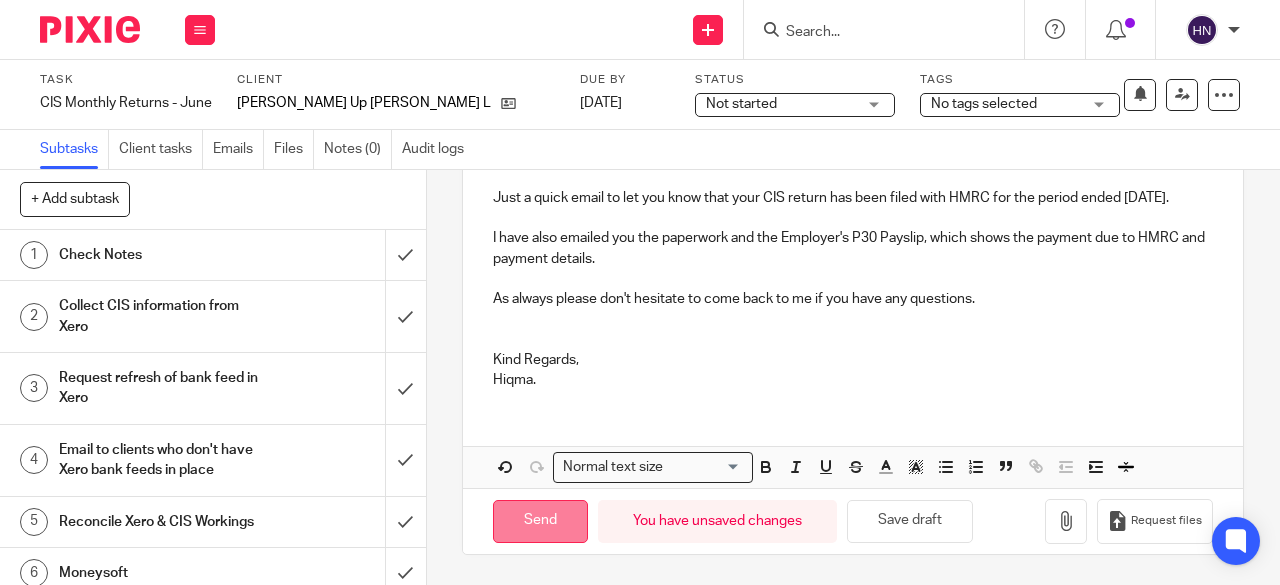 click on "Send" at bounding box center (540, 521) 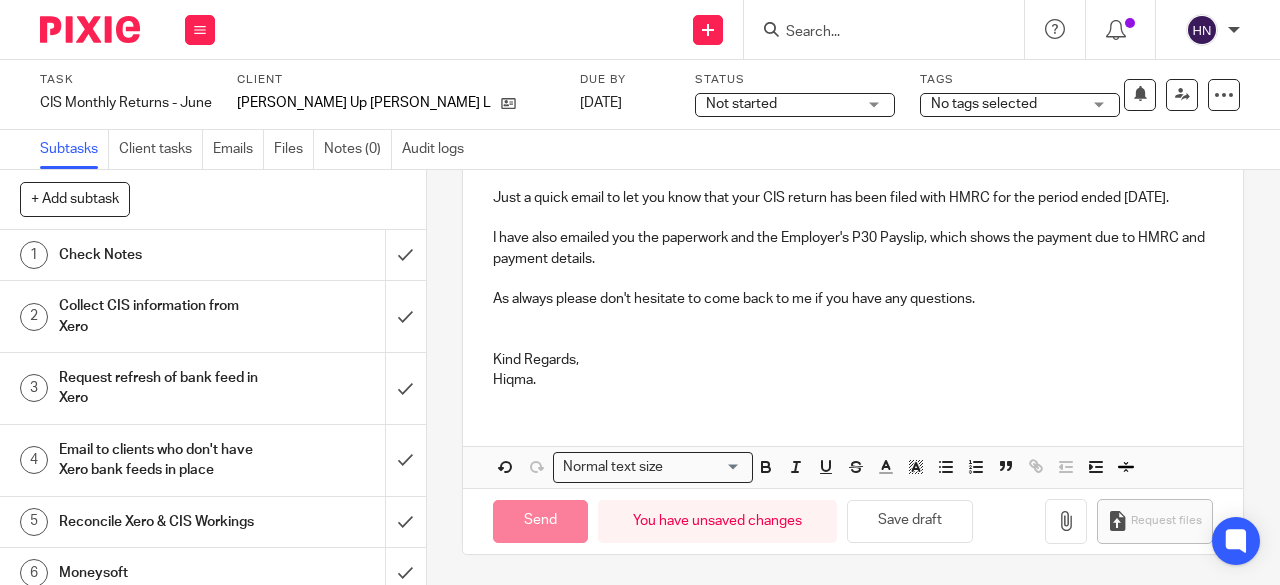 type on "Sent" 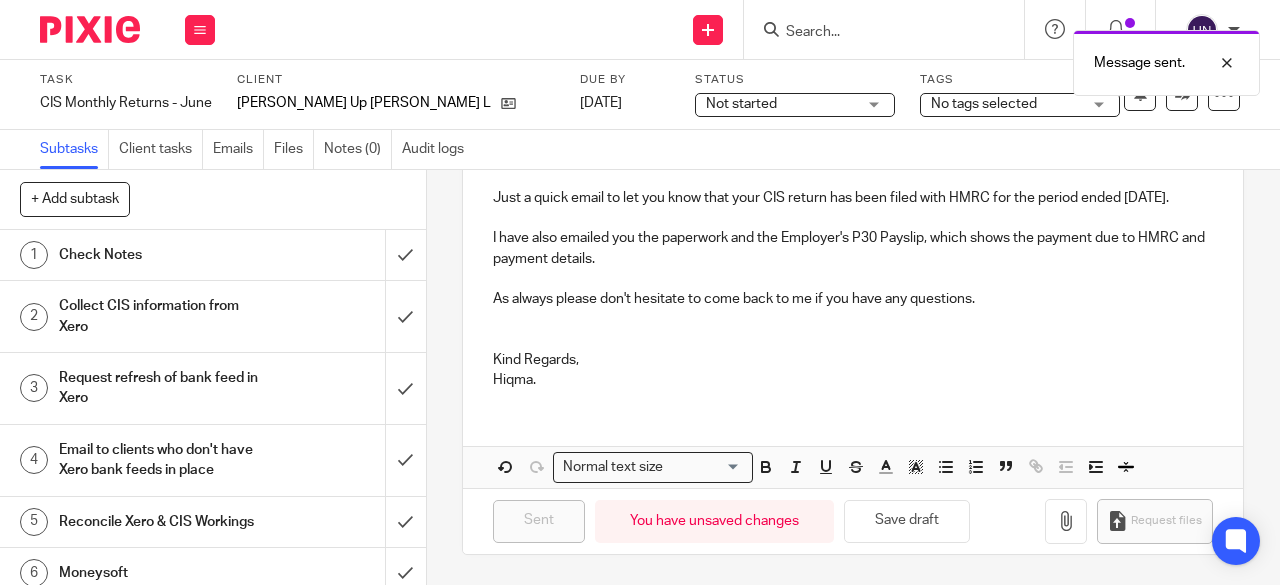 click at bounding box center [1056, 95] 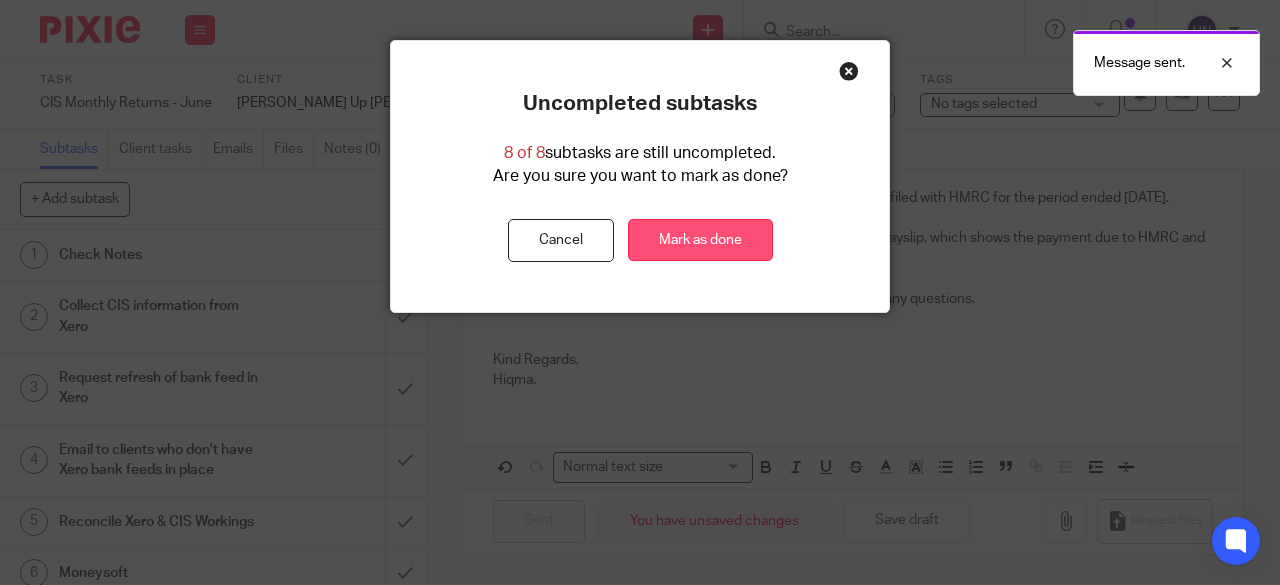 click on "Mark as done" at bounding box center (700, 240) 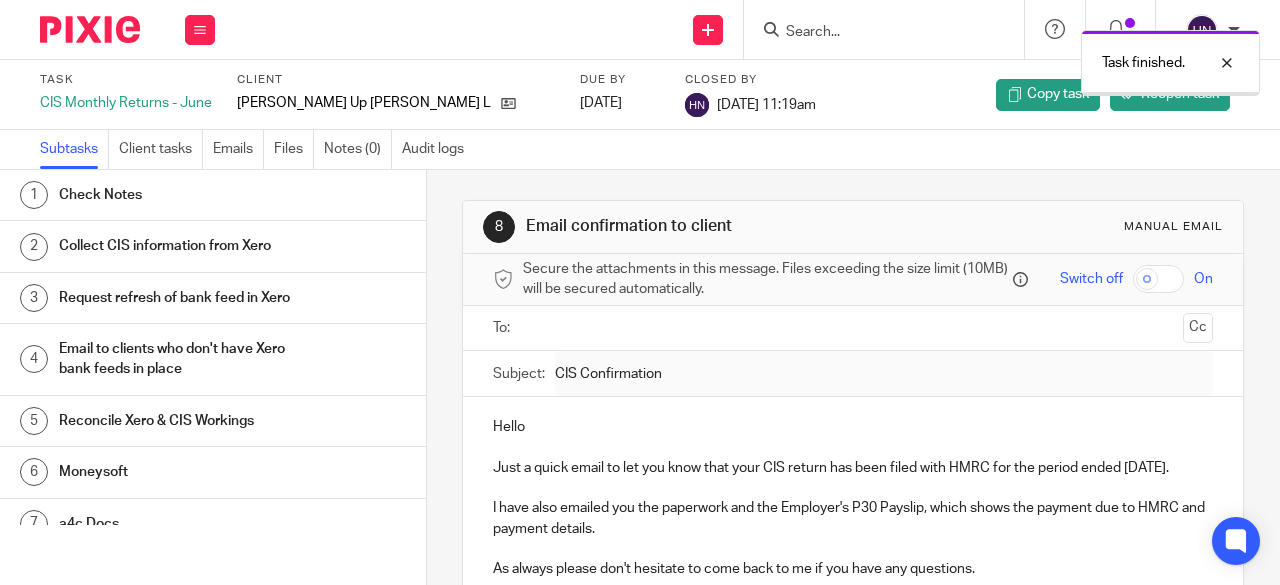 scroll, scrollTop: 0, scrollLeft: 0, axis: both 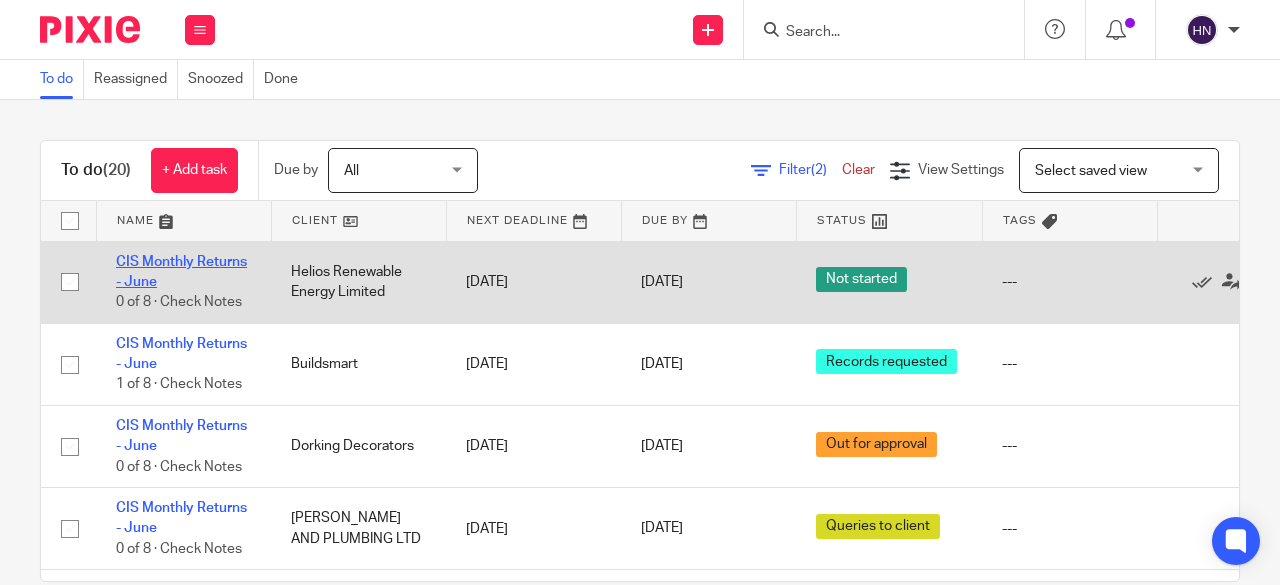 click on "CIS Monthly Returns - June" at bounding box center (181, 272) 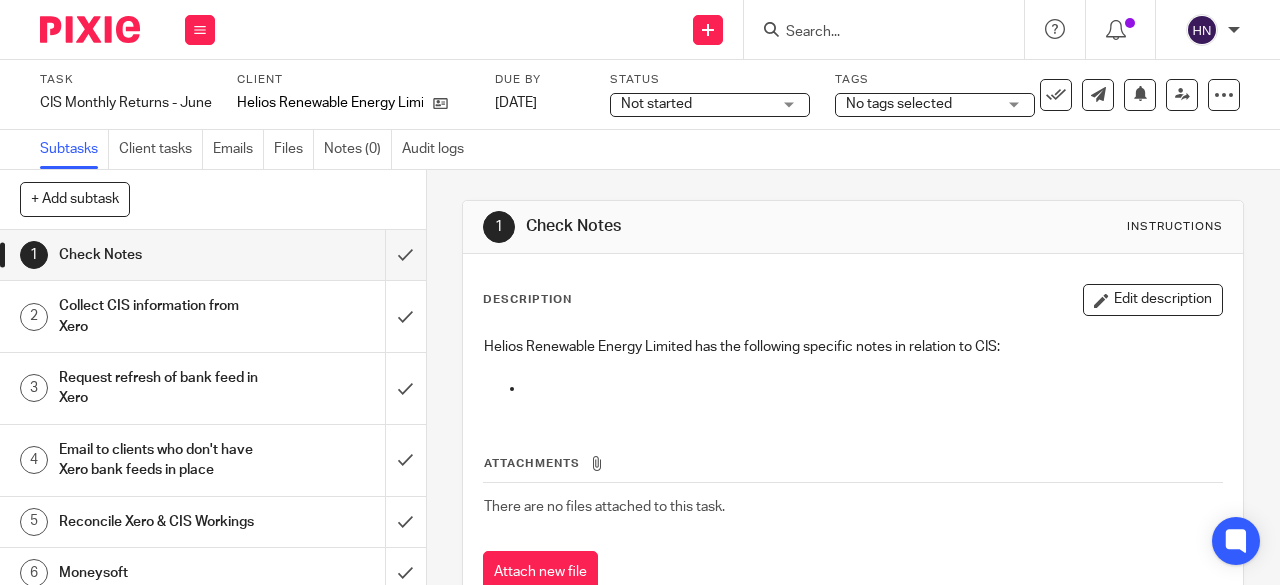 scroll, scrollTop: 0, scrollLeft: 0, axis: both 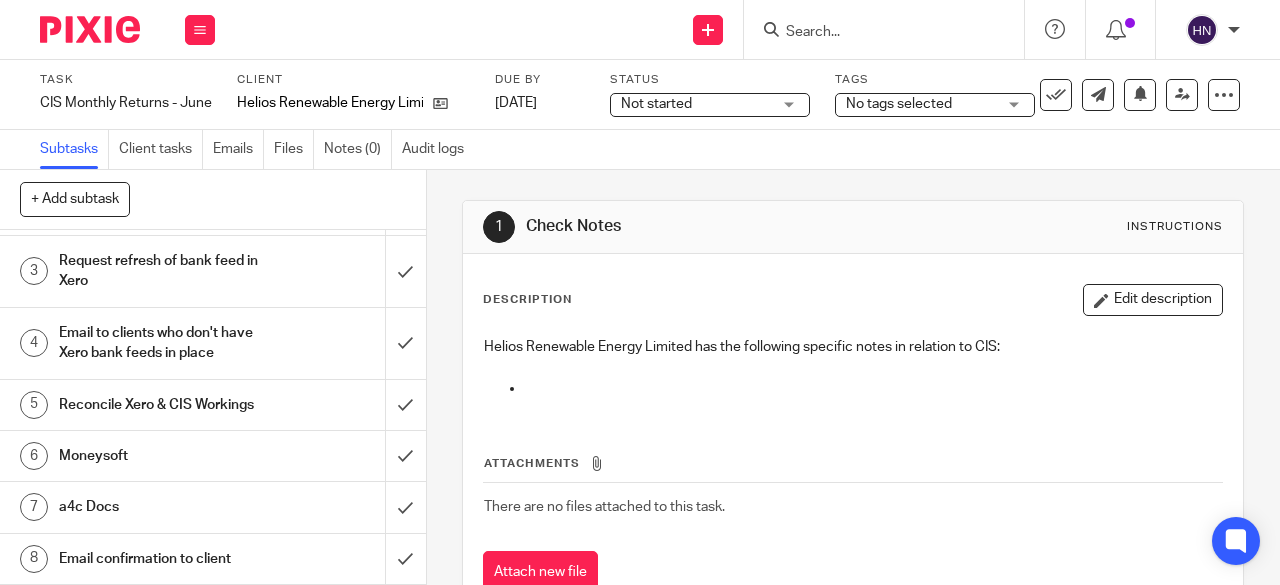 click on "Email confirmation to client" at bounding box center (161, 559) 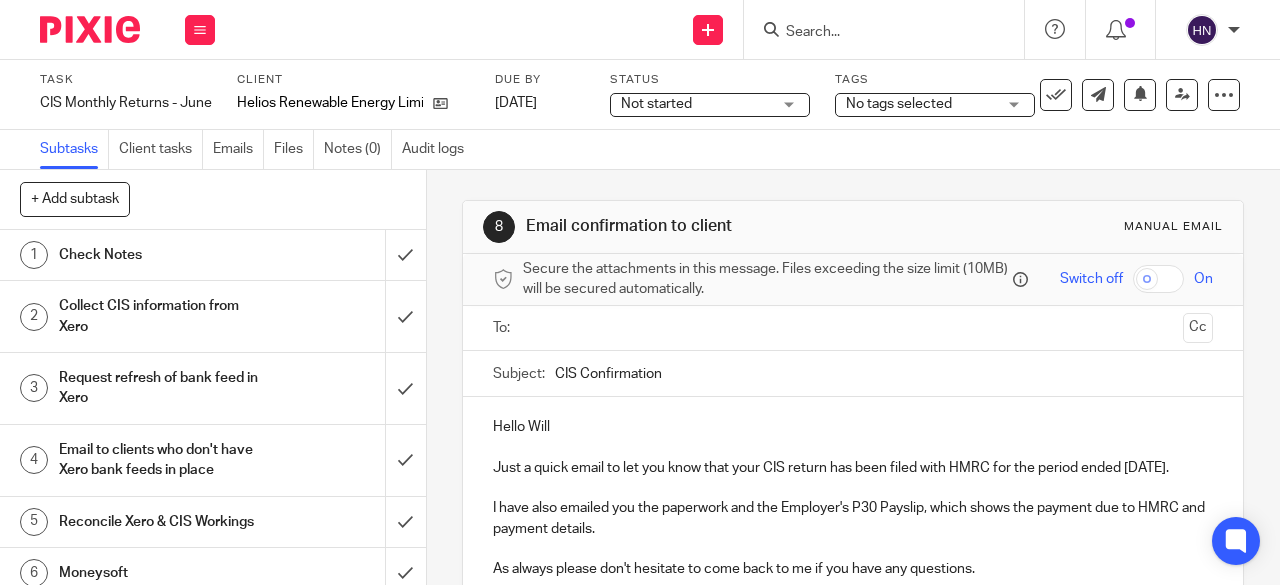 scroll, scrollTop: 0, scrollLeft: 0, axis: both 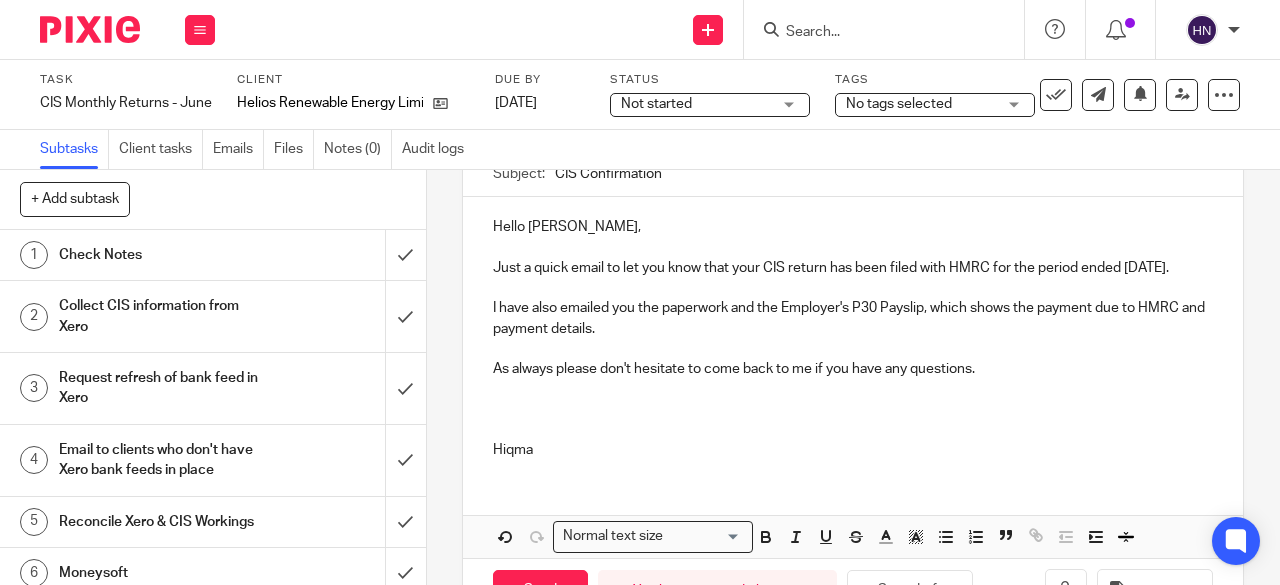 click at bounding box center (853, 430) 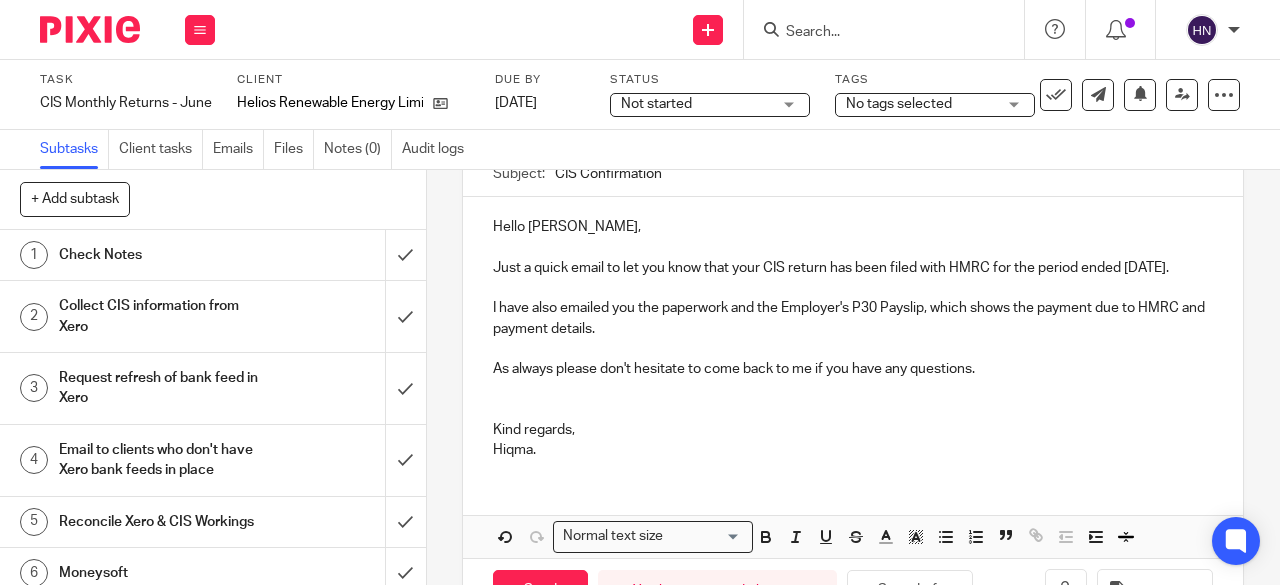 scroll, scrollTop: 0, scrollLeft: 0, axis: both 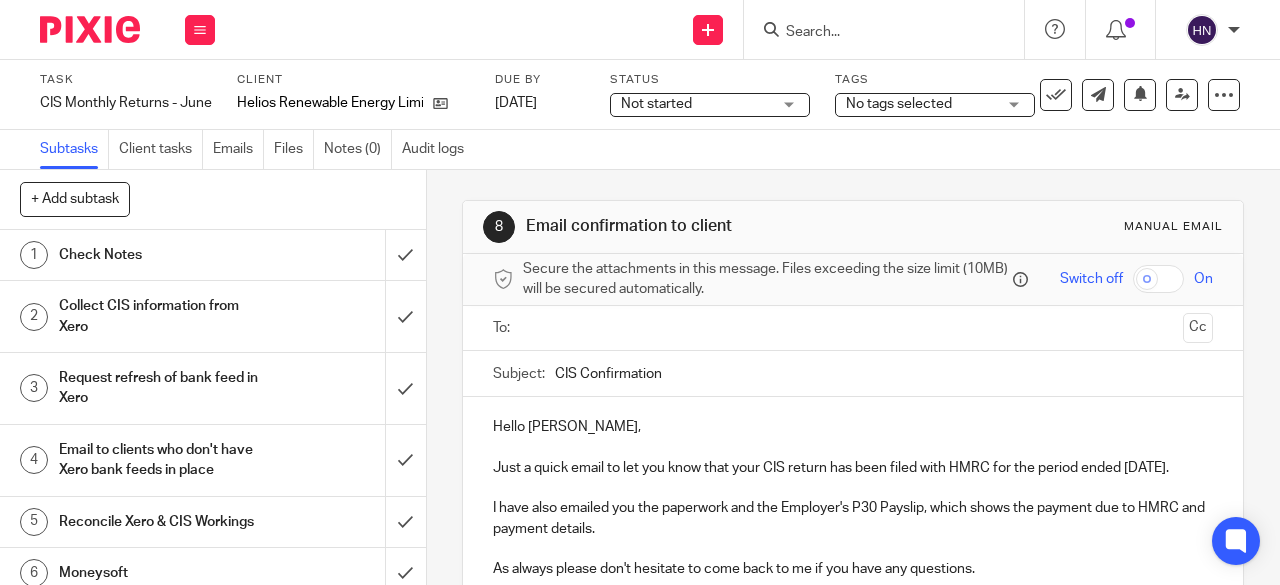 click at bounding box center (852, 328) 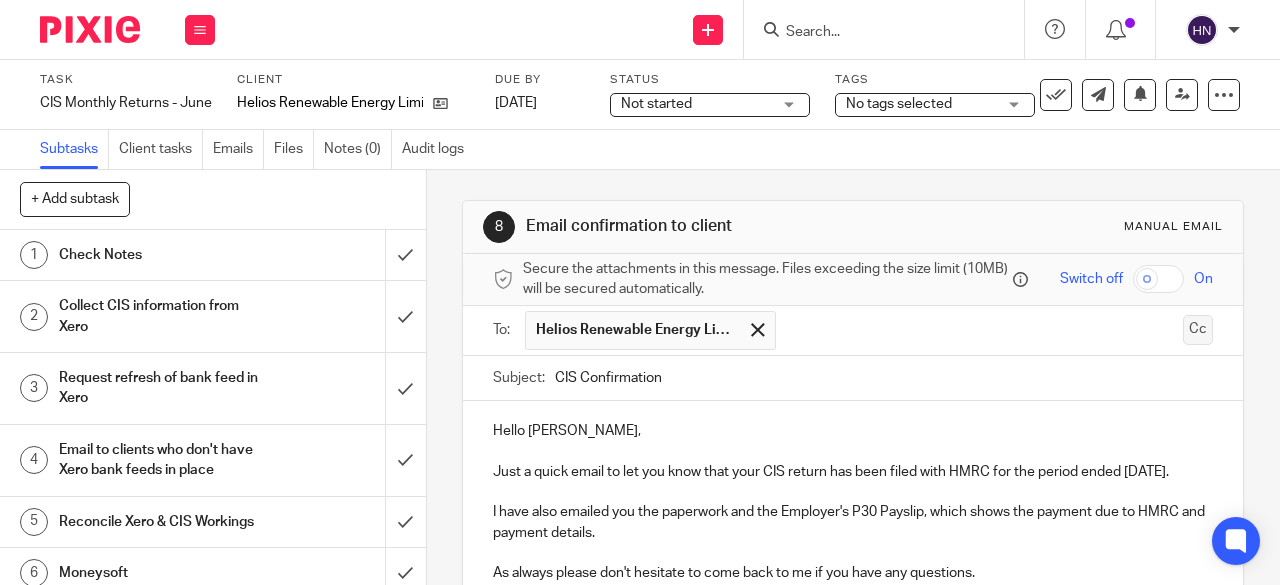 click on "Cc" at bounding box center (1198, 330) 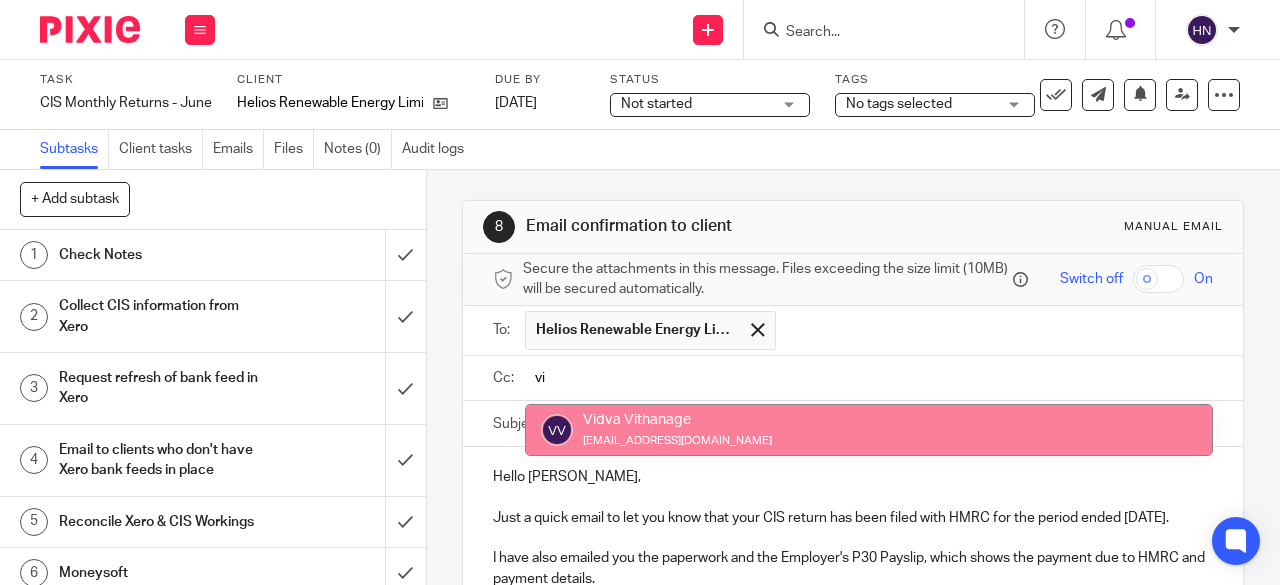 type on "vi" 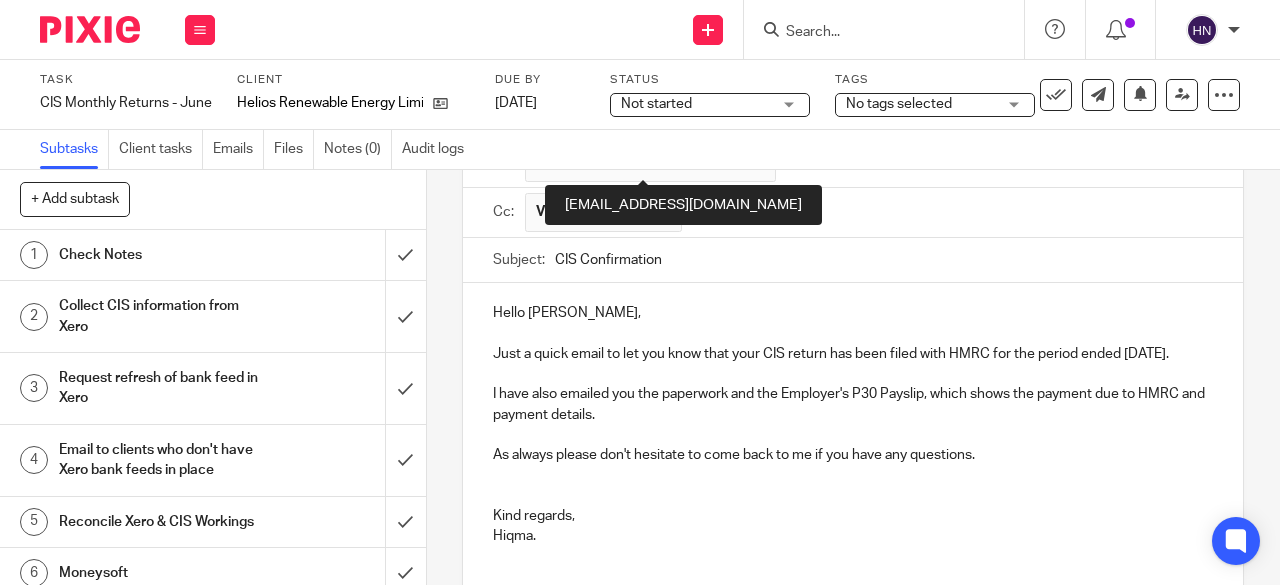 scroll, scrollTop: 200, scrollLeft: 0, axis: vertical 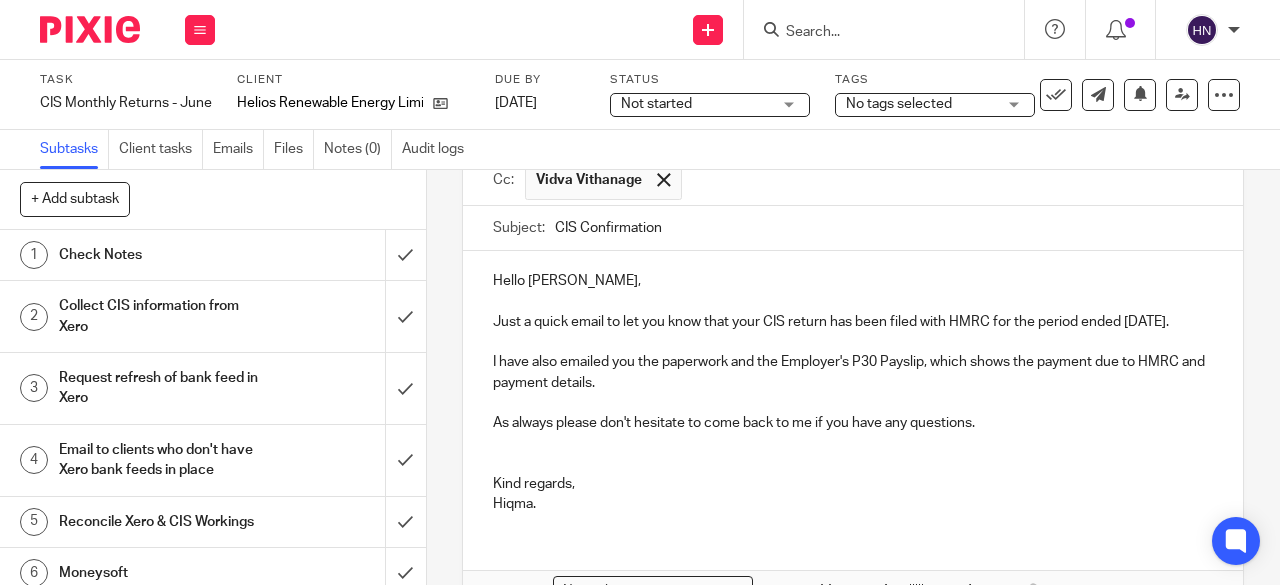 click on "Hello Will, Just a quick email to let you know that your CIS return has been filed with HMRC for the period ended 6th July. I have also emailed you the paperwork and the Employer's P30 Payslip, which shows the payment due to HMRC and payment details. As always please don't hesitate to come back to me if you have any questions. Kind regards, Hiqma." at bounding box center (853, 390) 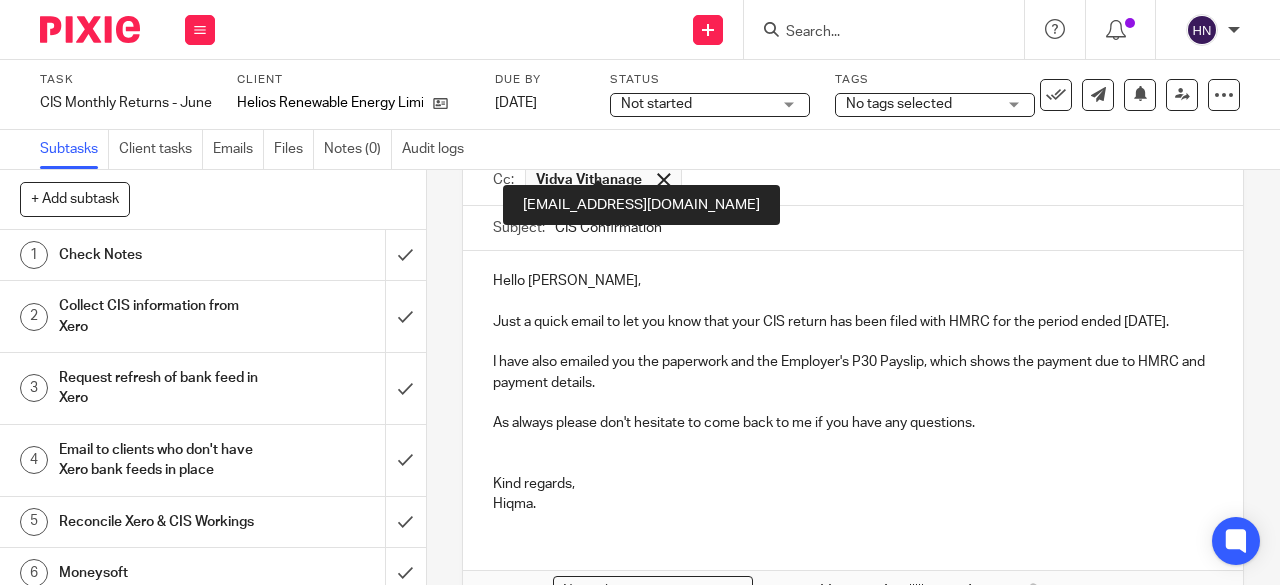 scroll, scrollTop: 326, scrollLeft: 0, axis: vertical 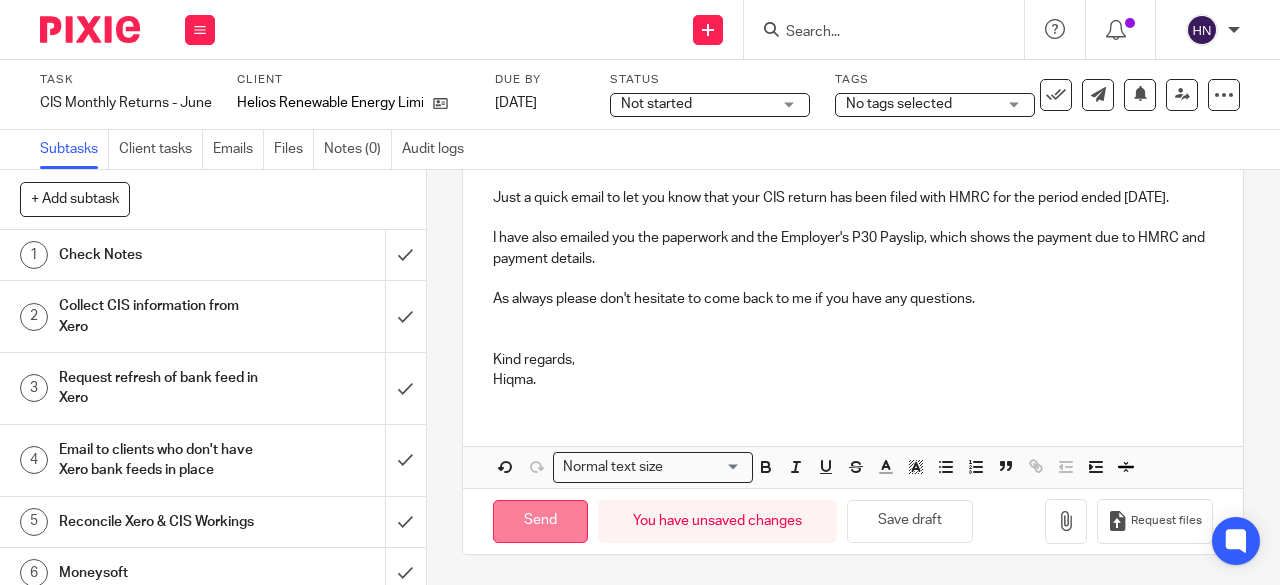 click on "Send" at bounding box center [540, 521] 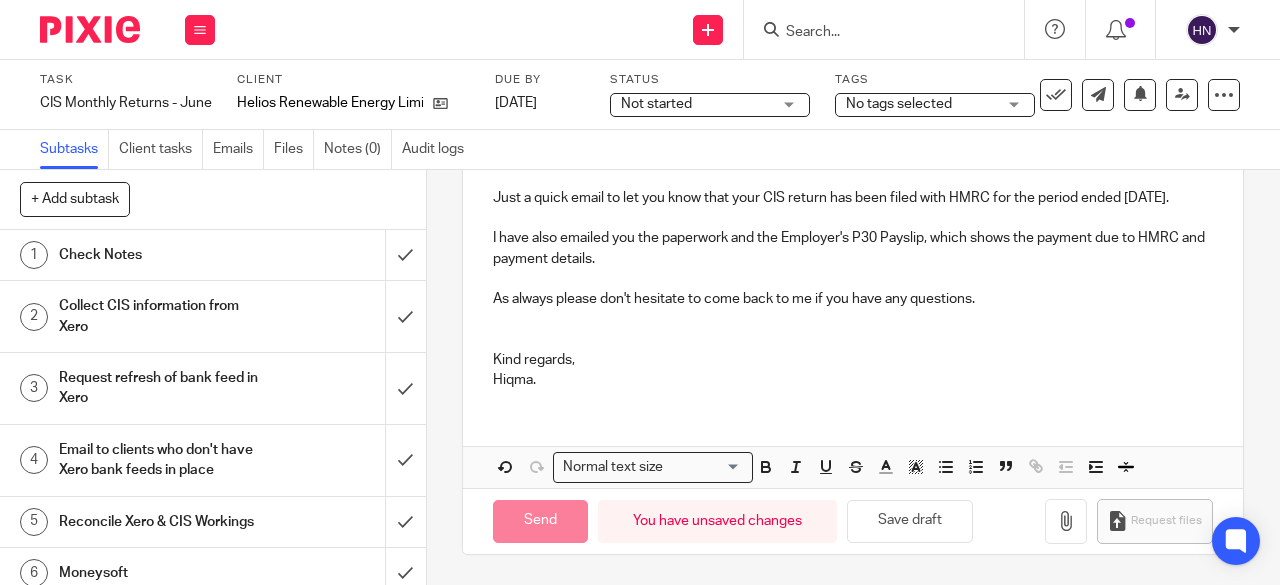 type on "Sent" 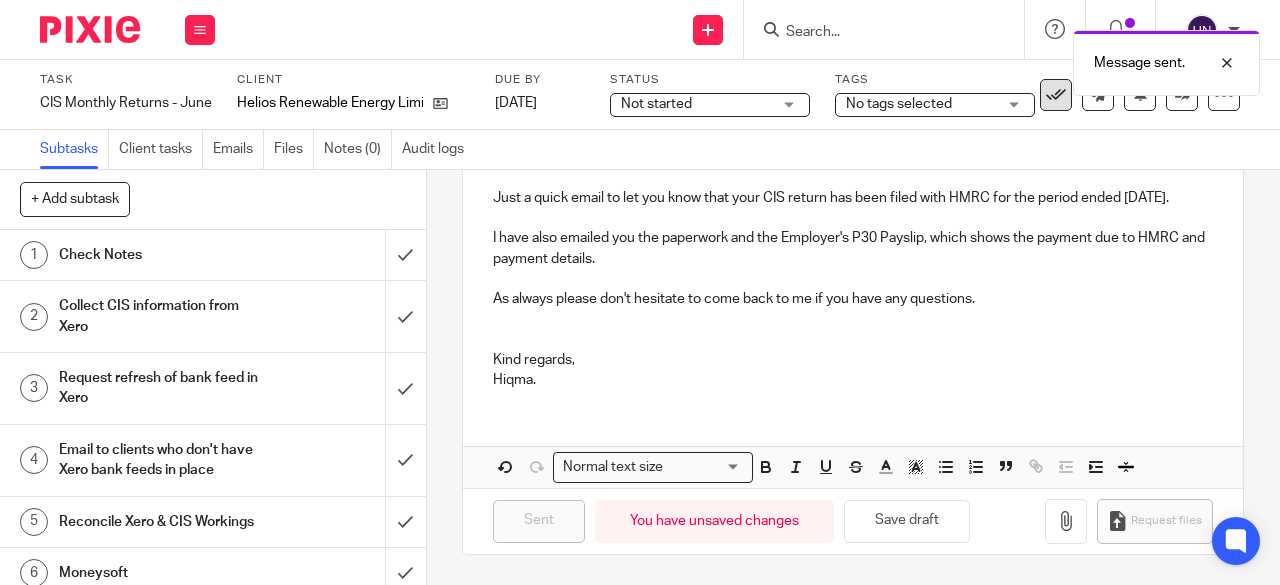 click at bounding box center [1056, 95] 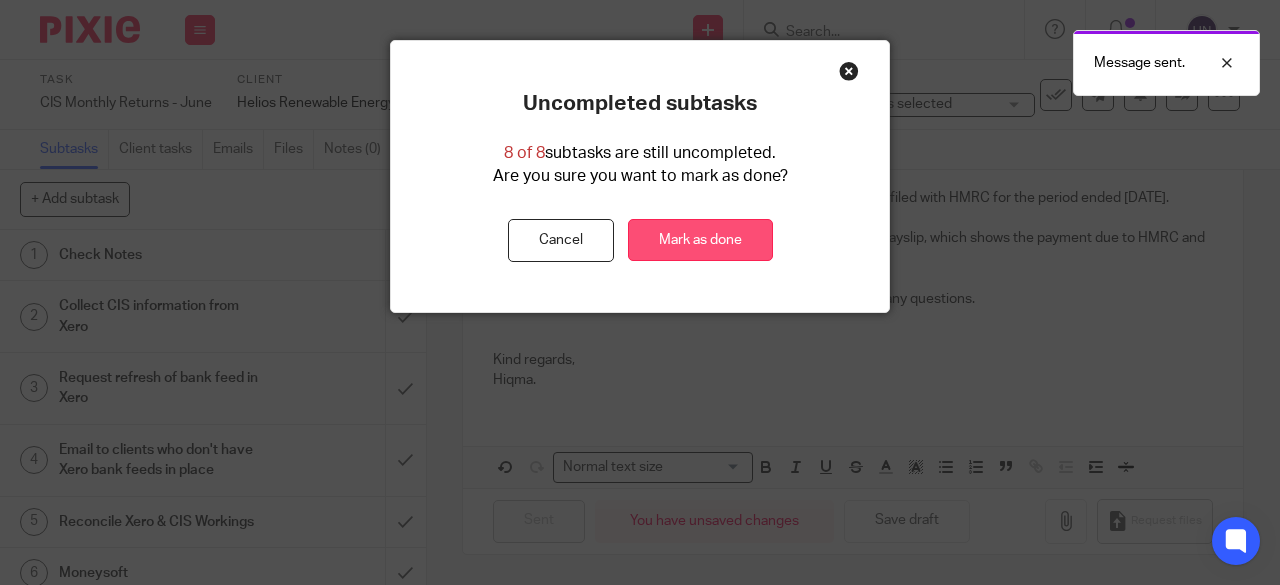 click on "Mark as done" at bounding box center (700, 240) 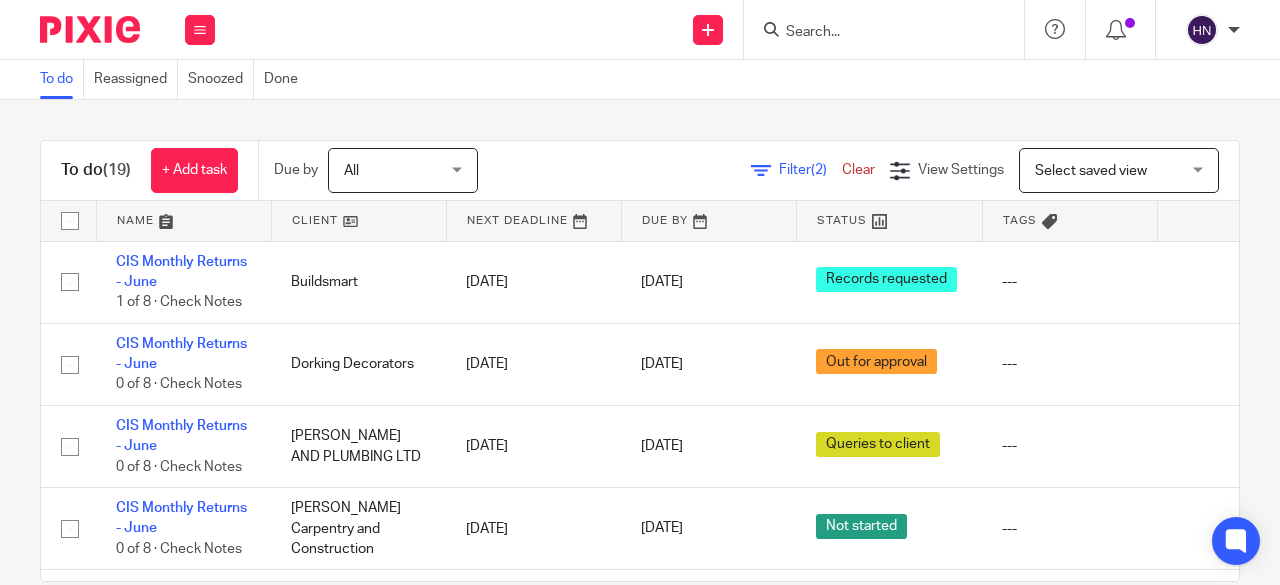 scroll, scrollTop: 0, scrollLeft: 0, axis: both 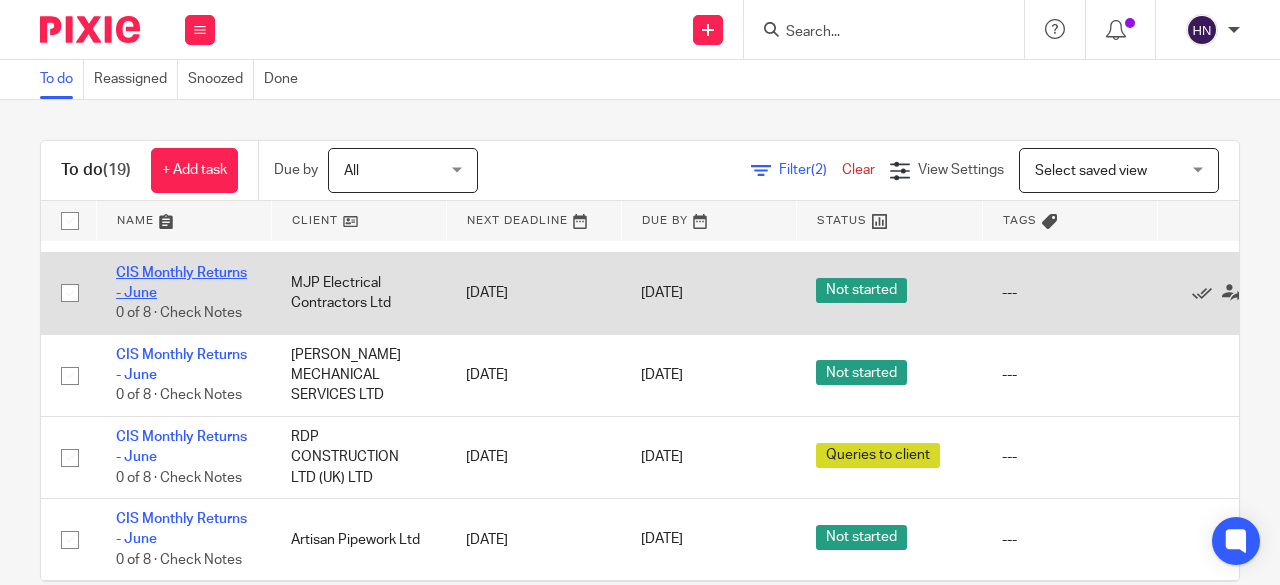 click on "CIS Monthly Returns - June" at bounding box center [181, 283] 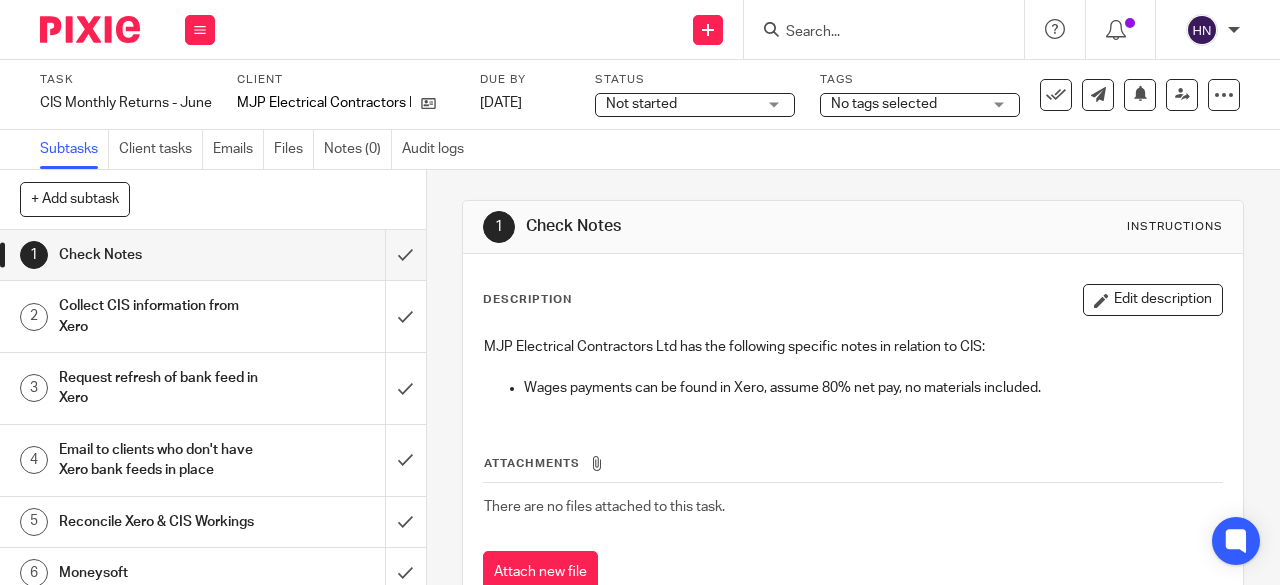 scroll, scrollTop: 0, scrollLeft: 0, axis: both 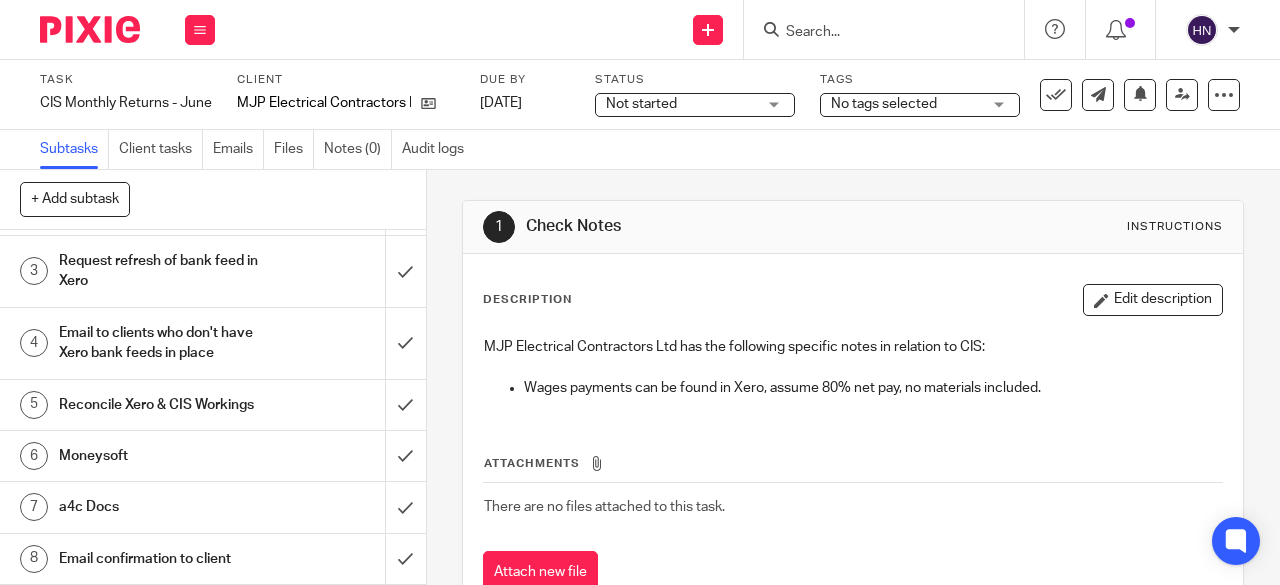 click on "Email confirmation to client" at bounding box center [161, 559] 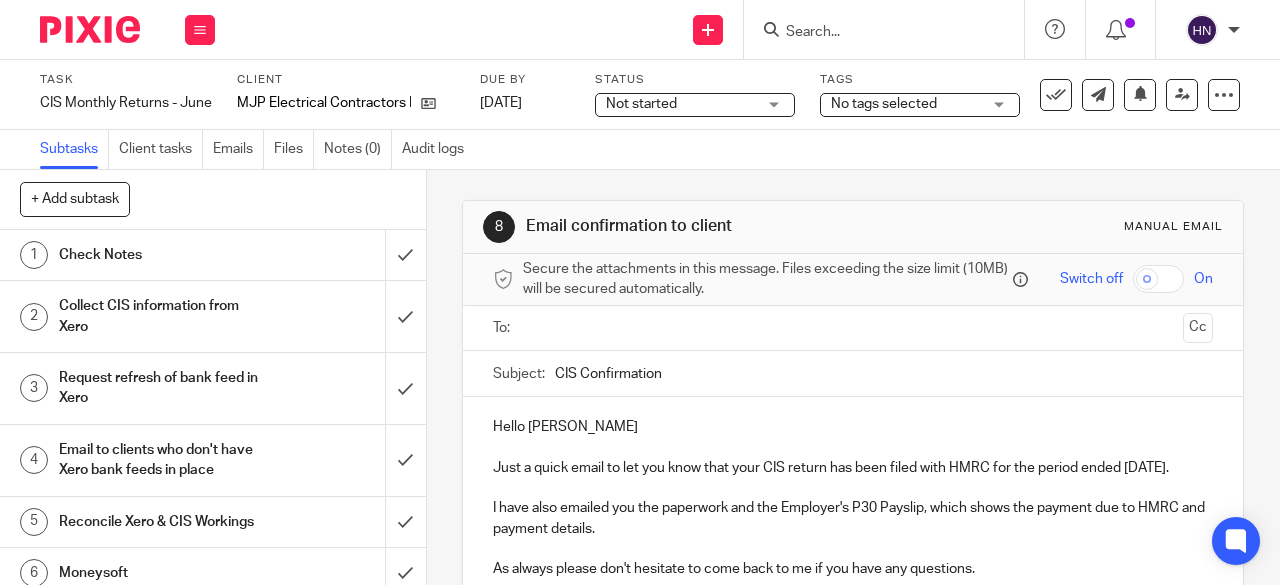 scroll, scrollTop: 0, scrollLeft: 0, axis: both 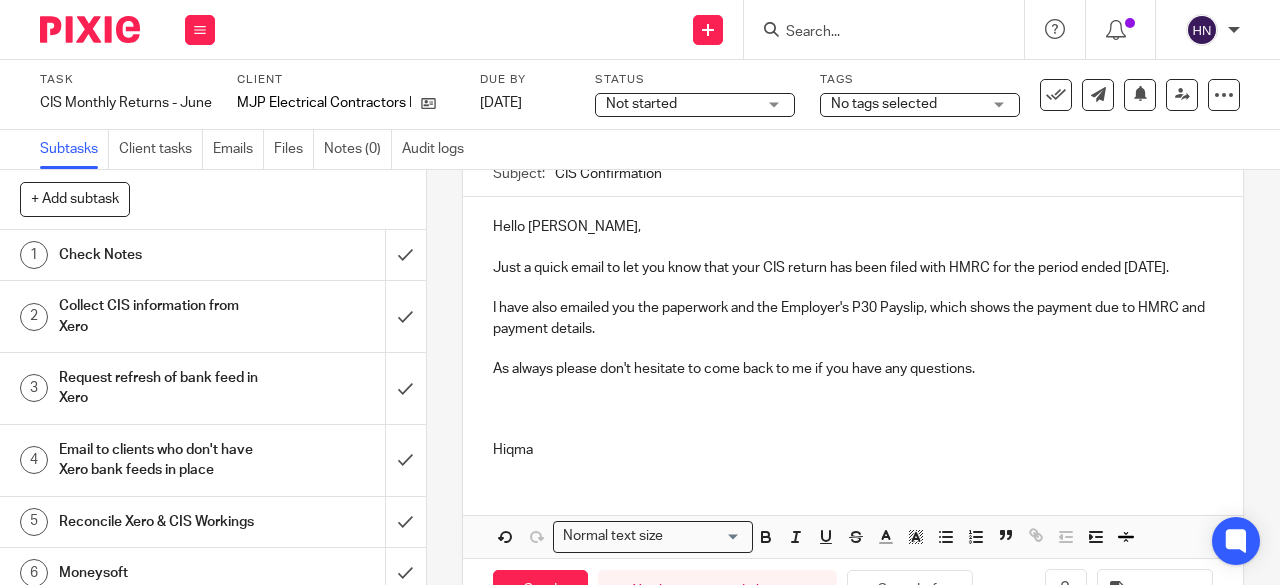 click at bounding box center (853, 430) 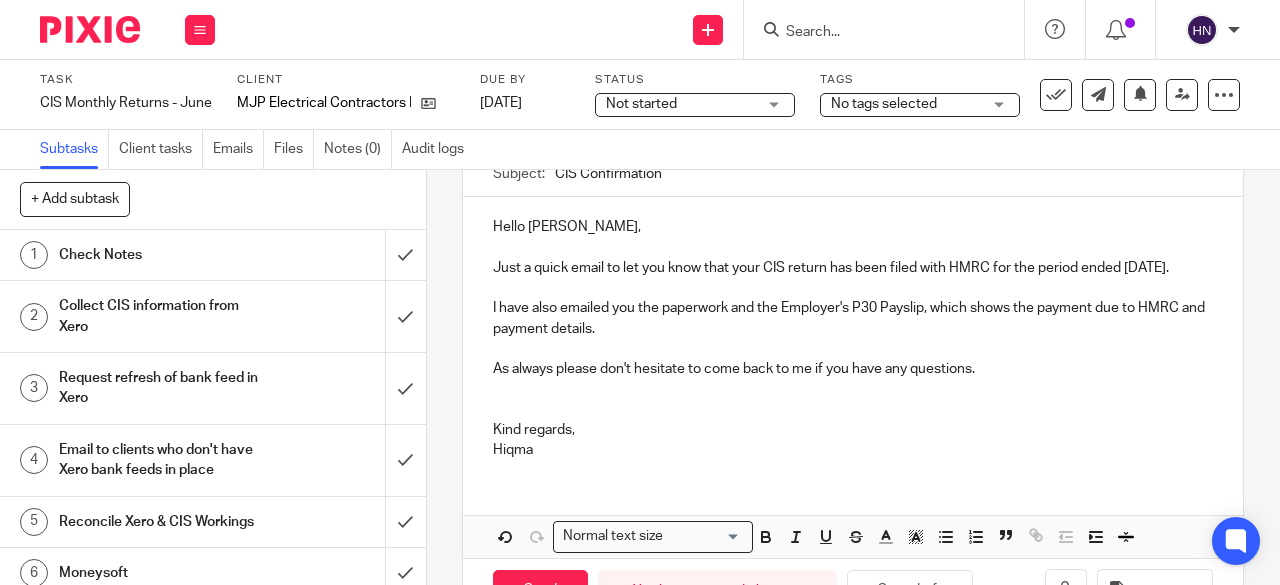 scroll, scrollTop: 100, scrollLeft: 0, axis: vertical 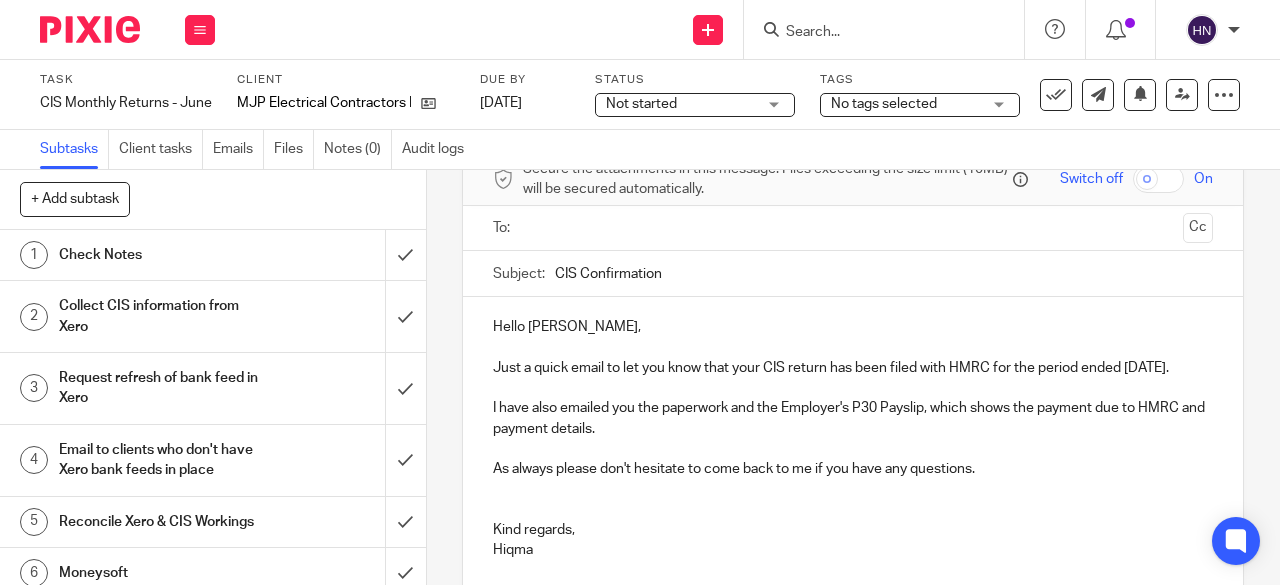 click at bounding box center (852, 228) 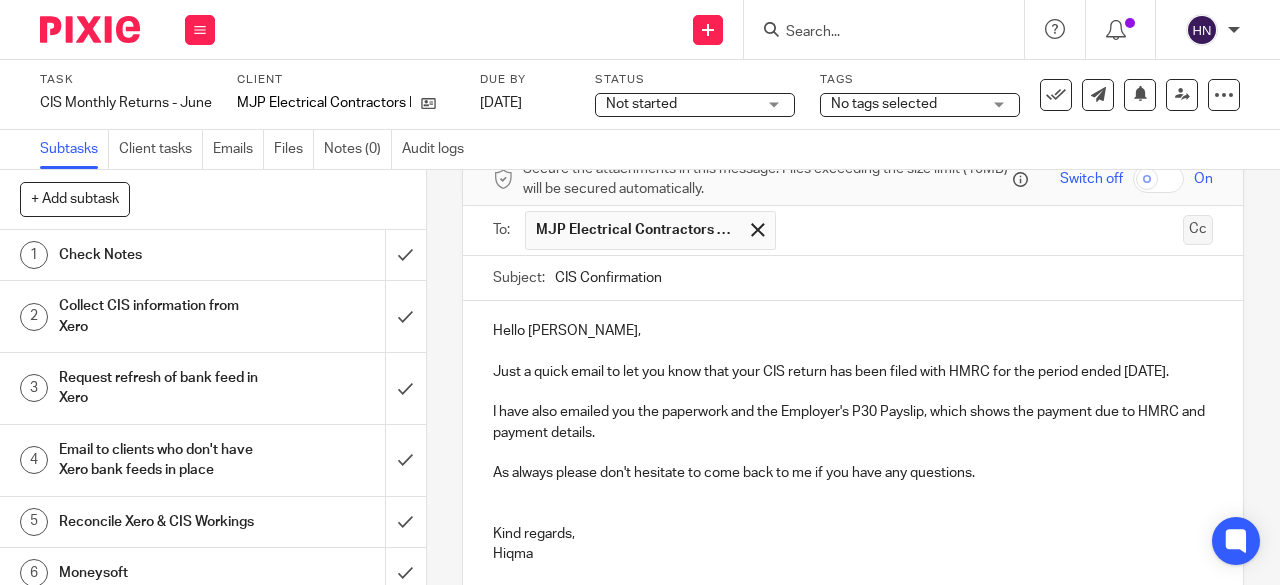 click on "Cc" at bounding box center (1198, 230) 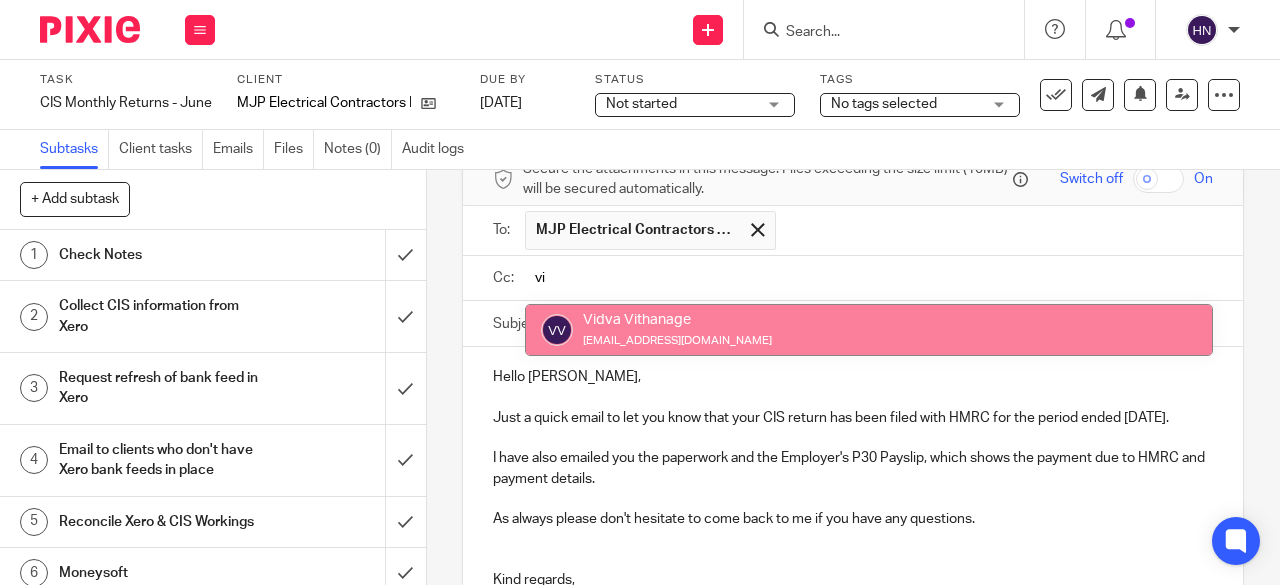 type on "vi" 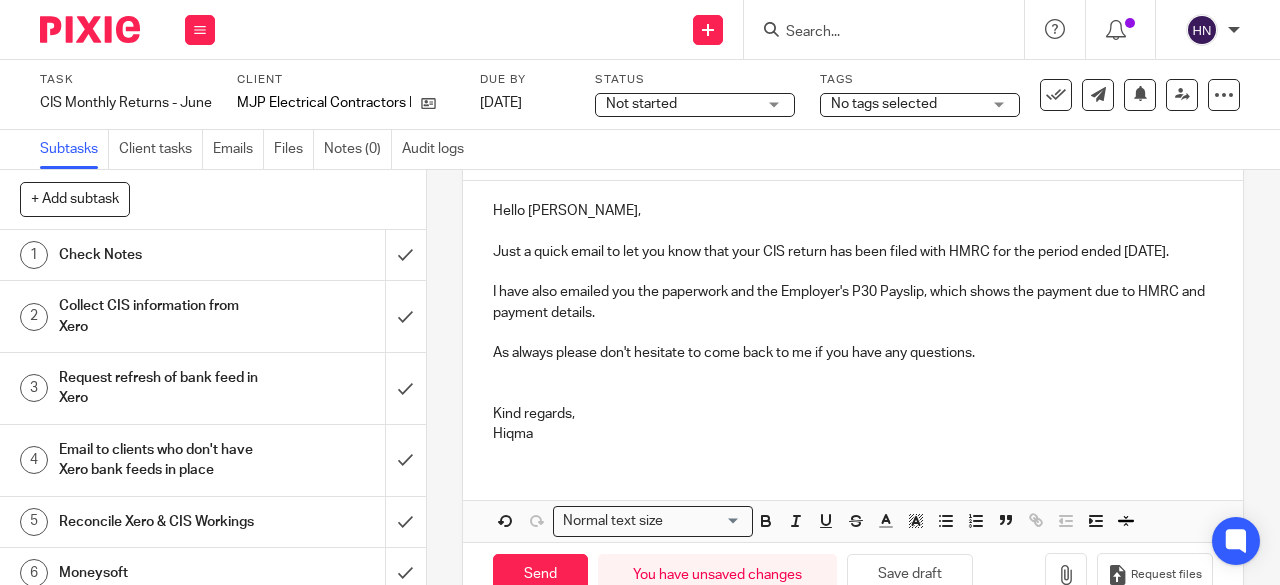 scroll, scrollTop: 326, scrollLeft: 0, axis: vertical 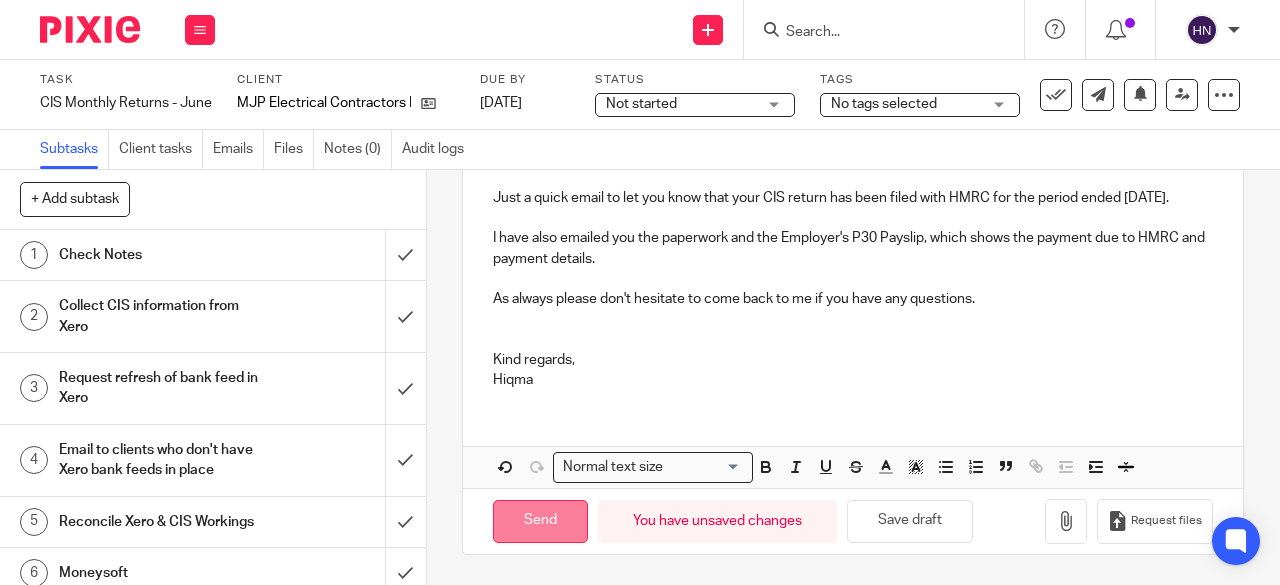 click on "Send" at bounding box center [540, 521] 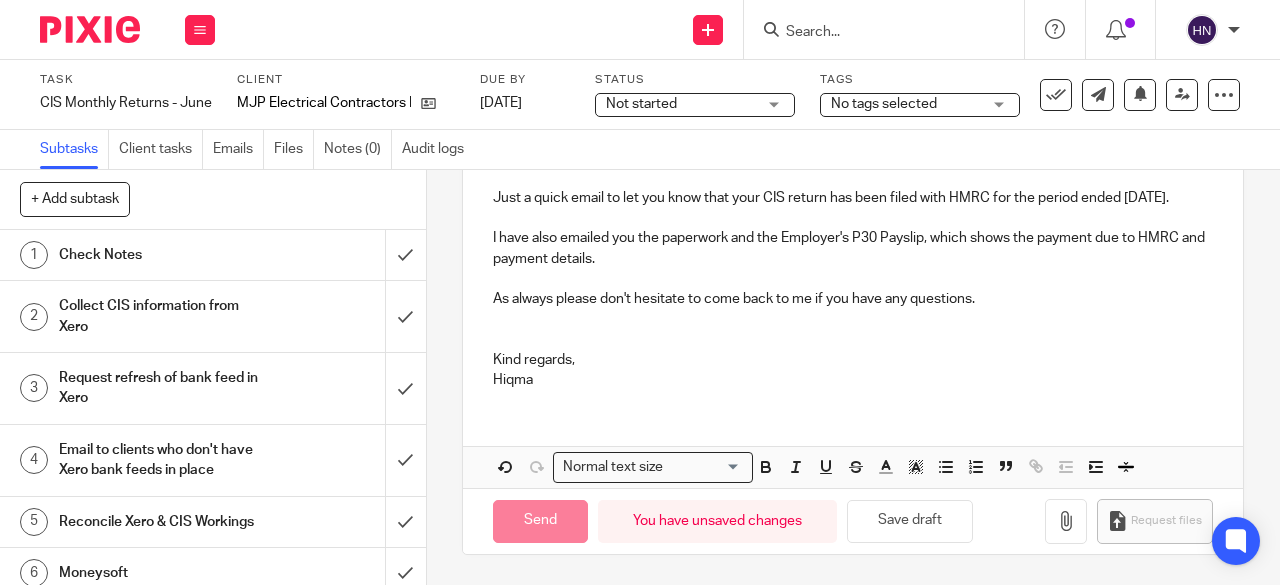 type on "Sent" 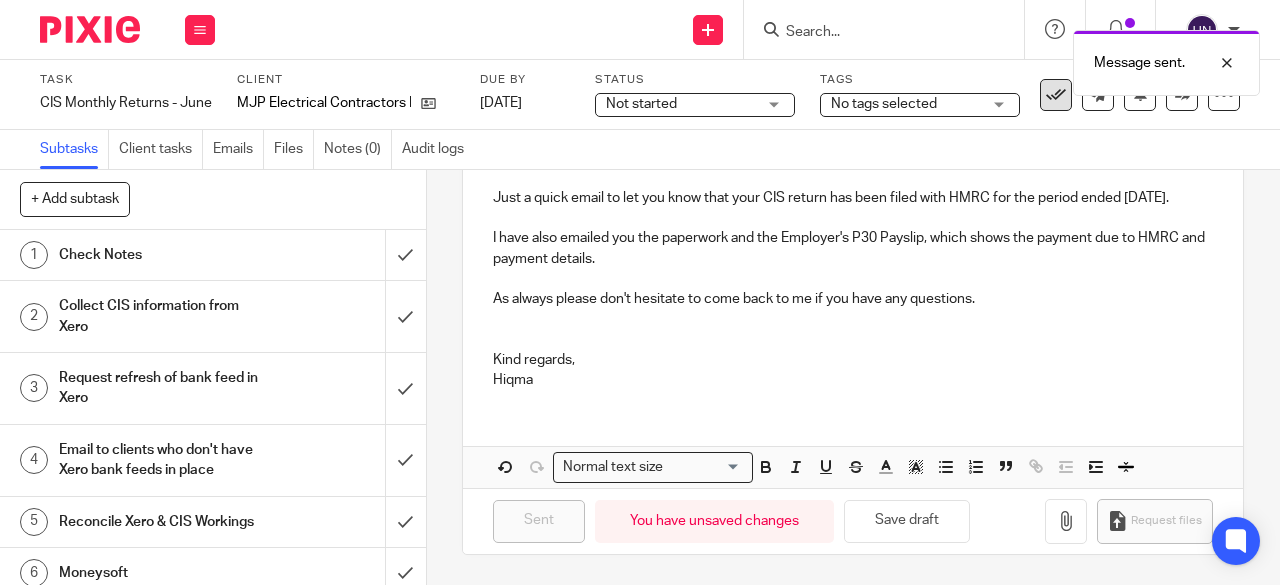 click at bounding box center [1056, 95] 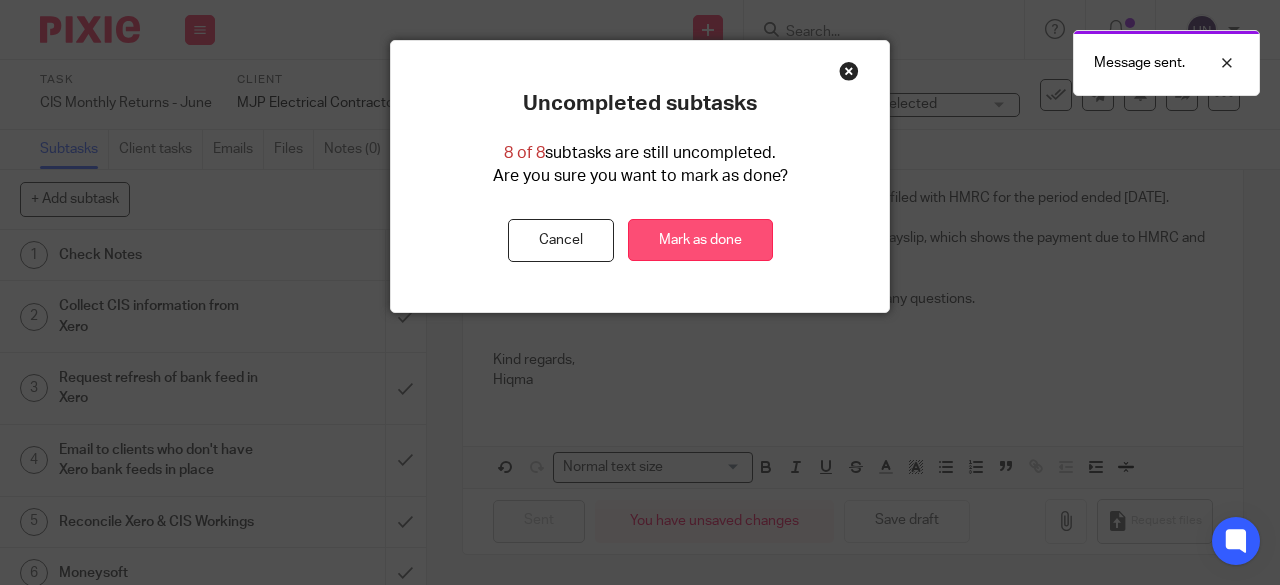 click on "Mark as done" at bounding box center [700, 240] 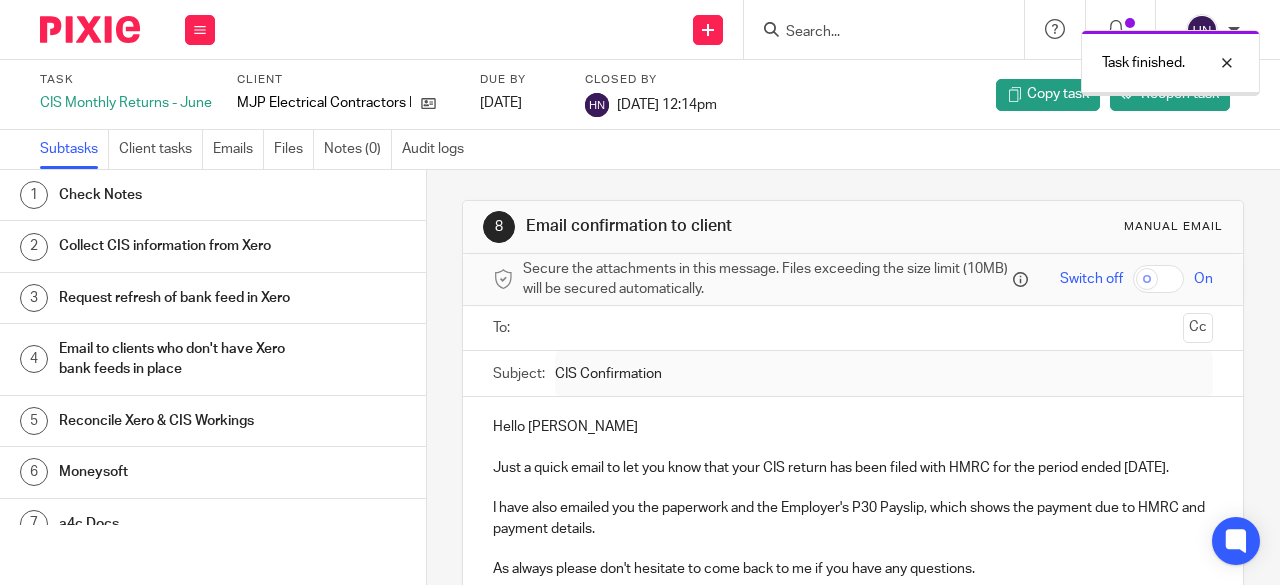 scroll, scrollTop: 0, scrollLeft: 0, axis: both 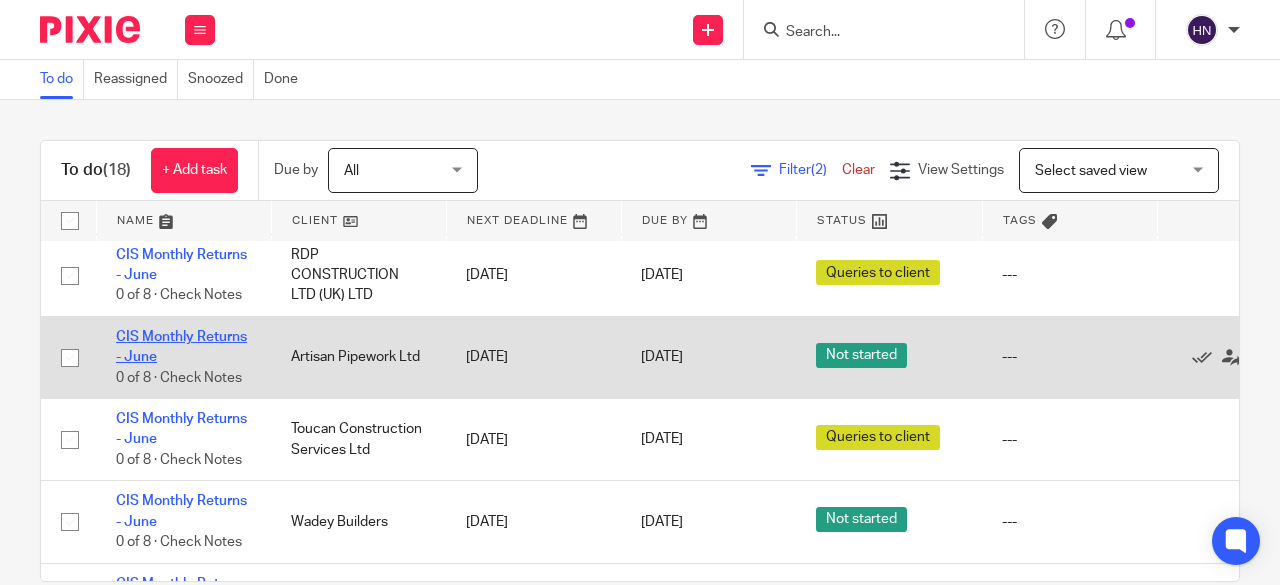 click on "CIS Monthly Returns - June" at bounding box center (181, 347) 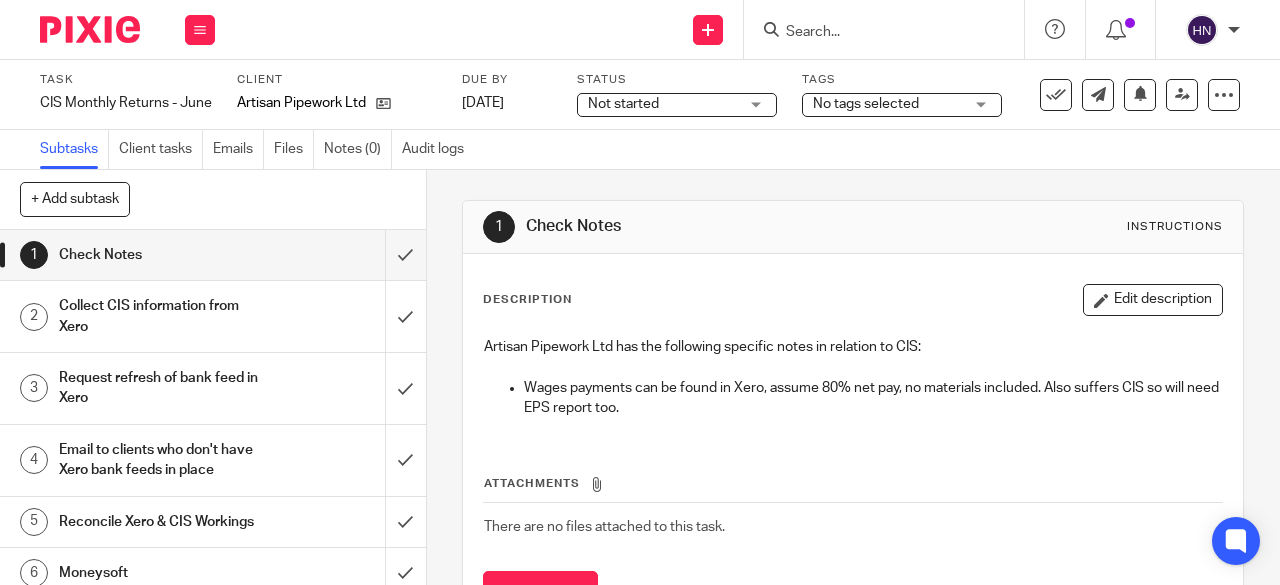 scroll, scrollTop: 0, scrollLeft: 0, axis: both 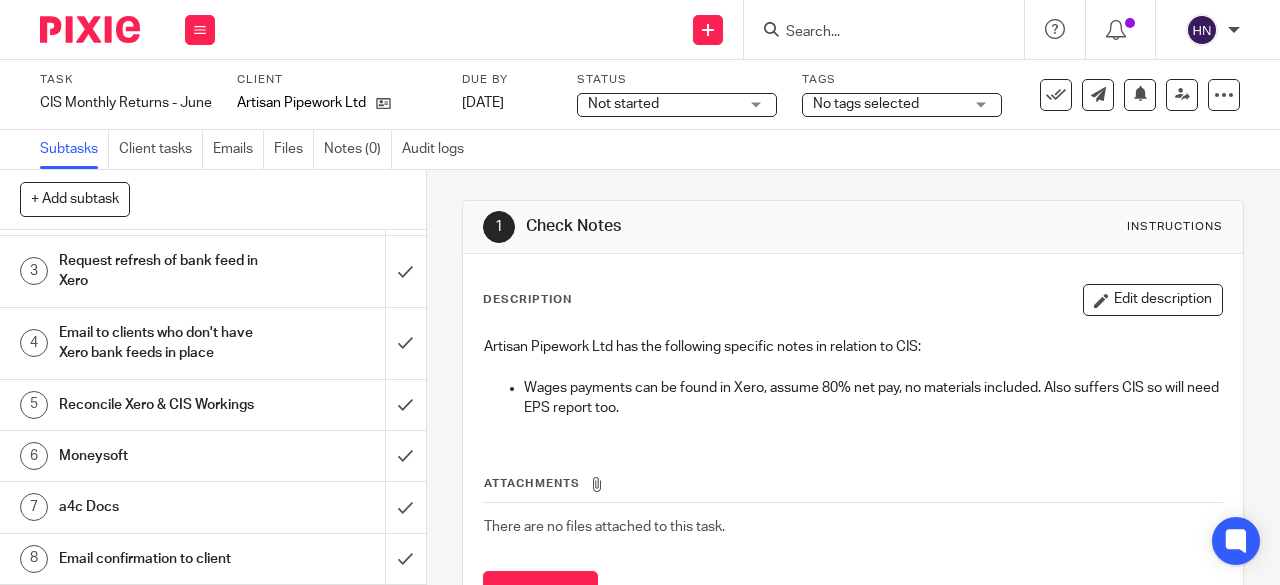 click on "Email confirmation to client" at bounding box center [161, 559] 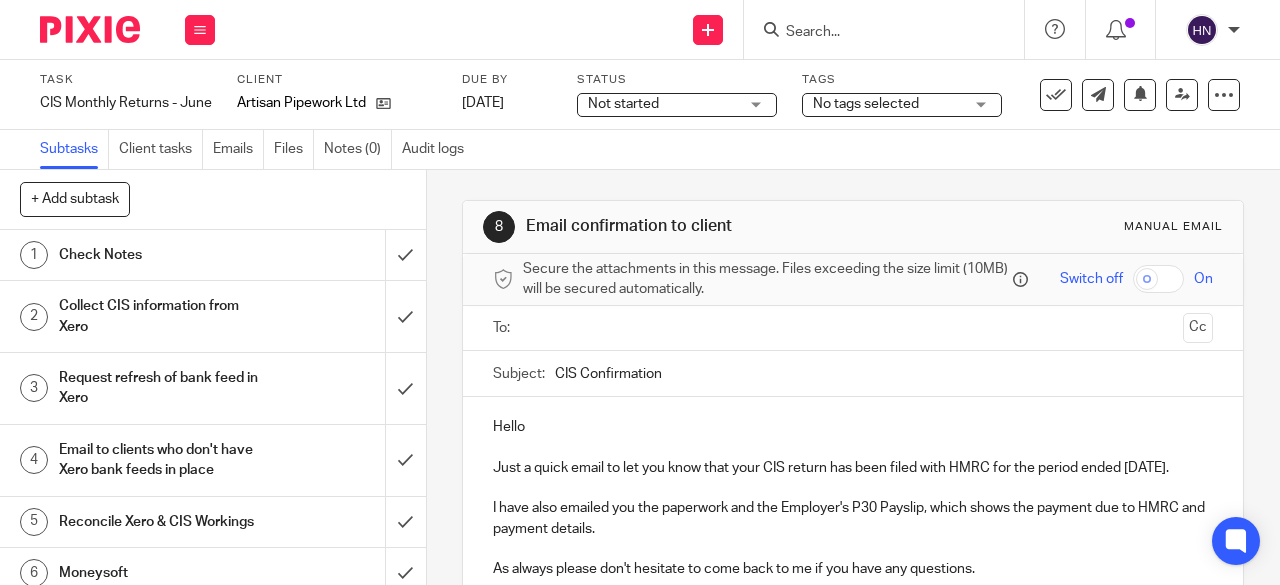 scroll, scrollTop: 0, scrollLeft: 0, axis: both 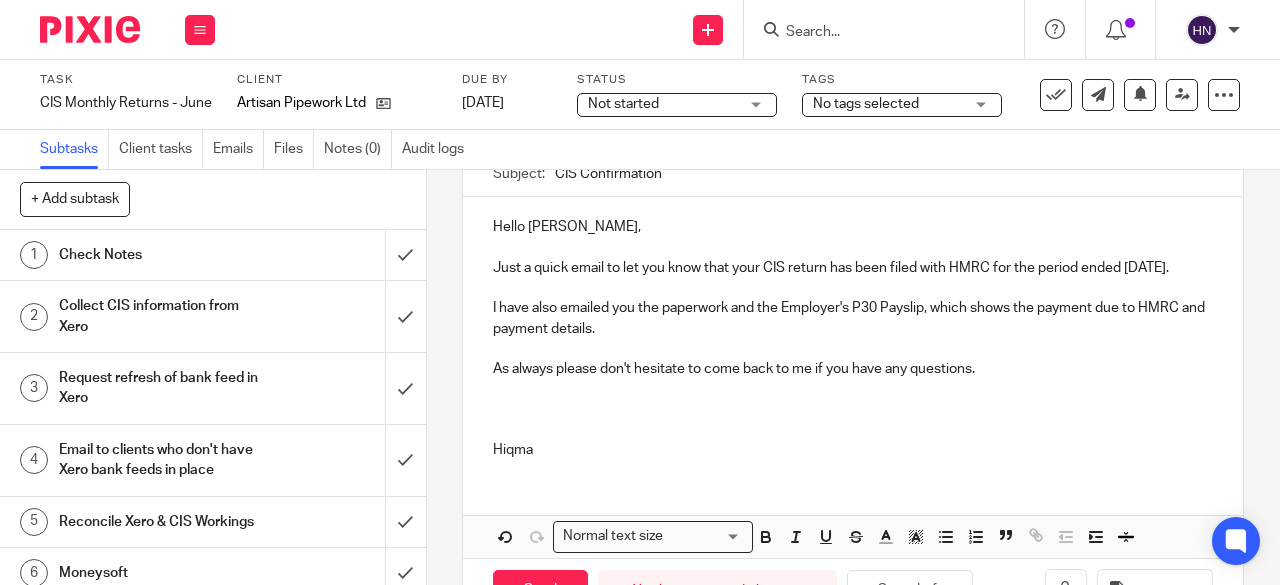 click at bounding box center (853, 410) 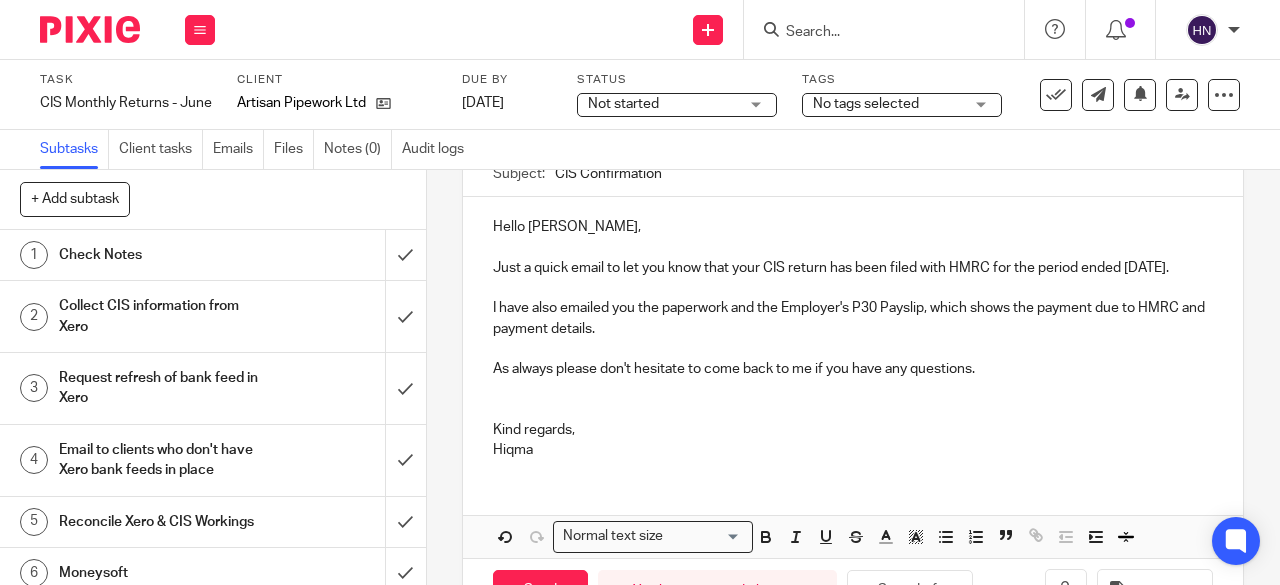 click on "Kind regards," at bounding box center [853, 430] 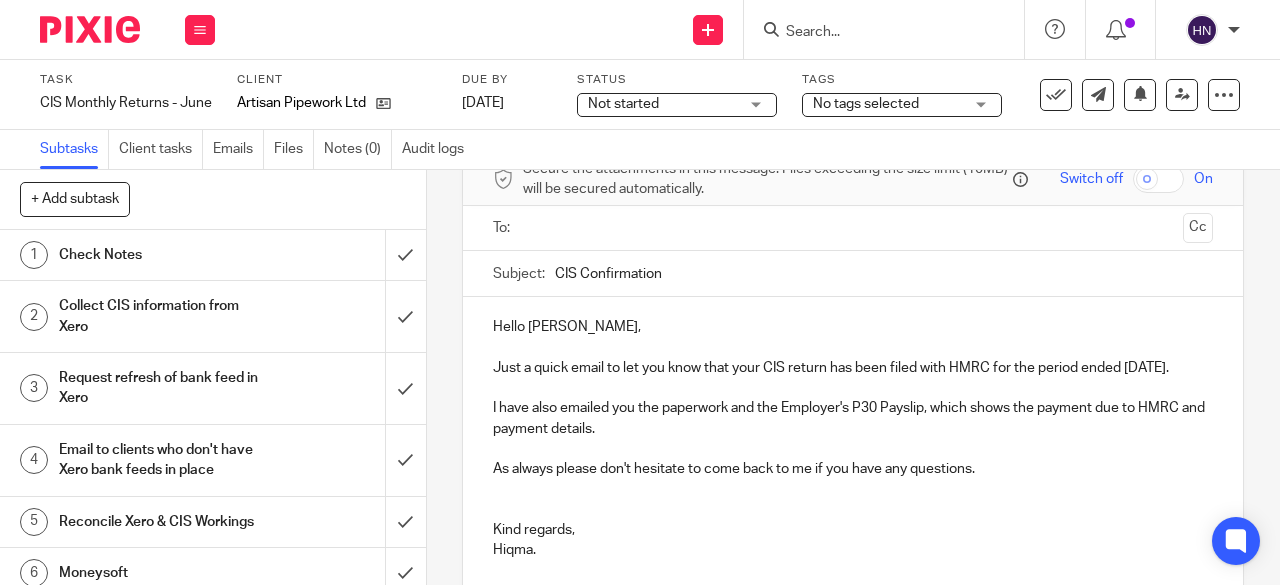 scroll, scrollTop: 0, scrollLeft: 0, axis: both 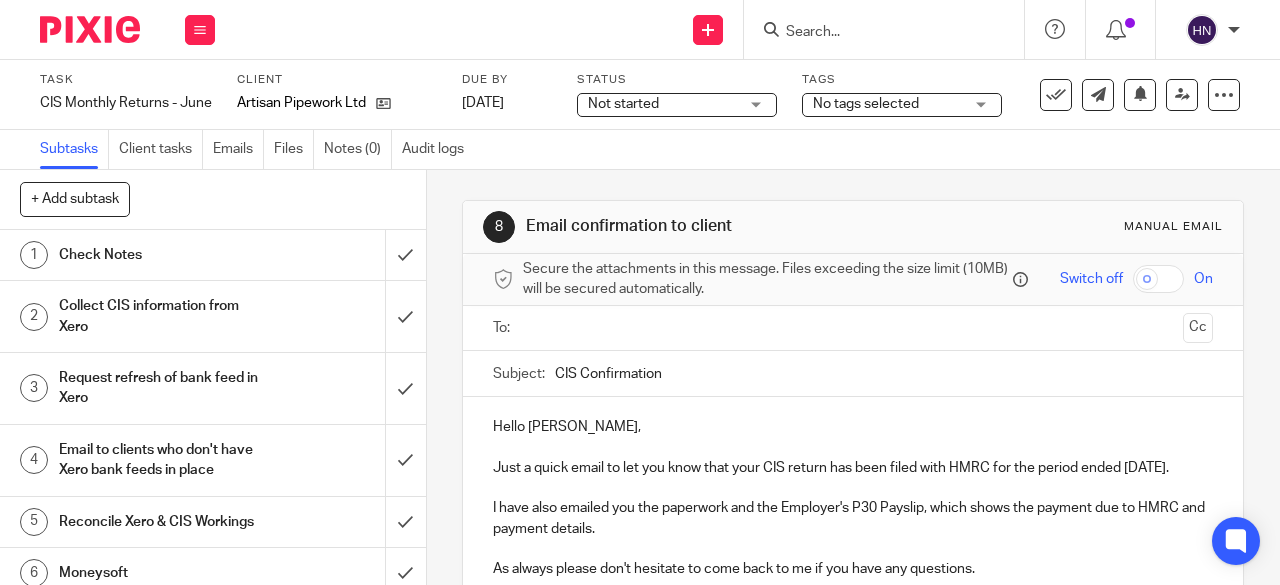 click at bounding box center [852, 328] 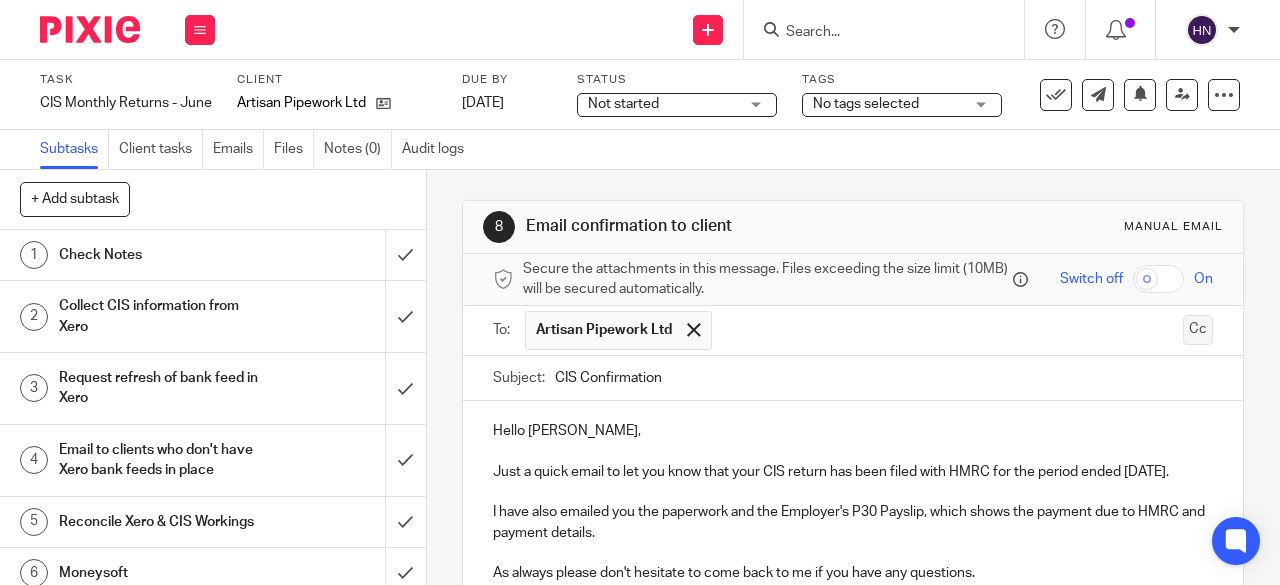 click on "Cc" at bounding box center [1198, 330] 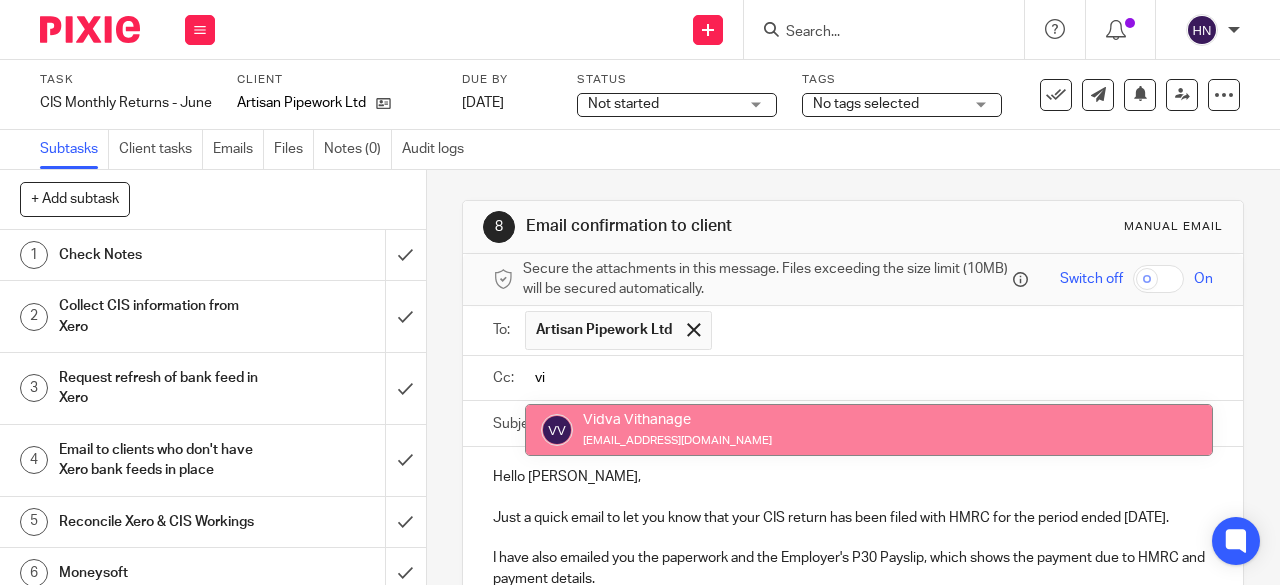 type on "vi" 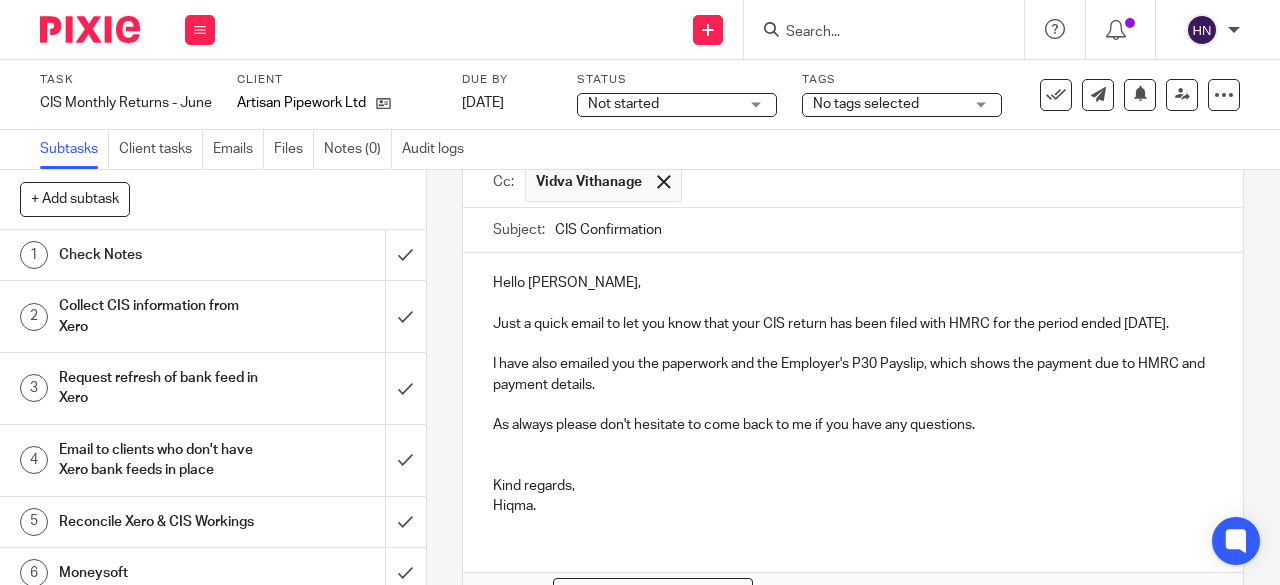 scroll, scrollTop: 300, scrollLeft: 0, axis: vertical 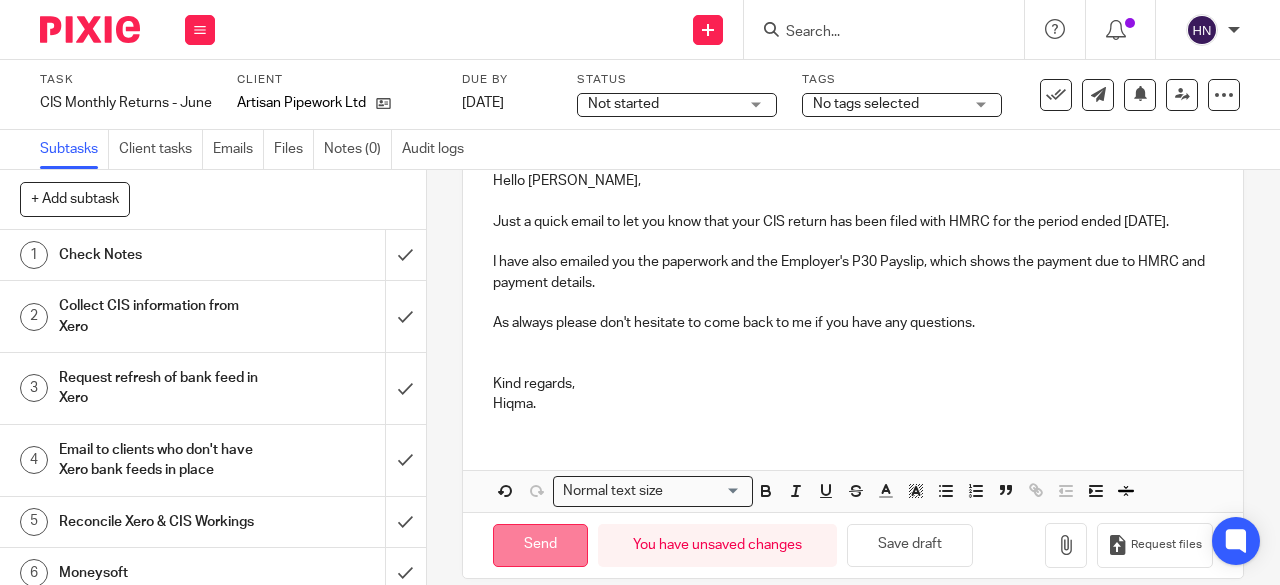 drag, startPoint x: 530, startPoint y: 540, endPoint x: 550, endPoint y: 524, distance: 25.612497 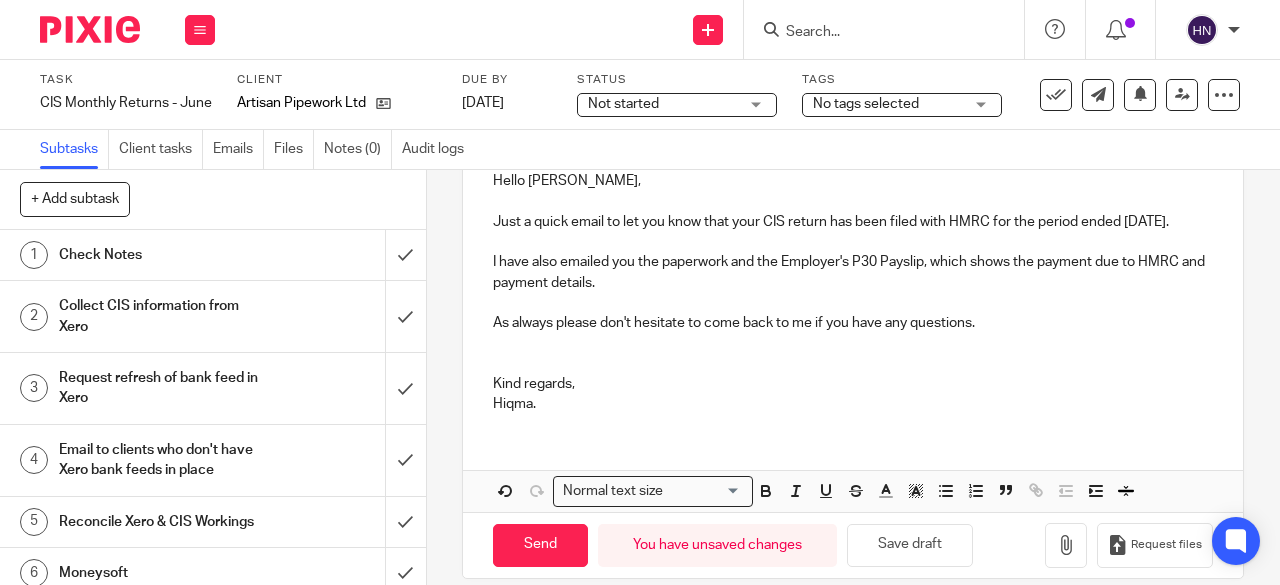 click on "Send" at bounding box center [540, 545] 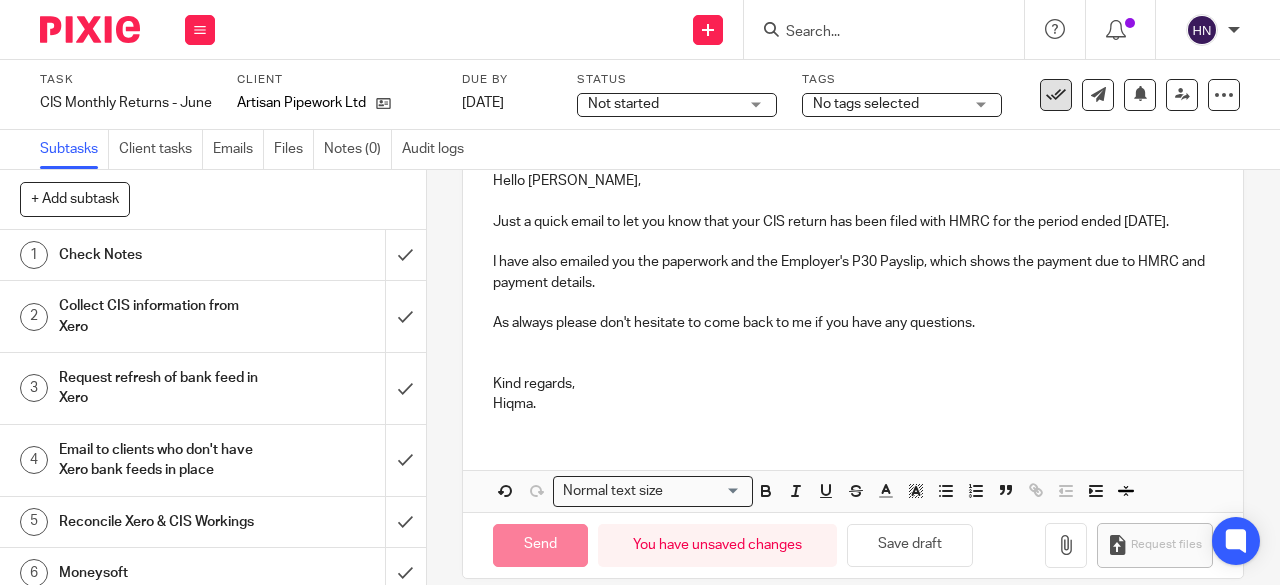 type on "Sent" 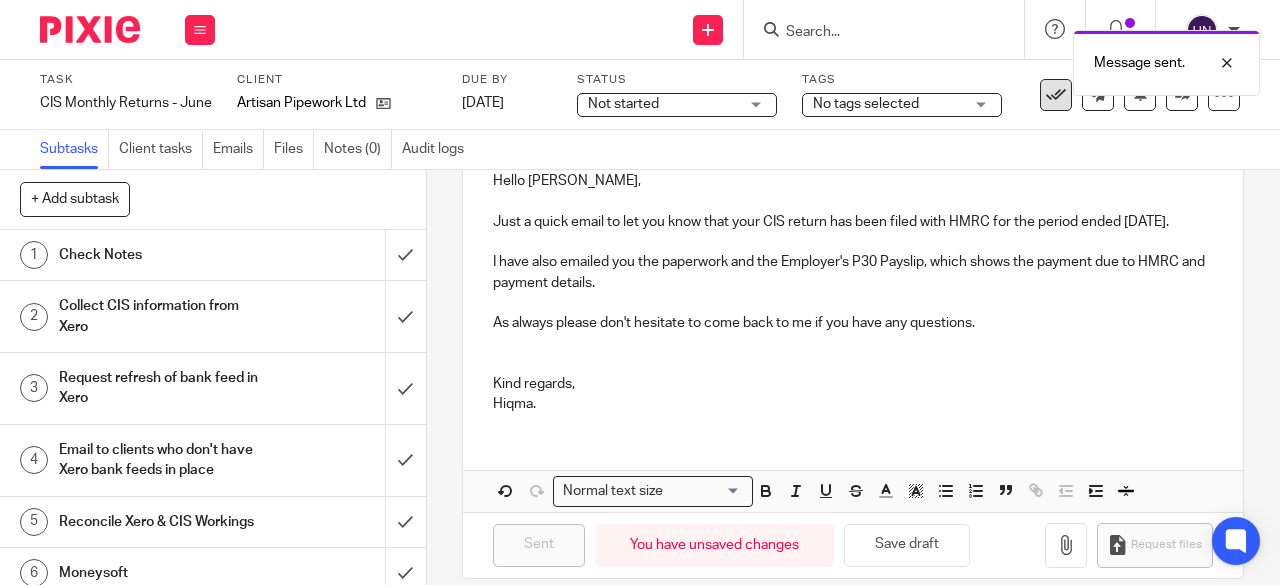click at bounding box center [1056, 95] 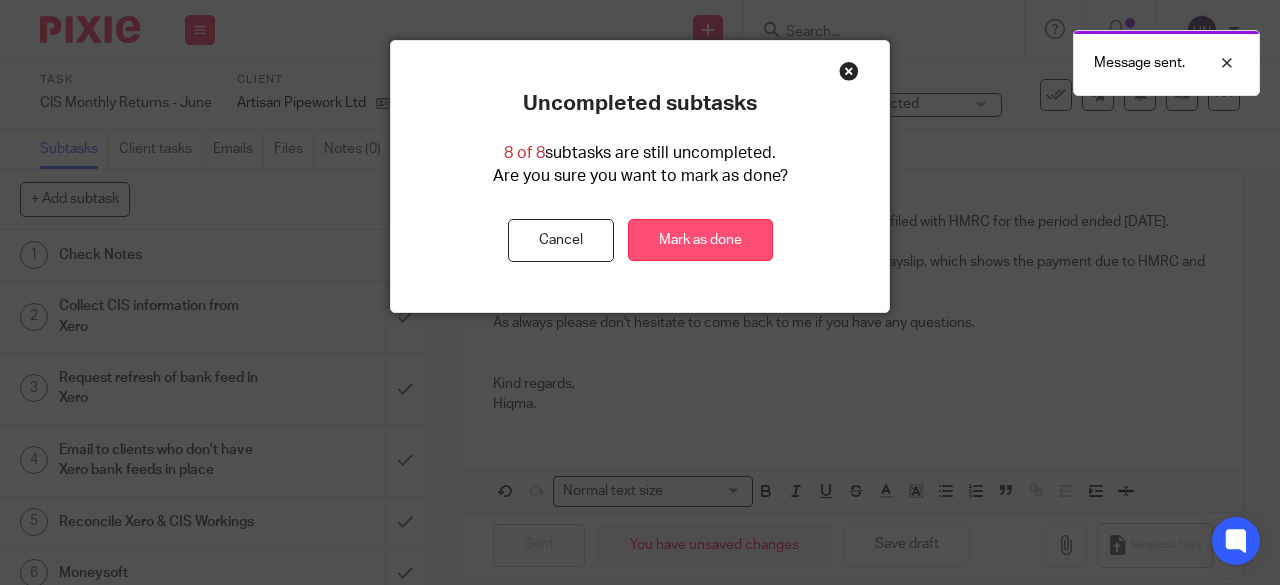 click on "Mark as done" at bounding box center (700, 240) 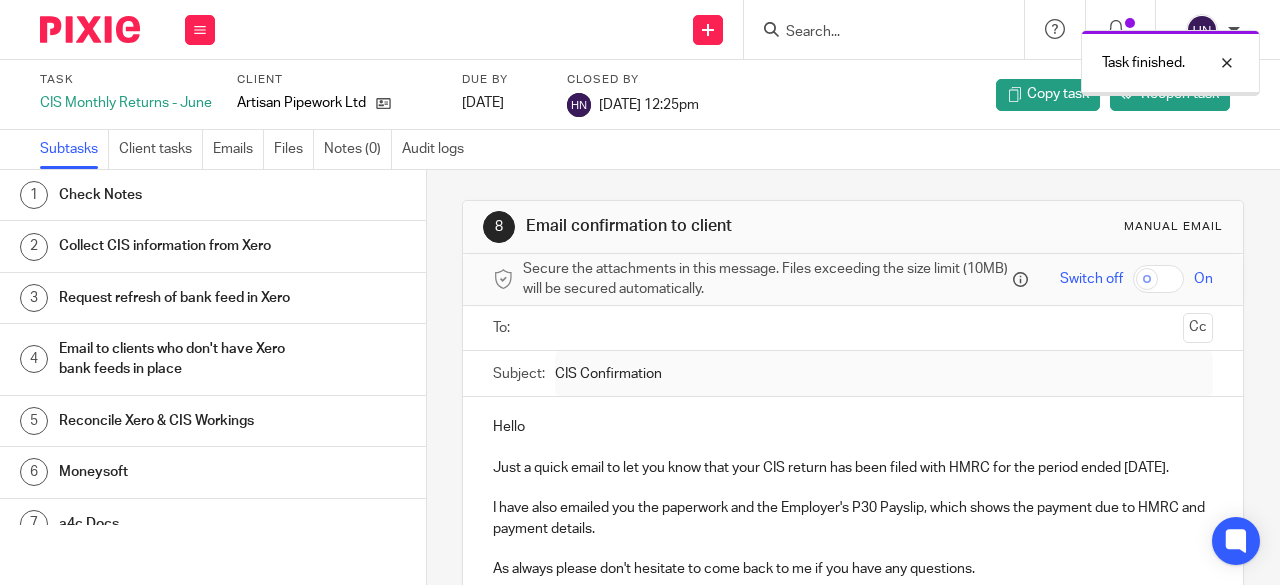 scroll, scrollTop: 0, scrollLeft: 0, axis: both 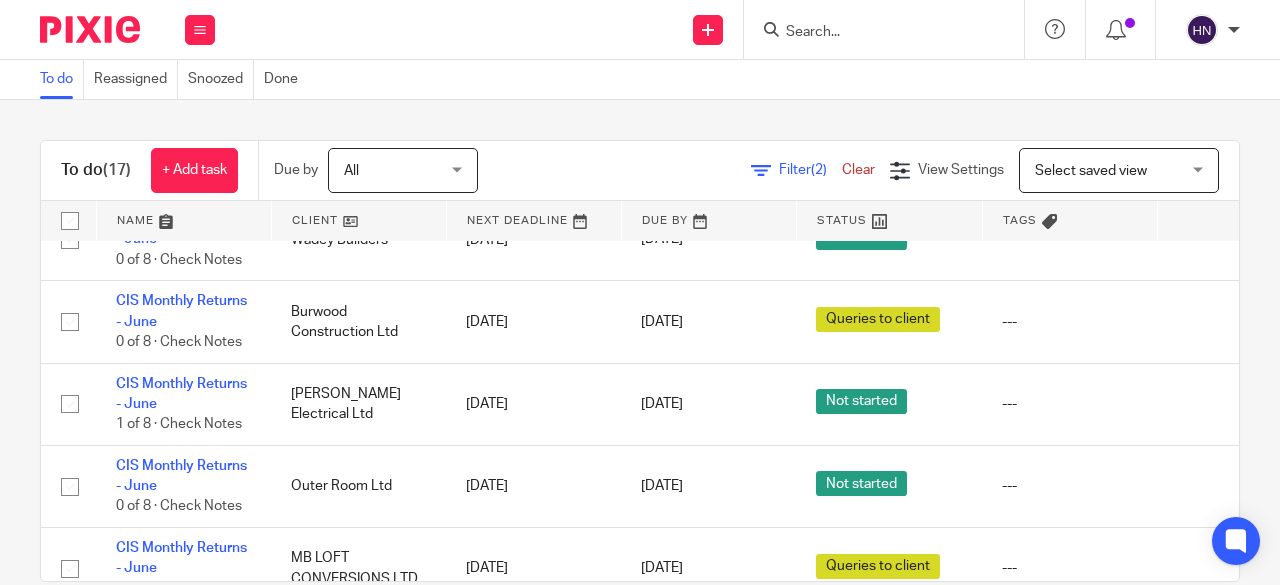 drag, startPoint x: 968, startPoint y: 109, endPoint x: 957, endPoint y: 121, distance: 16.27882 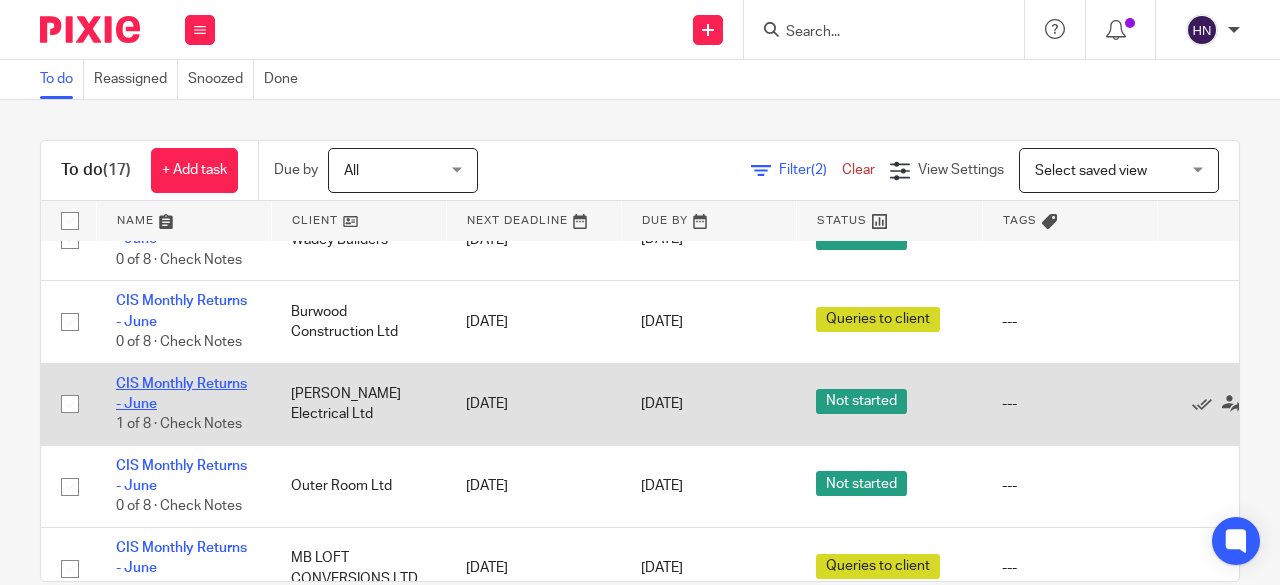 click on "CIS Monthly Returns - June" 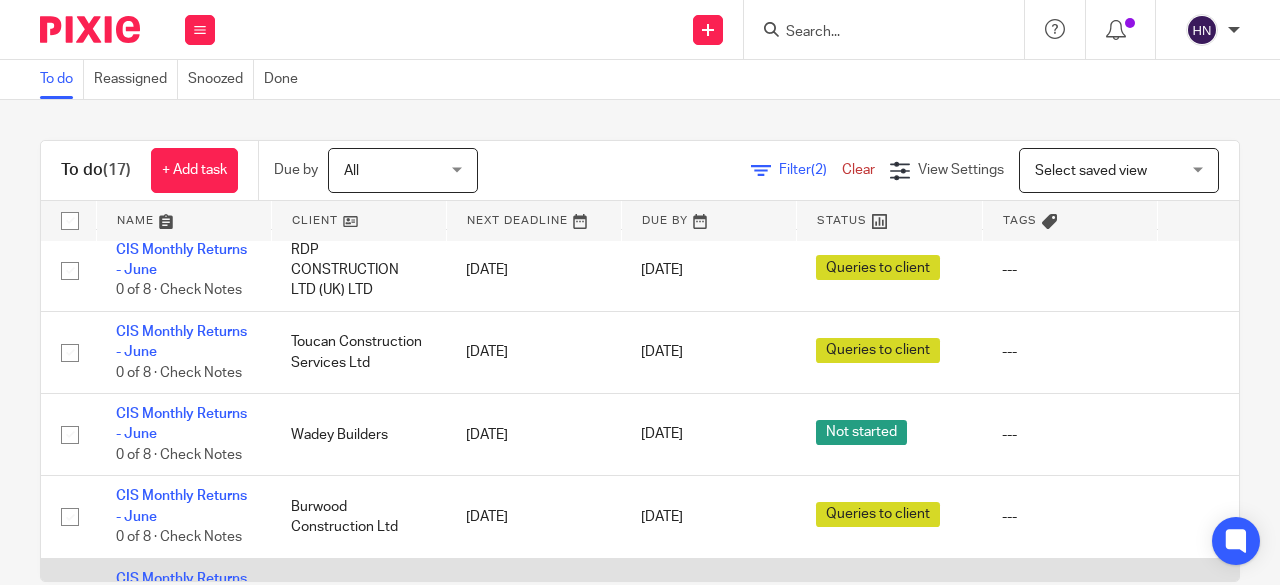 scroll, scrollTop: 500, scrollLeft: 0, axis: vertical 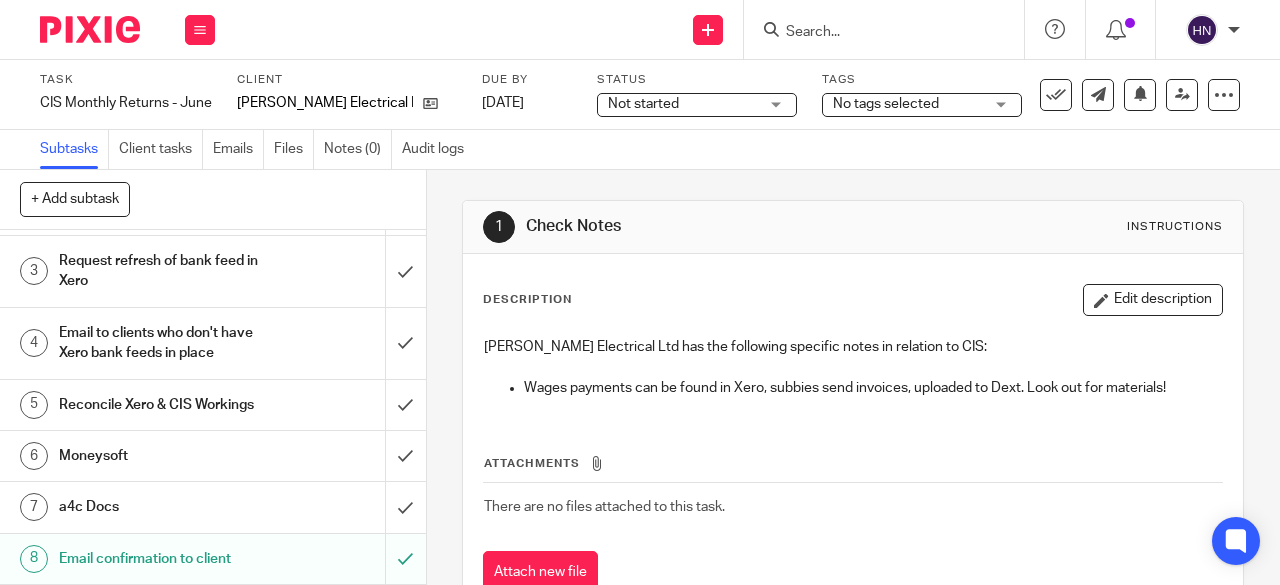 click on "Email confirmation to client" at bounding box center (161, 559) 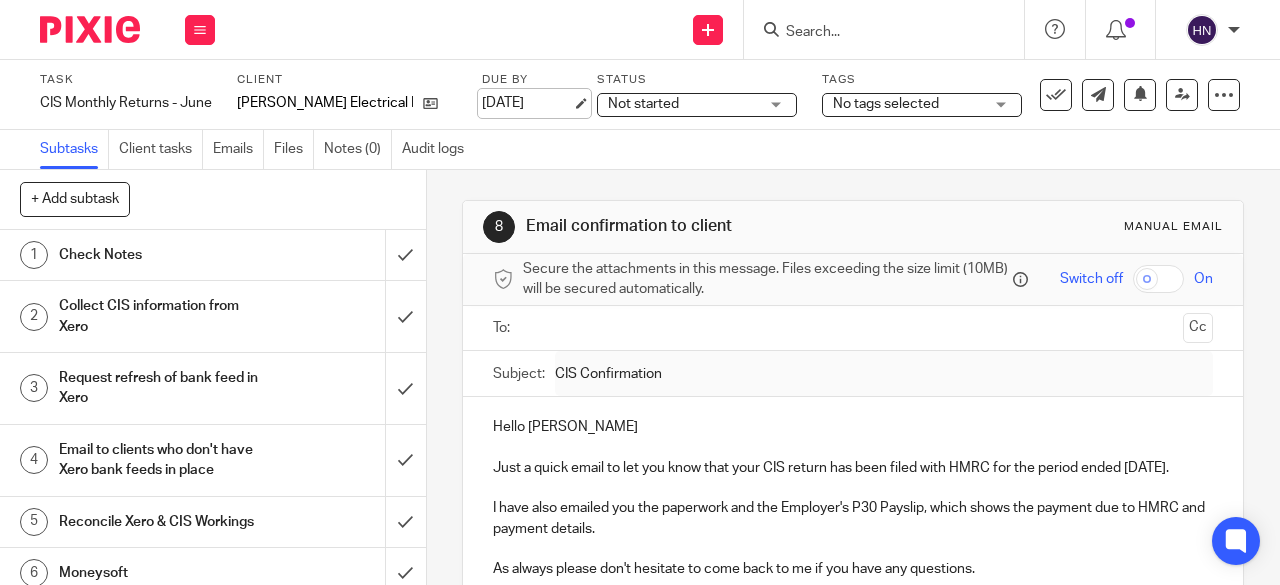 scroll, scrollTop: 0, scrollLeft: 0, axis: both 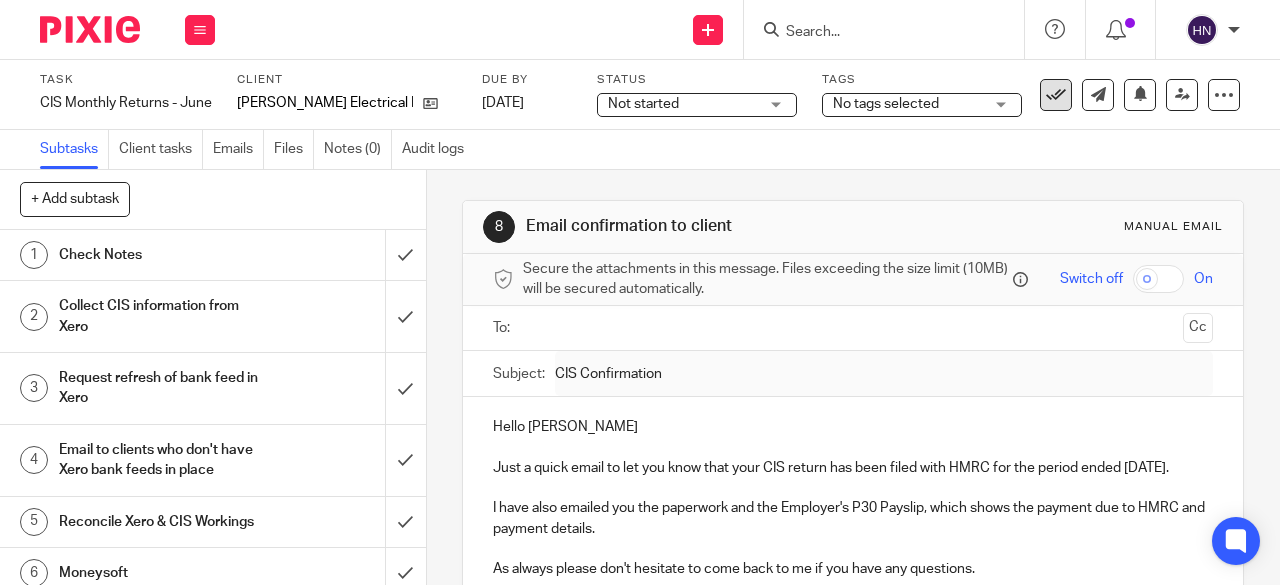 click at bounding box center [1056, 95] 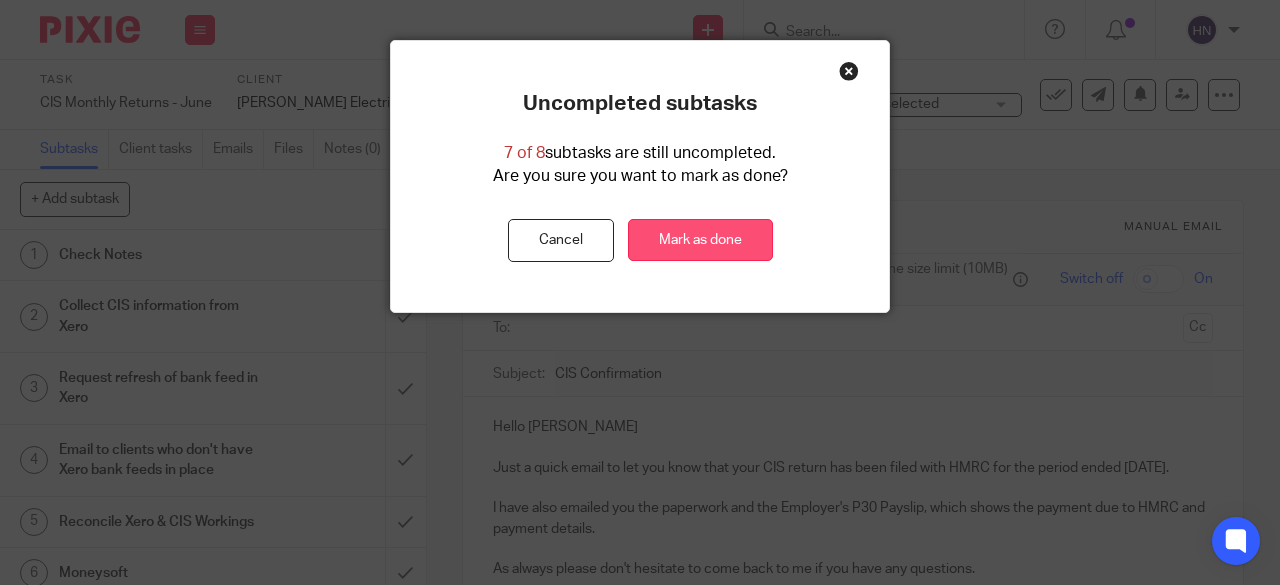 click on "Mark as done" at bounding box center [700, 240] 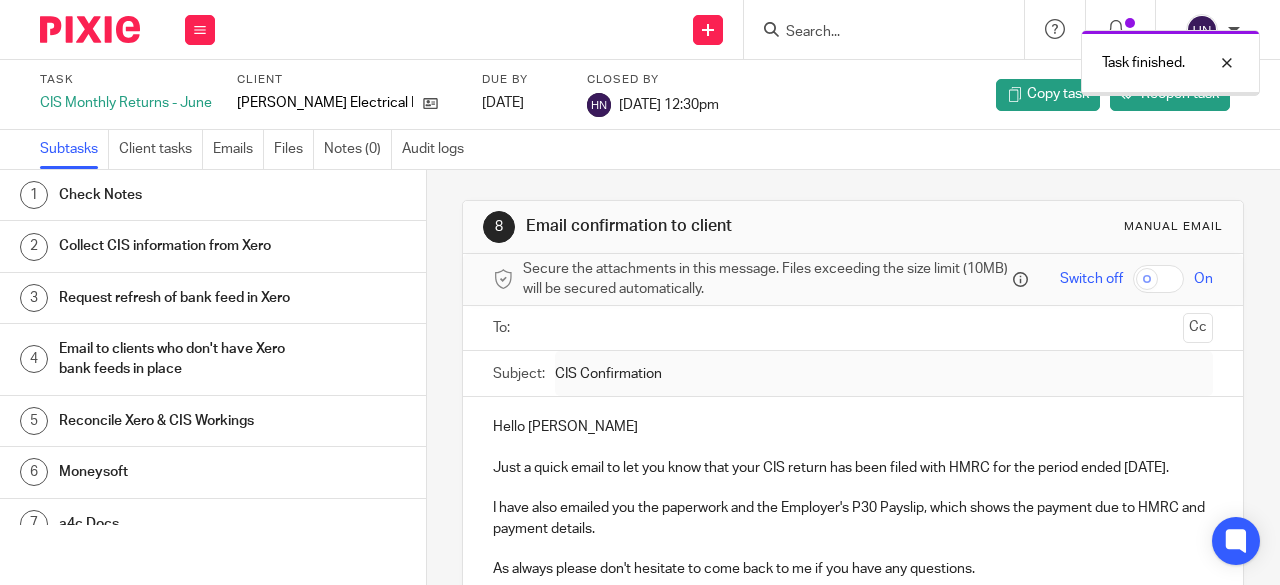 scroll, scrollTop: 0, scrollLeft: 0, axis: both 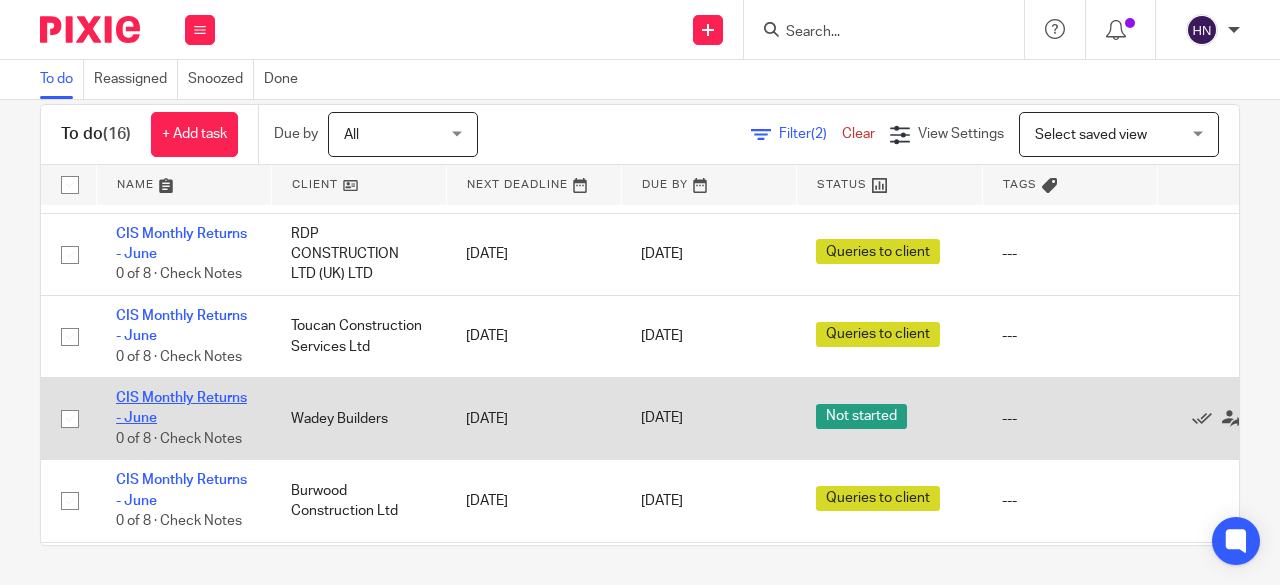 click on "CIS Monthly Returns - June" at bounding box center (181, 408) 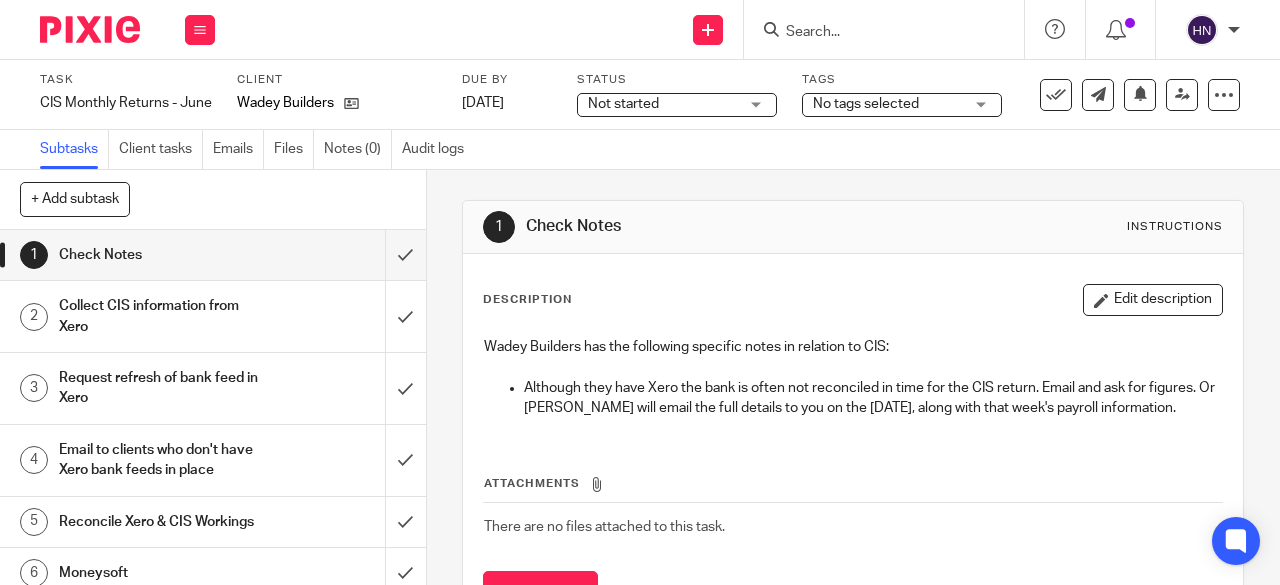 scroll, scrollTop: 0, scrollLeft: 0, axis: both 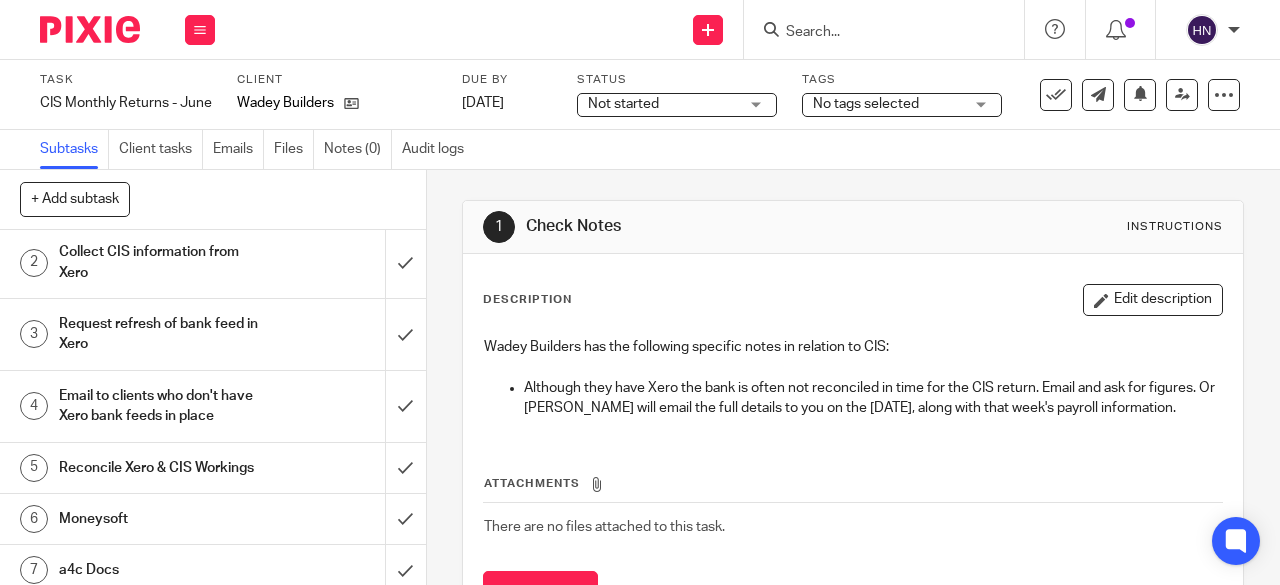 click on "Email to clients who don't have Xero bank feeds in place" at bounding box center [161, 406] 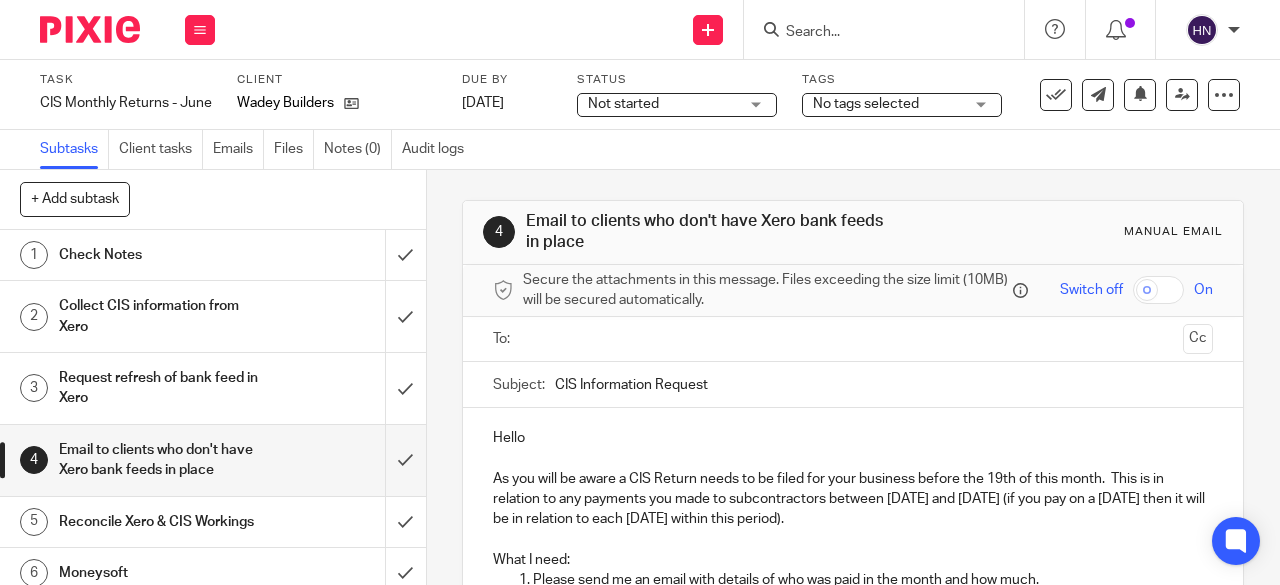 scroll, scrollTop: 0, scrollLeft: 0, axis: both 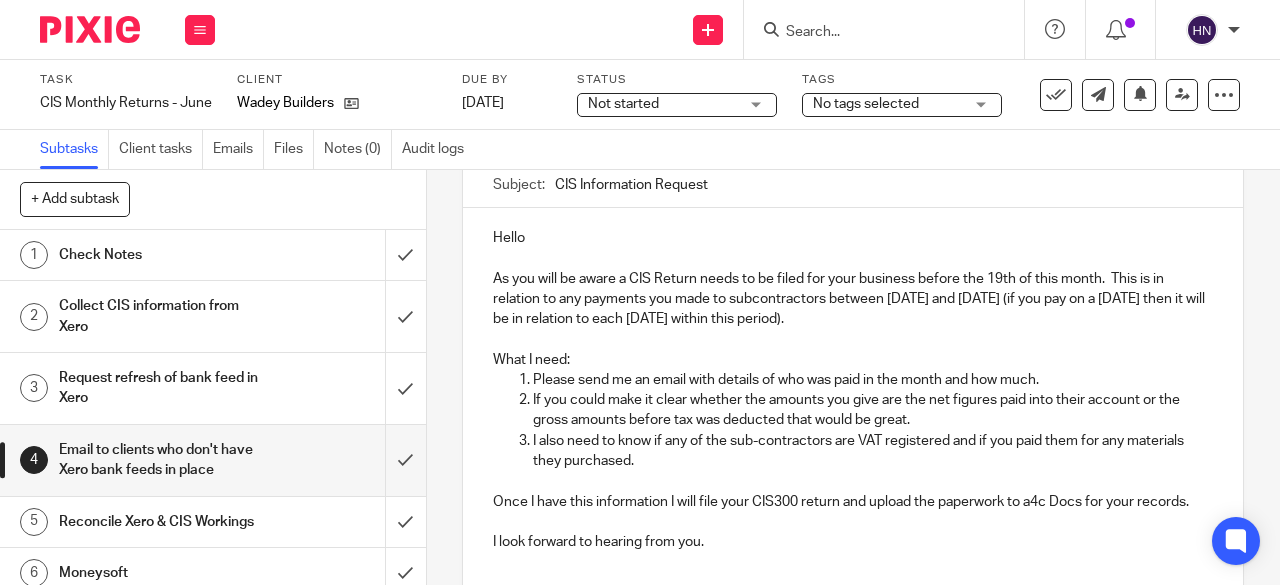 drag, startPoint x: 1021, startPoint y: 302, endPoint x: 1024, endPoint y: 317, distance: 15.297058 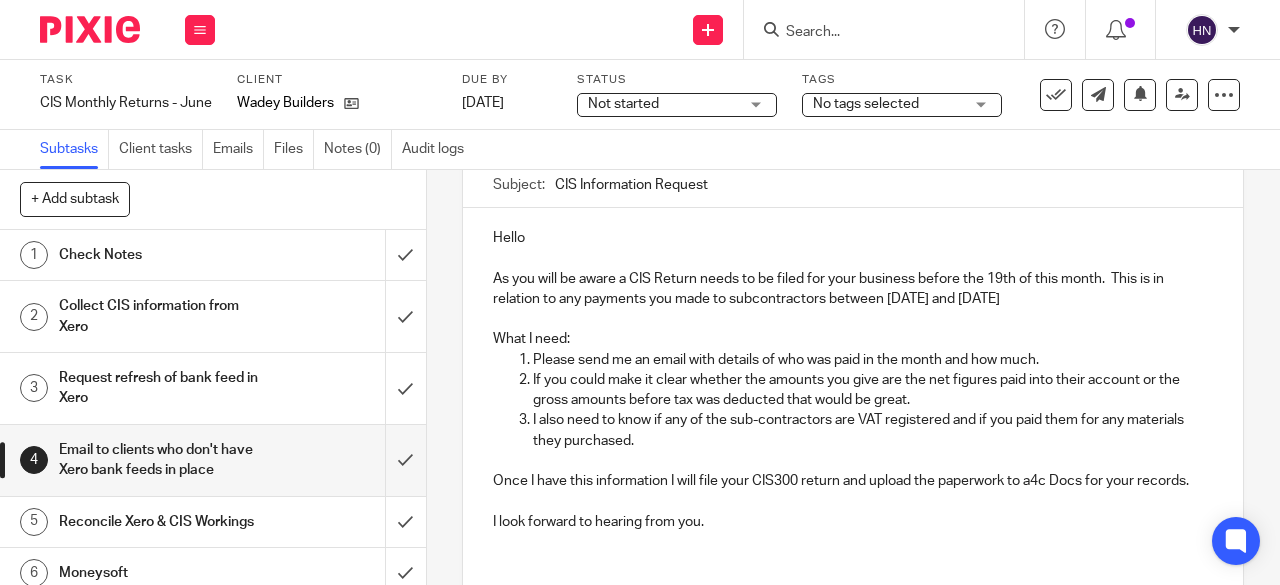 type 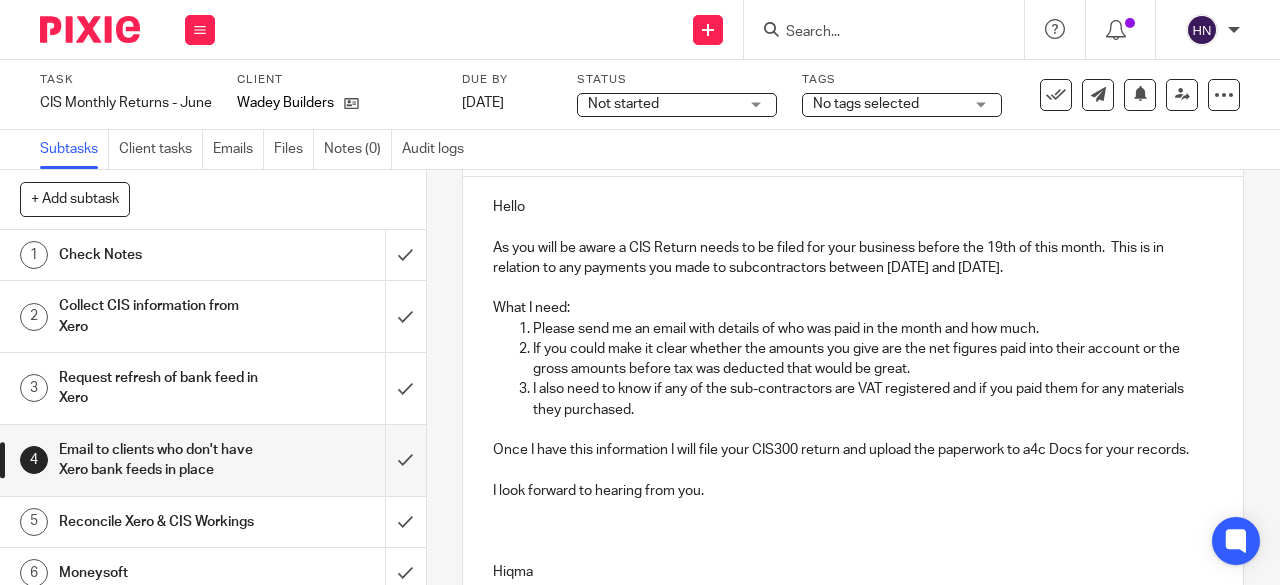 scroll, scrollTop: 200, scrollLeft: 0, axis: vertical 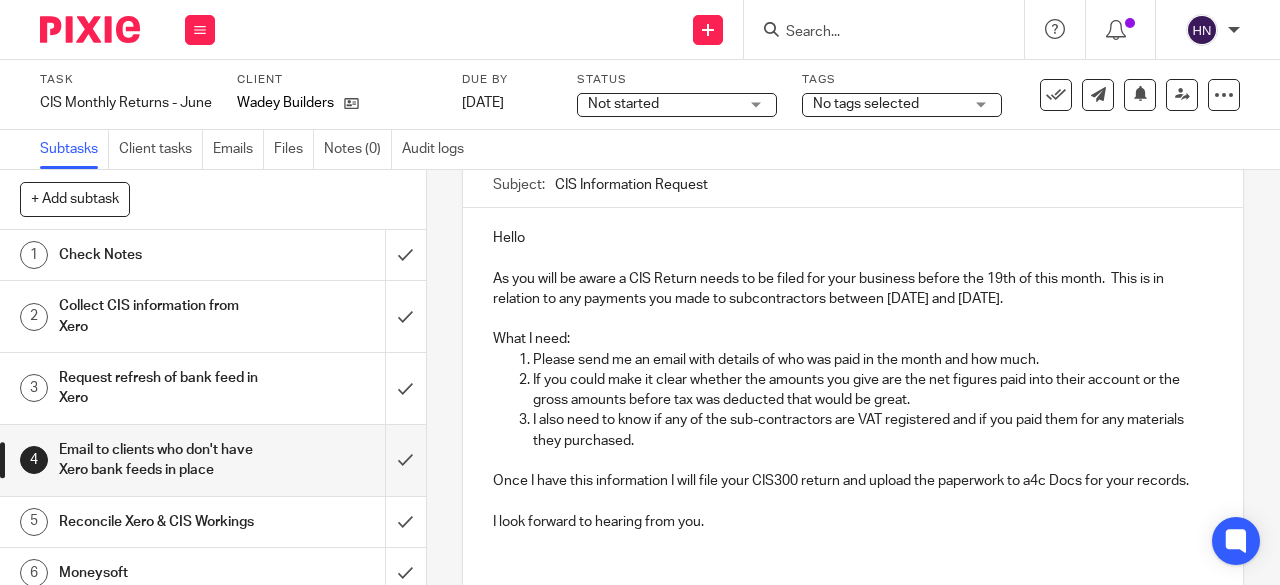 drag, startPoint x: 504, startPoint y: 271, endPoint x: 1053, endPoint y: 308, distance: 550.2454 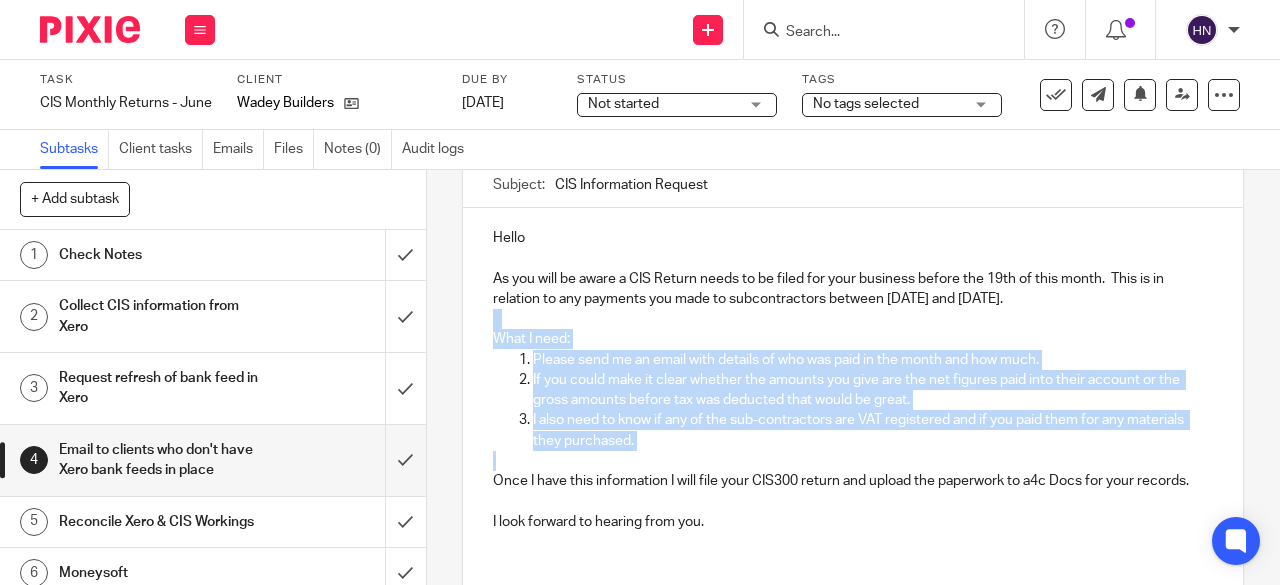 drag, startPoint x: 476, startPoint y: 329, endPoint x: 632, endPoint y: 463, distance: 205.65019 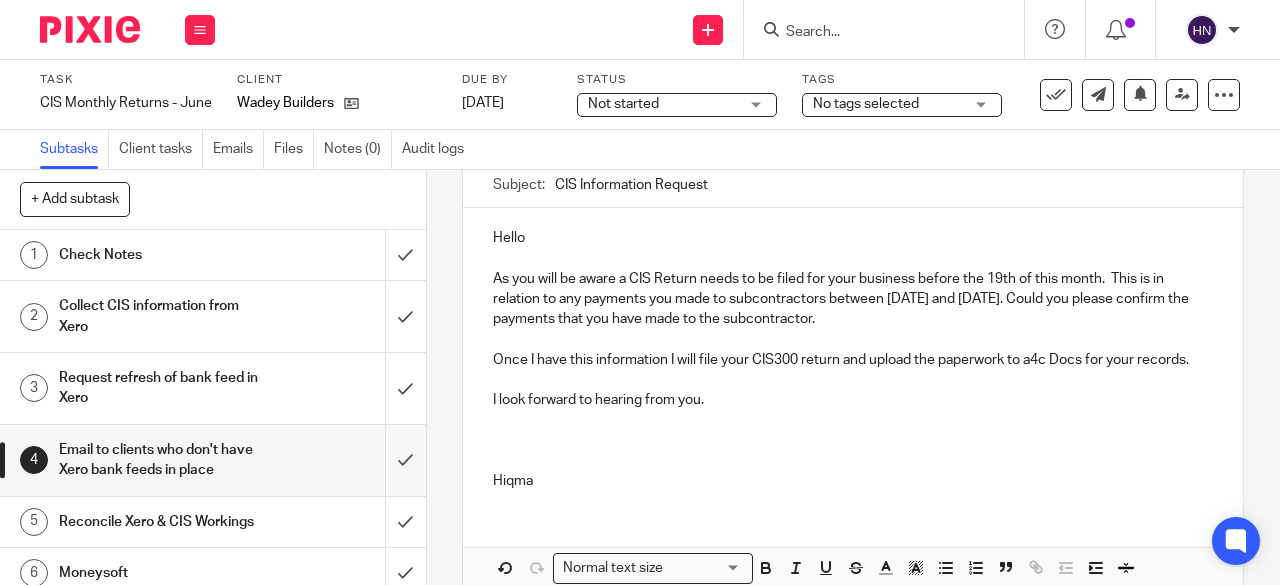 click on "As you will be aware a CIS Return needs to be filed for your business before the 19th of this month.  This is in relation to any payments you made to subcontractors between 6th June and 5th July. Could you please confirm the payments that you have made to the subcontractor." at bounding box center [853, 299] 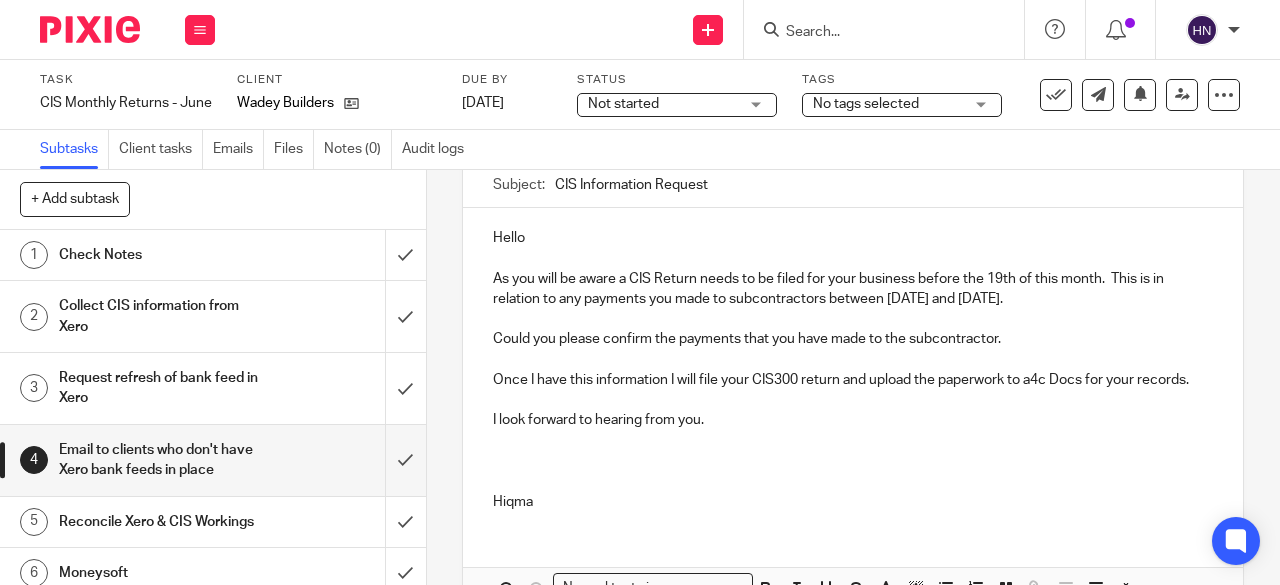 click on "Could you please confirm the payments that you have made to the subcontractor." at bounding box center (853, 339) 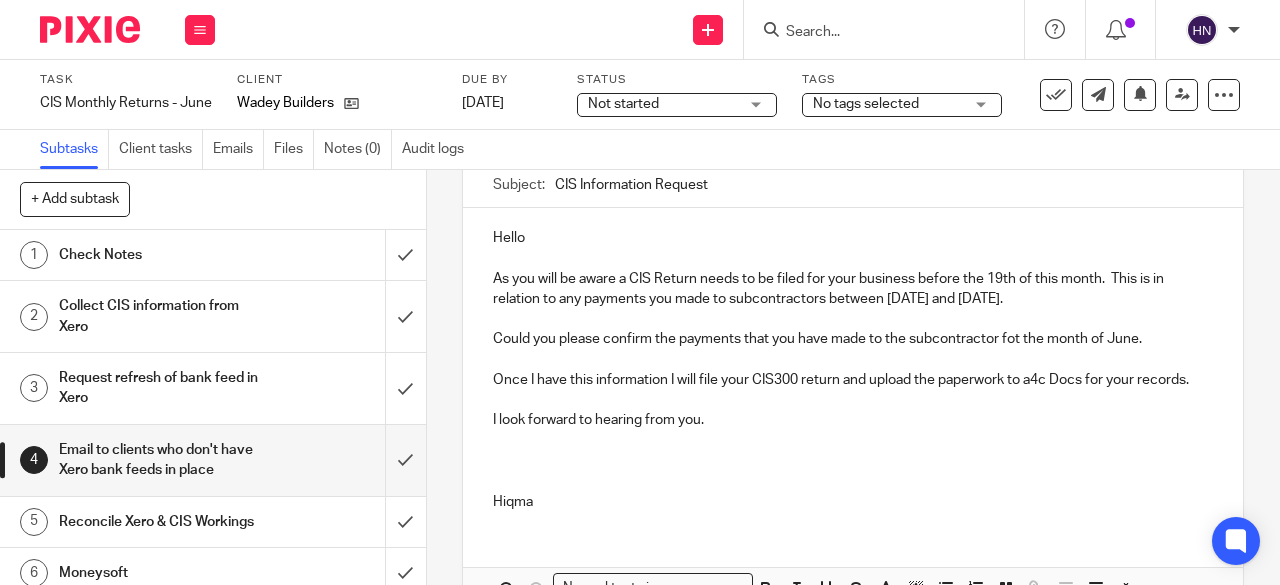 click on "Could you please confirm the payments that you have made to the subcontractor fot the month of June." at bounding box center [853, 339] 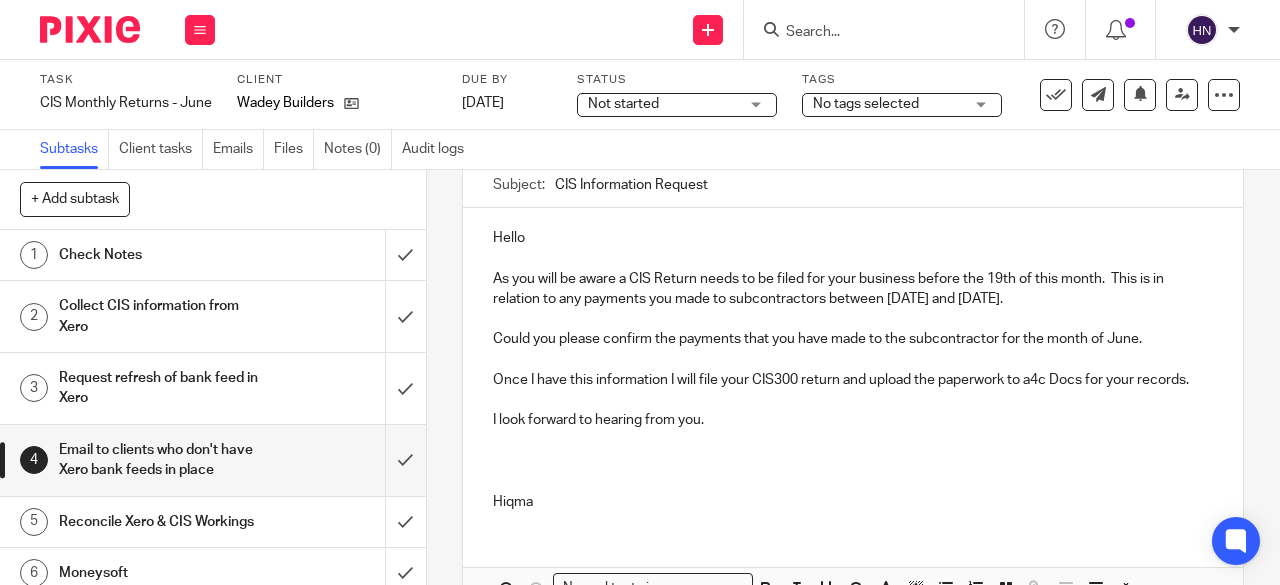 click on "Once I have this information I will file your CIS300 return and upload the paperwork to a4c Docs for your records." at bounding box center (853, 380) 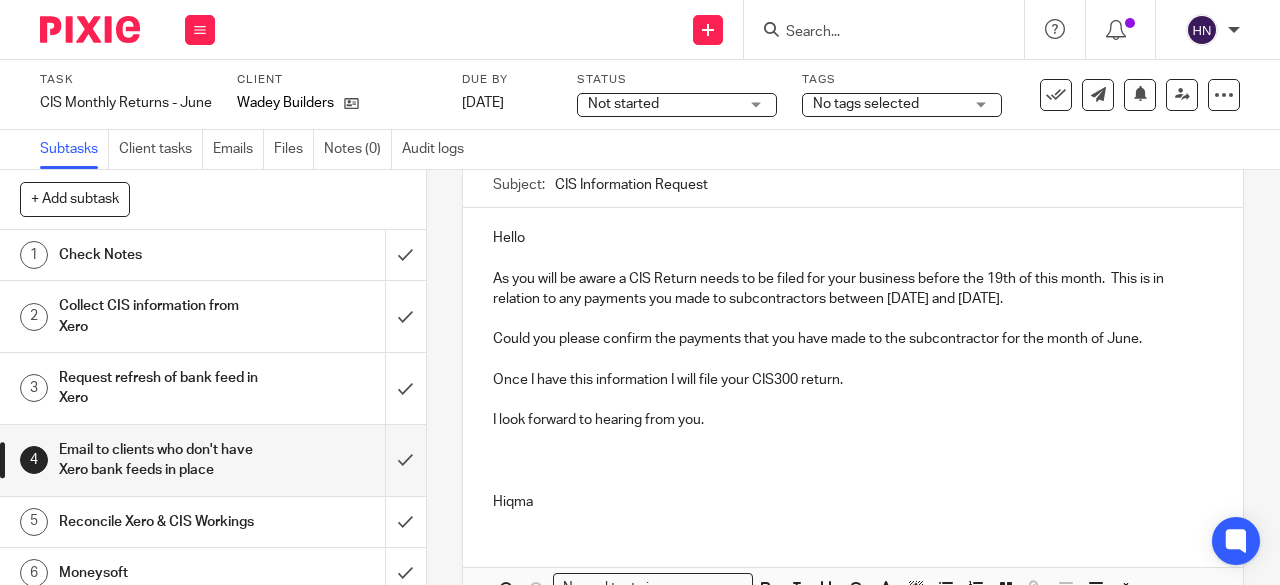 click at bounding box center (853, 481) 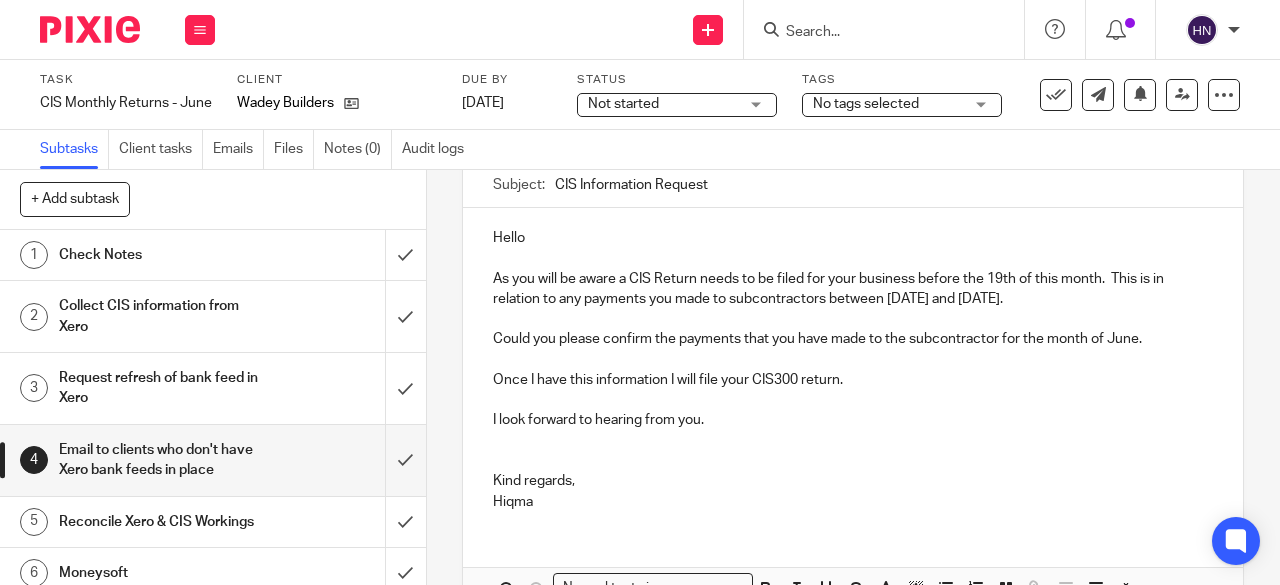 click on "Hello" at bounding box center (853, 238) 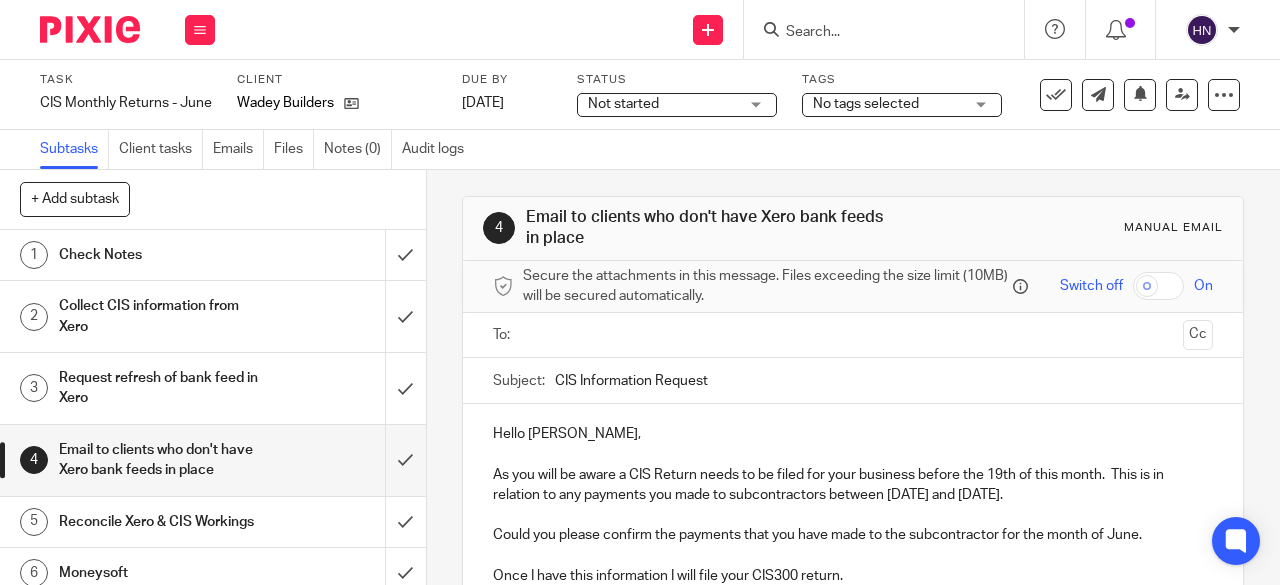 scroll, scrollTop: 0, scrollLeft: 0, axis: both 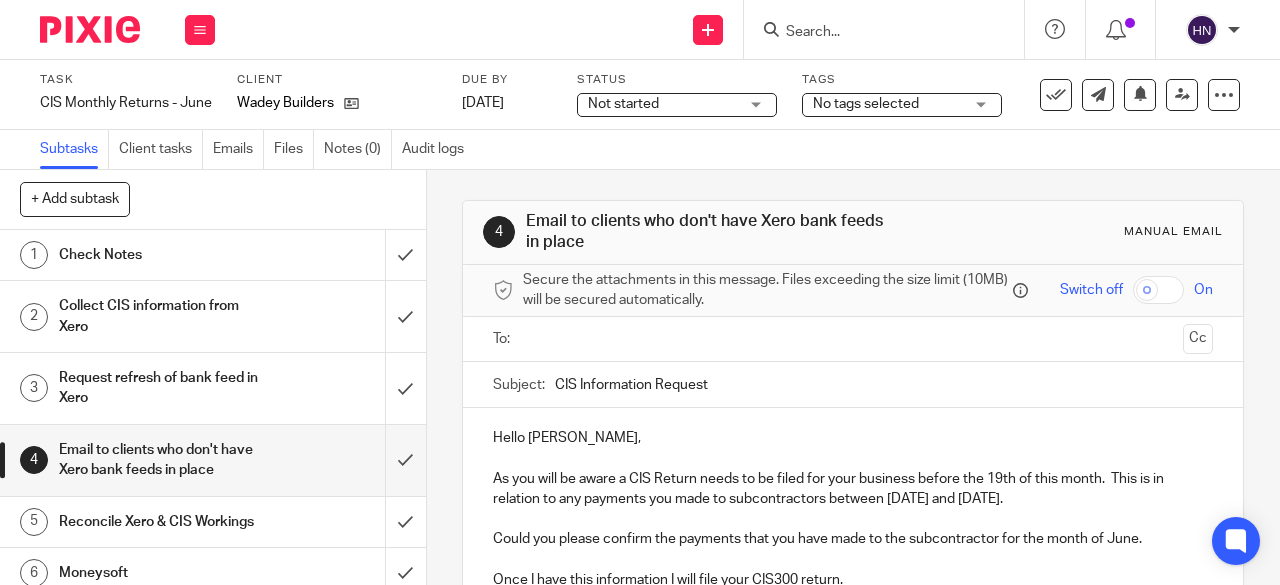 click at bounding box center (852, 339) 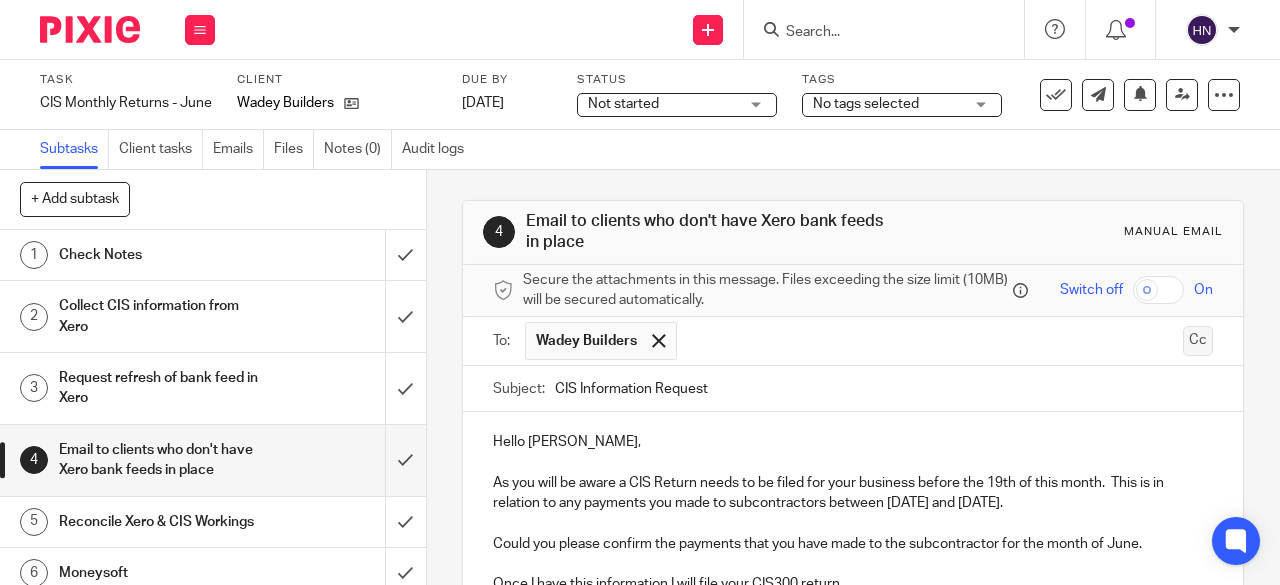 click on "Cc" at bounding box center [1198, 341] 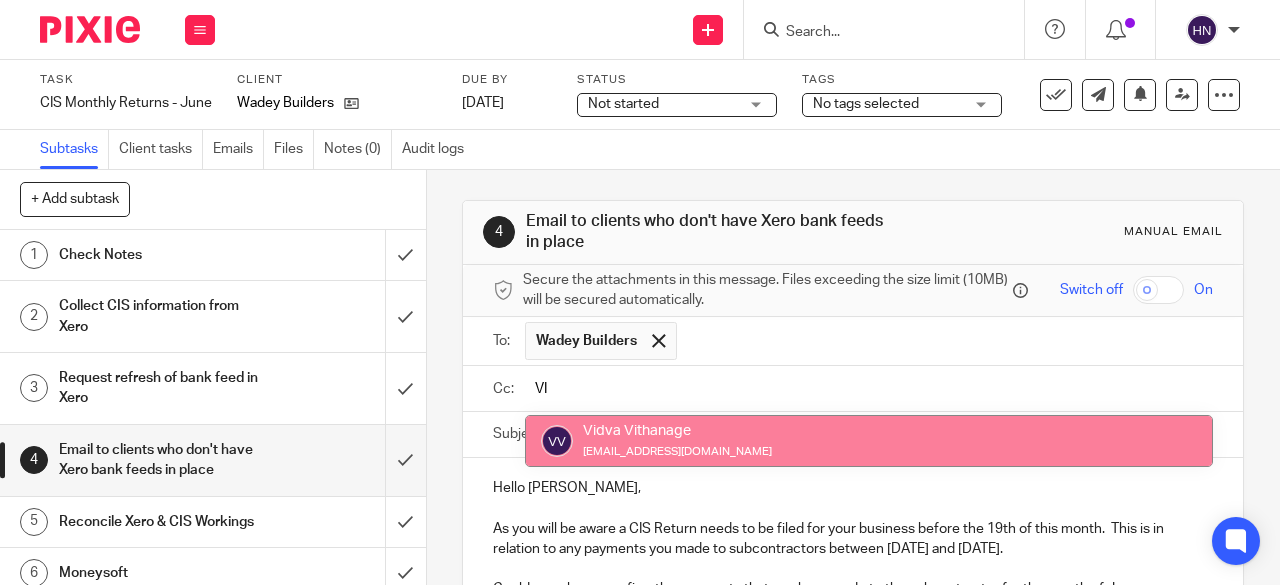 type on "VI" 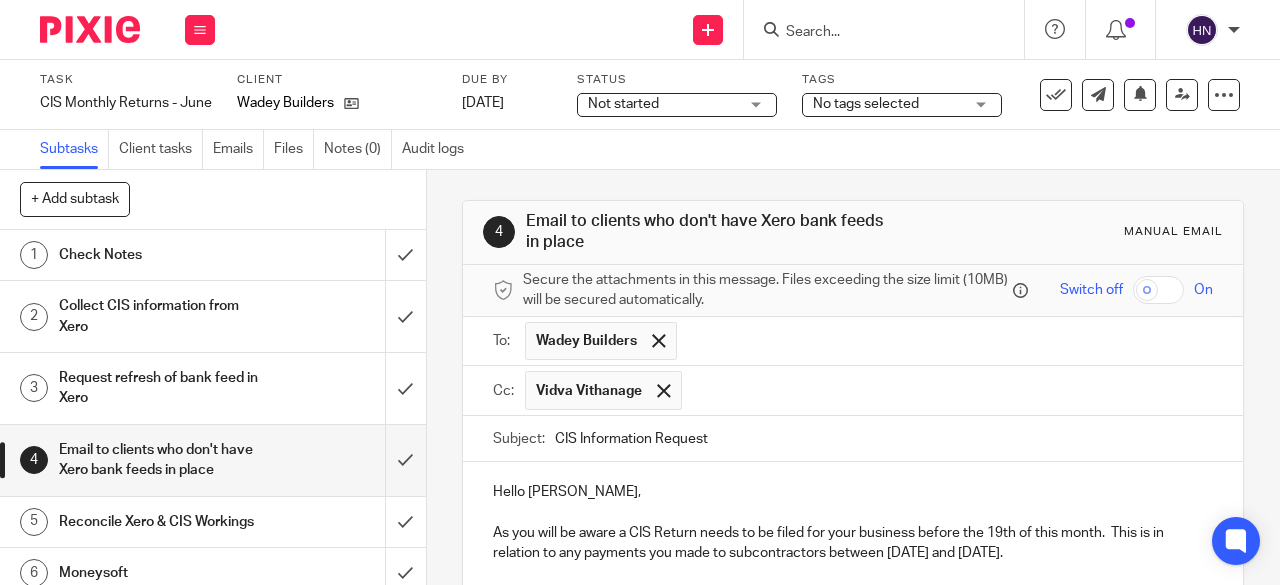 click at bounding box center (949, 390) 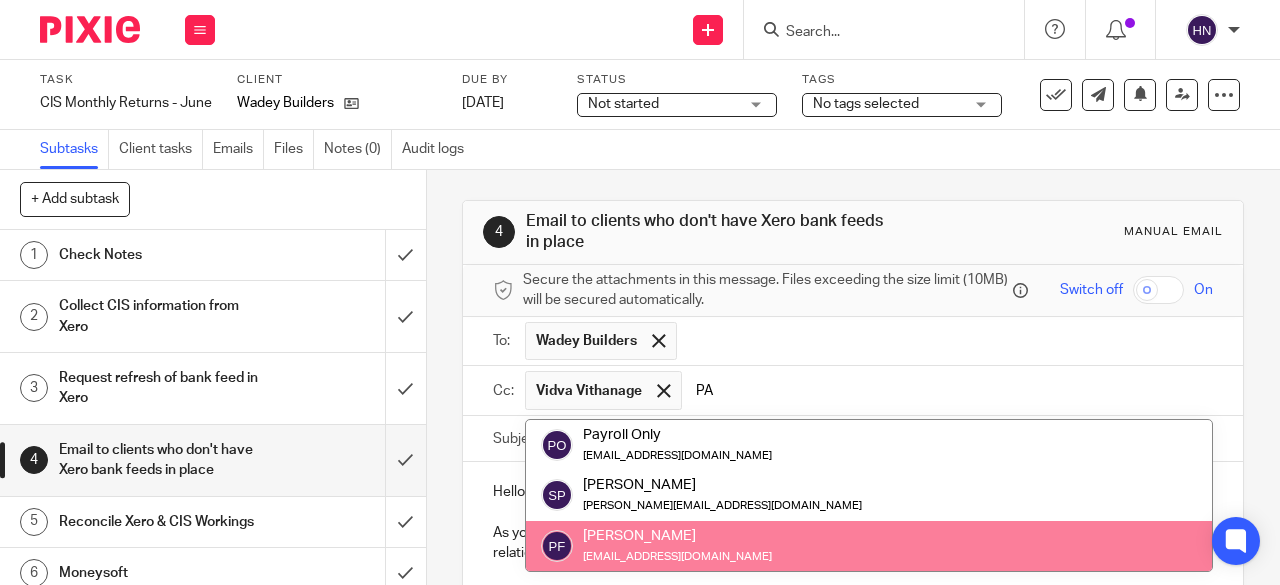 type on "PA" 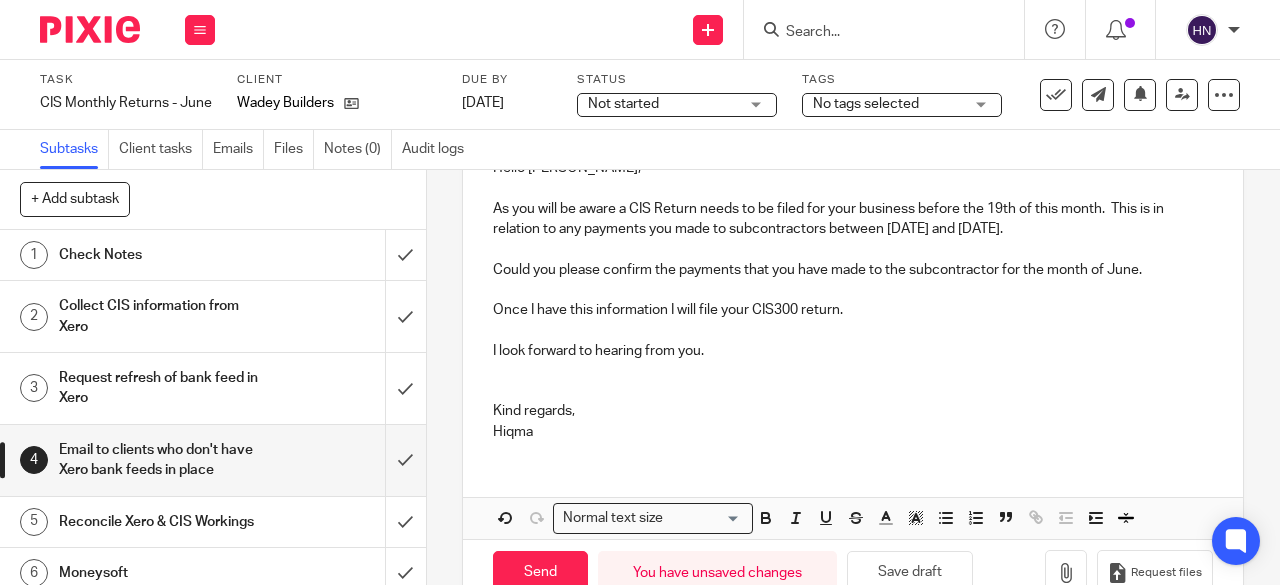 scroll, scrollTop: 377, scrollLeft: 0, axis: vertical 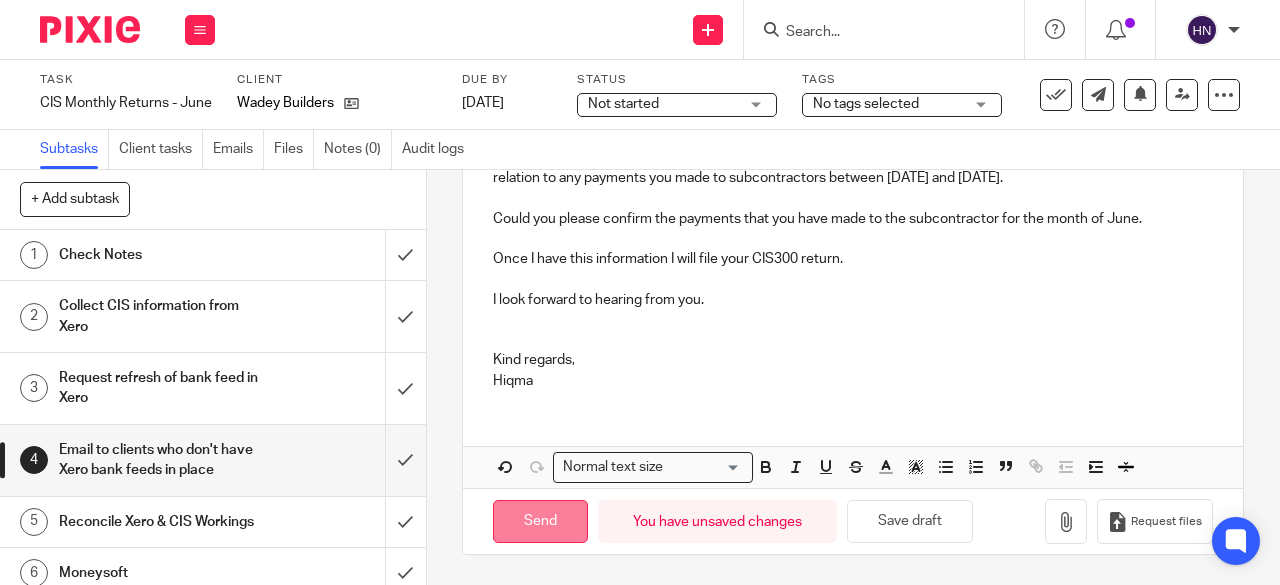 click on "Send" at bounding box center [540, 521] 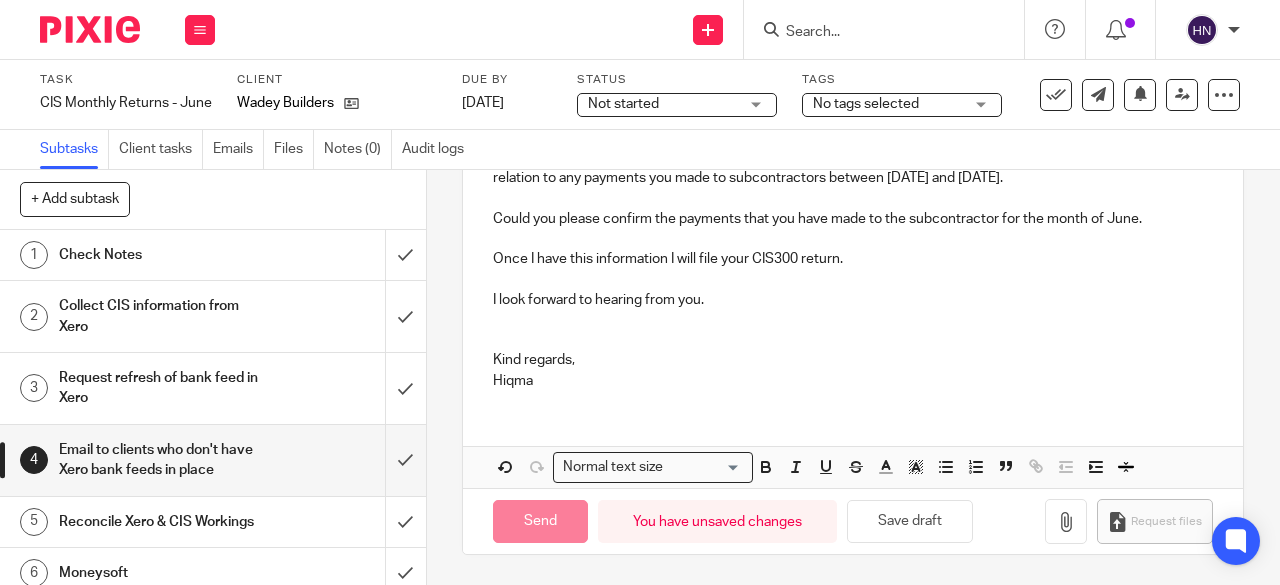 type on "Sent" 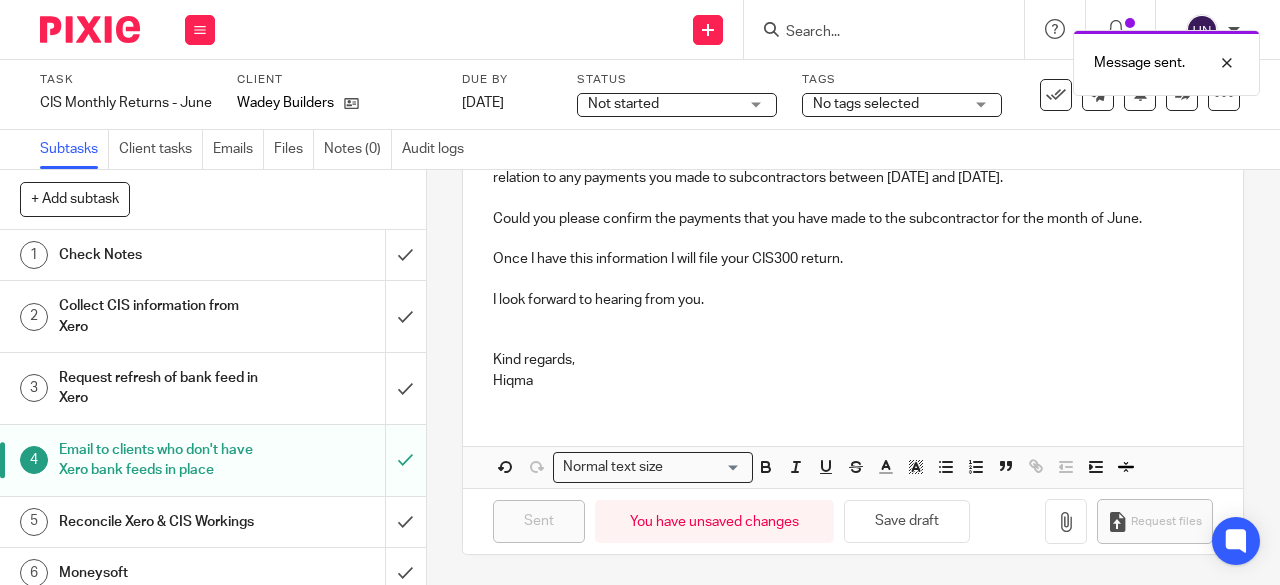 click on "Not started" at bounding box center (623, 104) 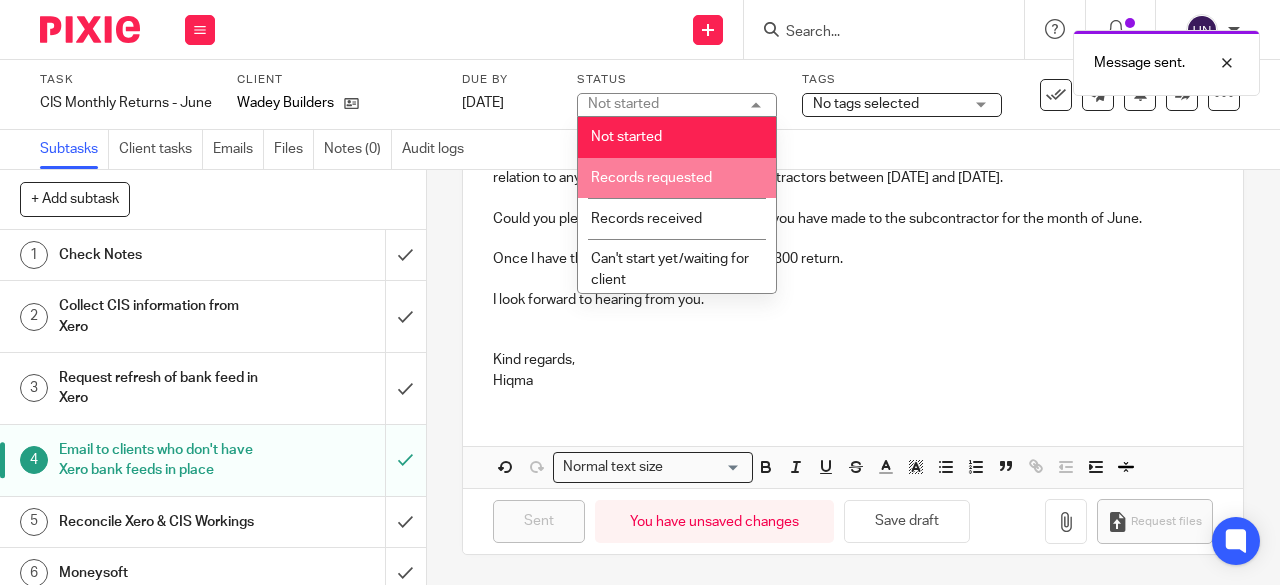 click on "Records requested" at bounding box center [651, 178] 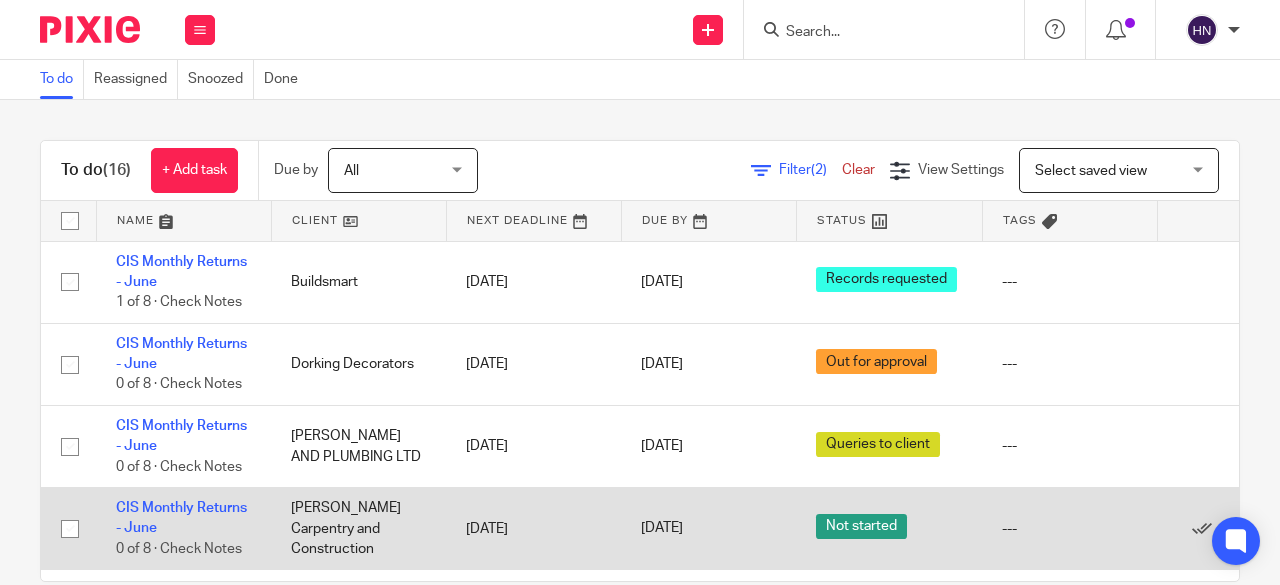 scroll, scrollTop: 0, scrollLeft: 0, axis: both 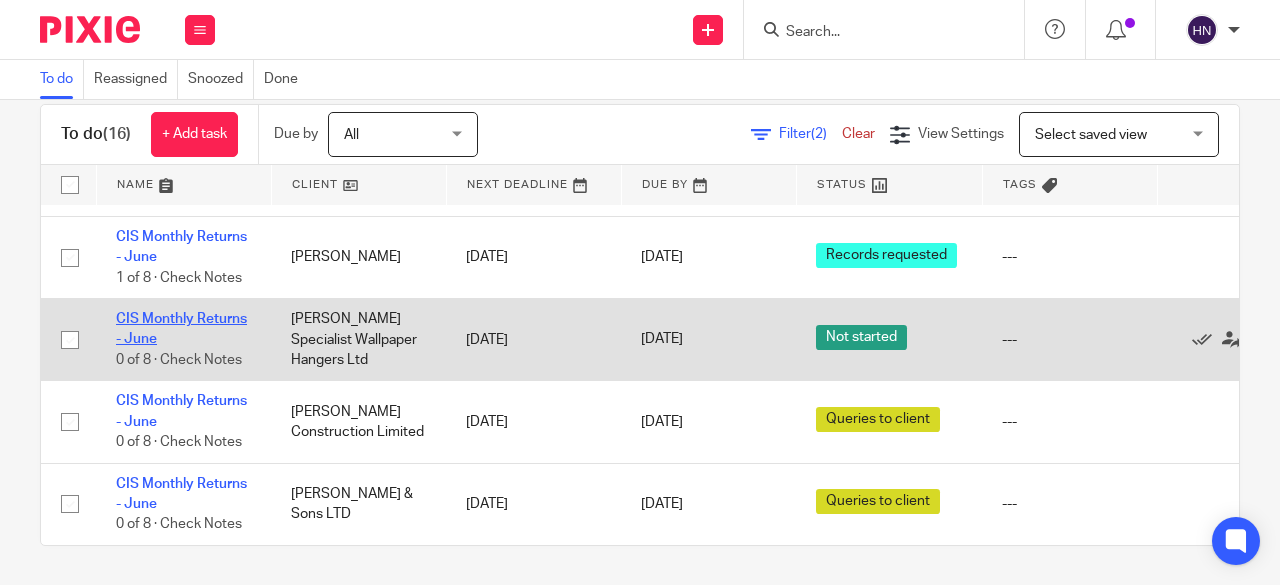 click on "CIS Monthly Returns - June" at bounding box center (181, 329) 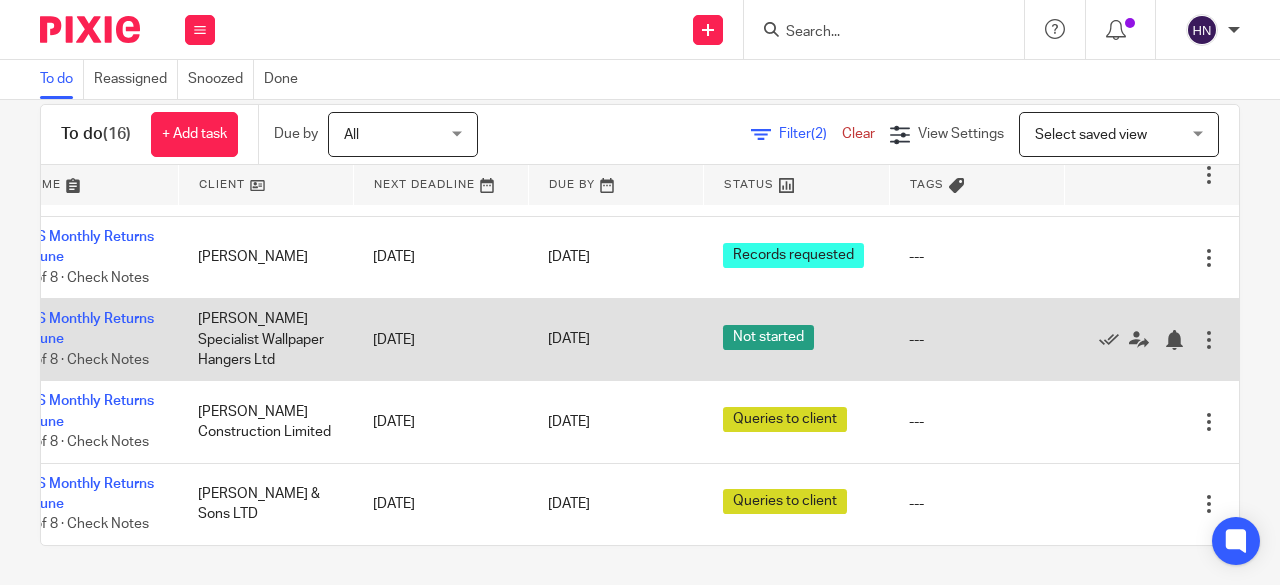 scroll, scrollTop: 982, scrollLeft: 137, axis: both 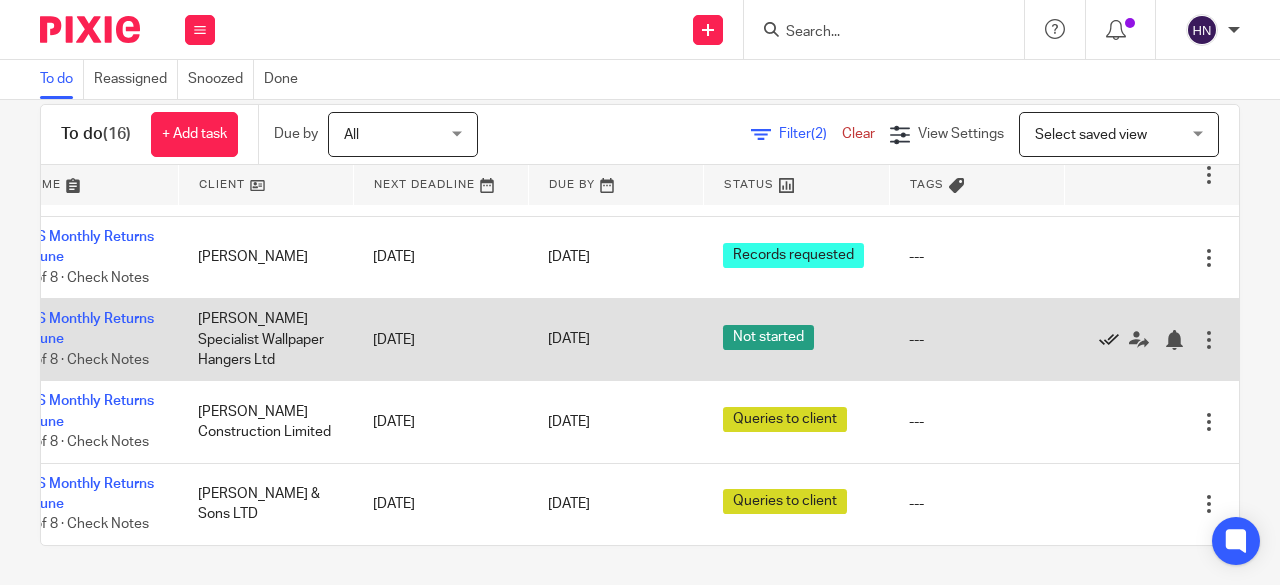 click at bounding box center (1109, 340) 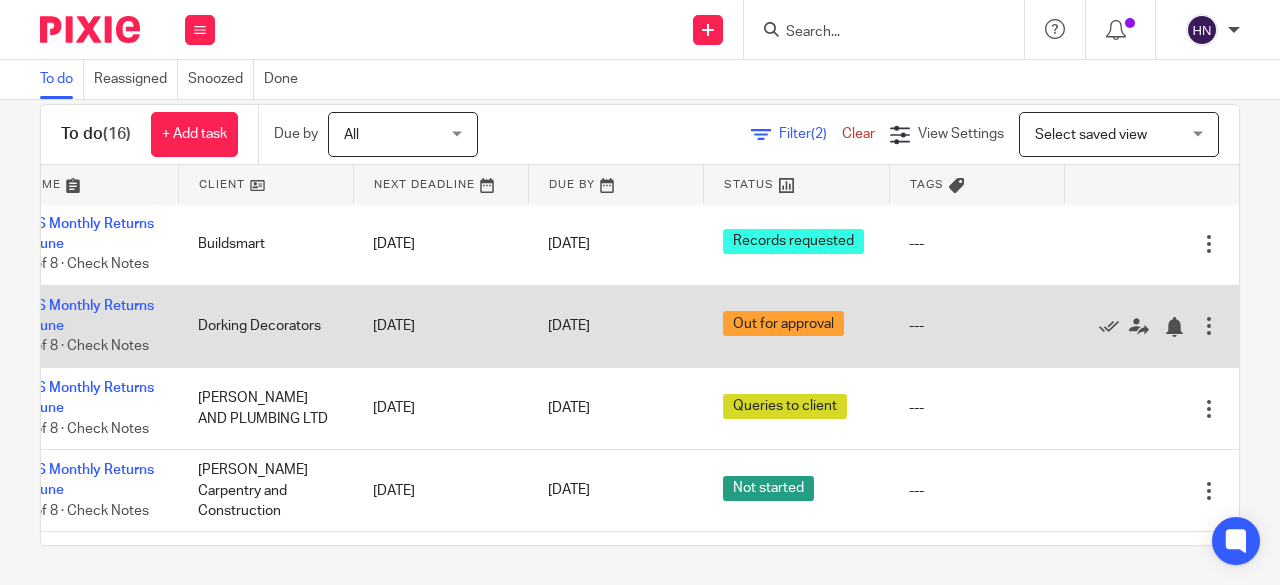 scroll, scrollTop: 0, scrollLeft: 137, axis: horizontal 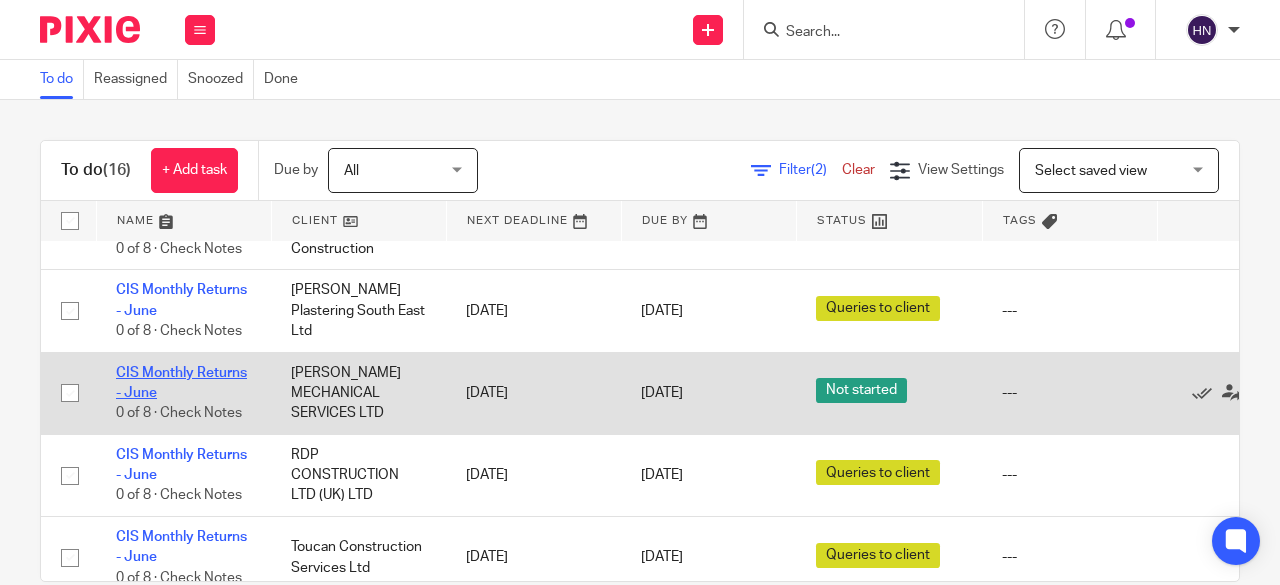 click on "CIS Monthly Returns - June" at bounding box center [181, 383] 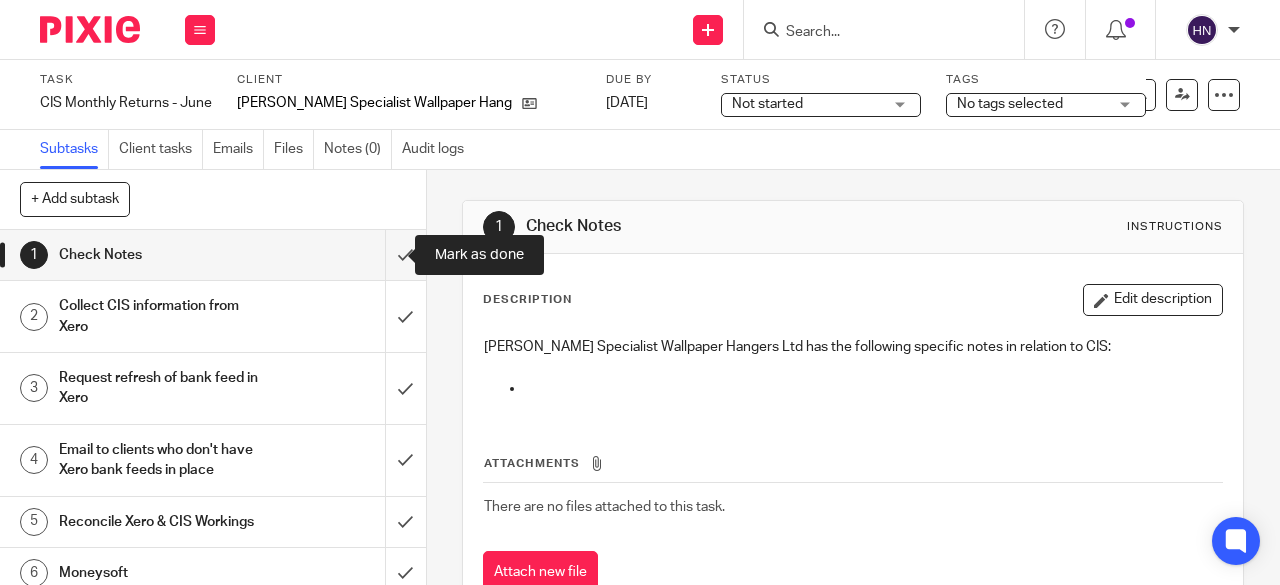 scroll, scrollTop: 0, scrollLeft: 0, axis: both 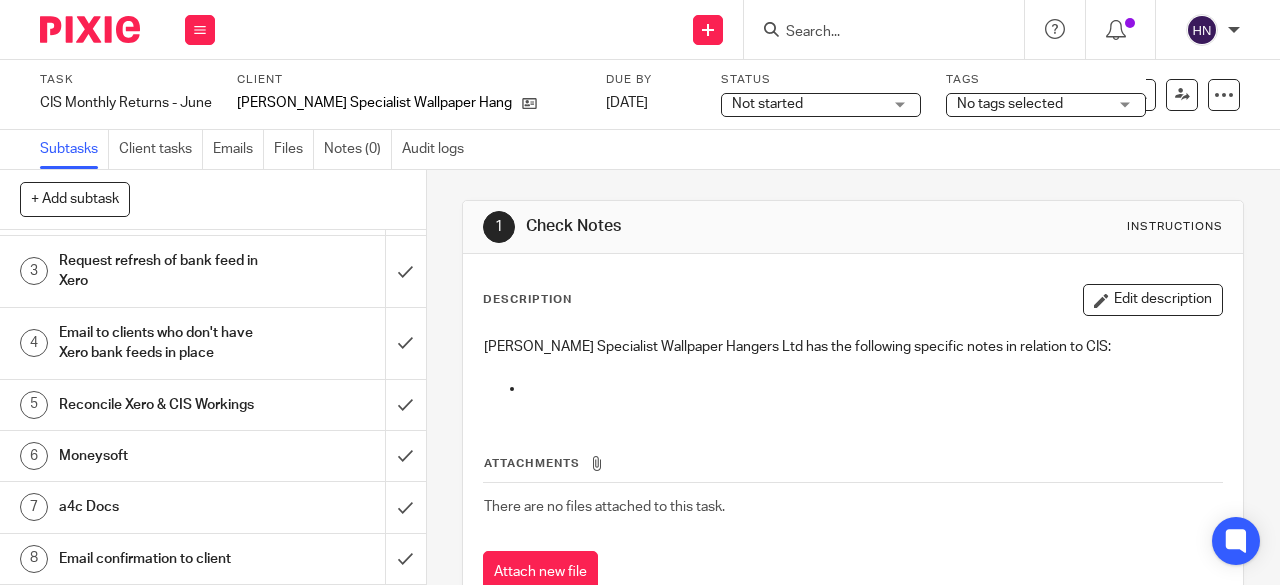 click on "Email confirmation to client" at bounding box center [161, 559] 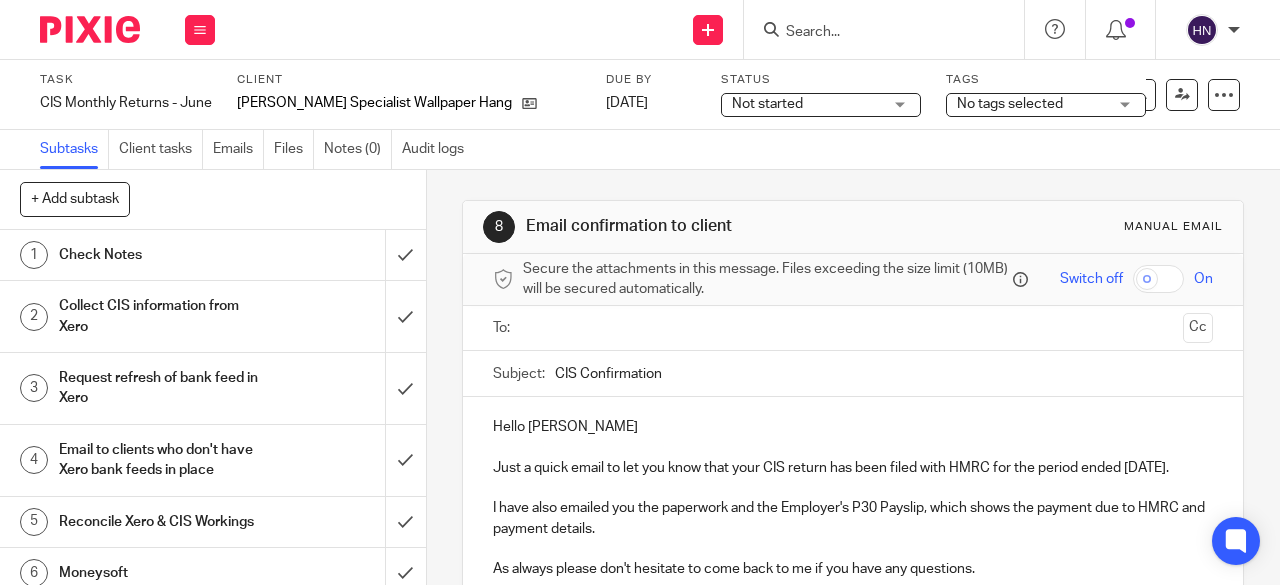 scroll, scrollTop: 0, scrollLeft: 0, axis: both 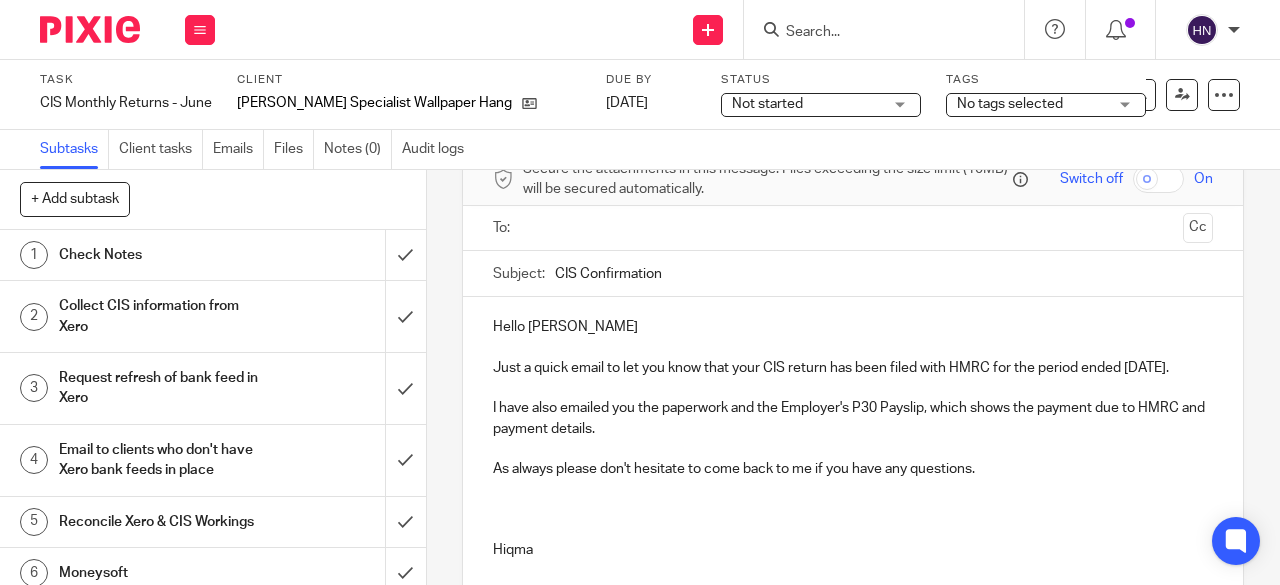 click on "Hello Michael" at bounding box center [853, 327] 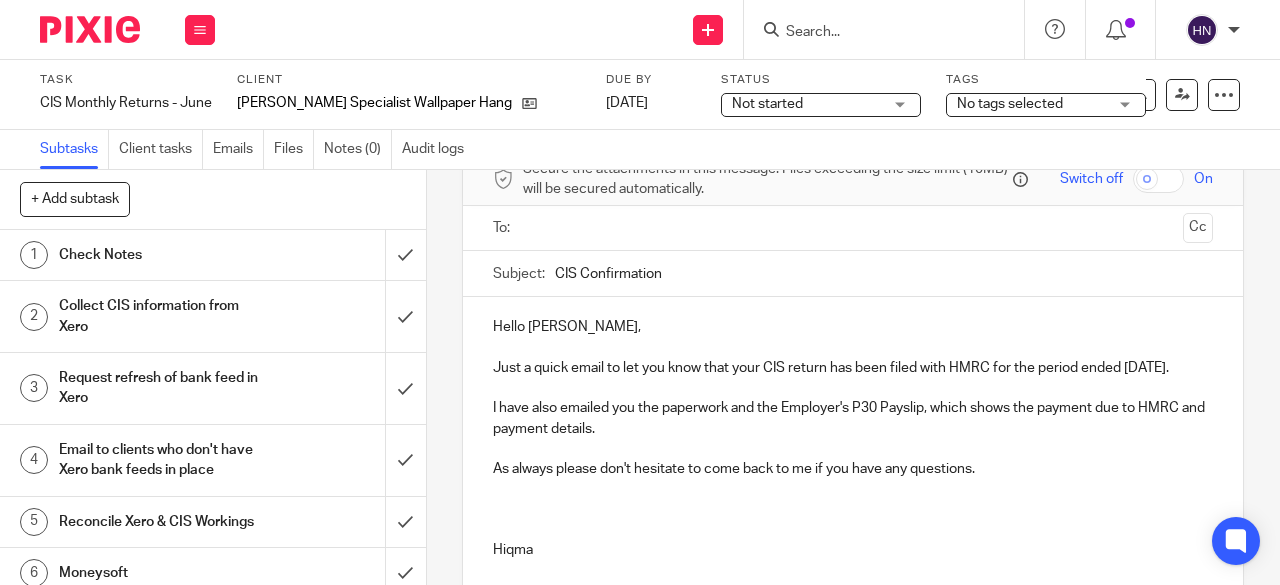 click at bounding box center [853, 530] 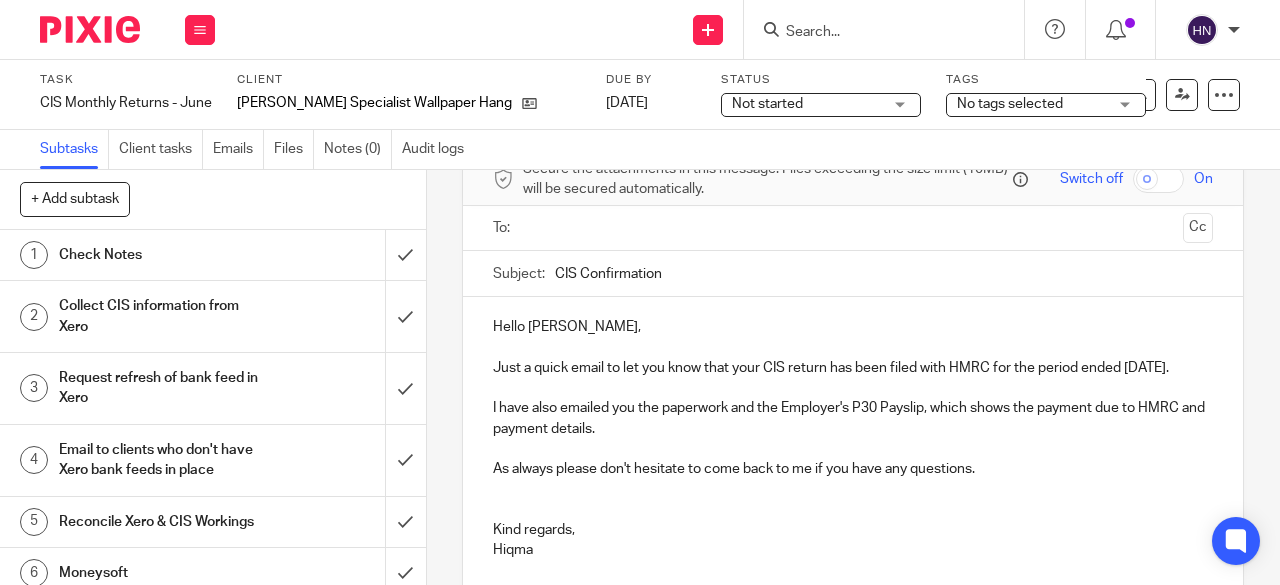 click at bounding box center [852, 228] 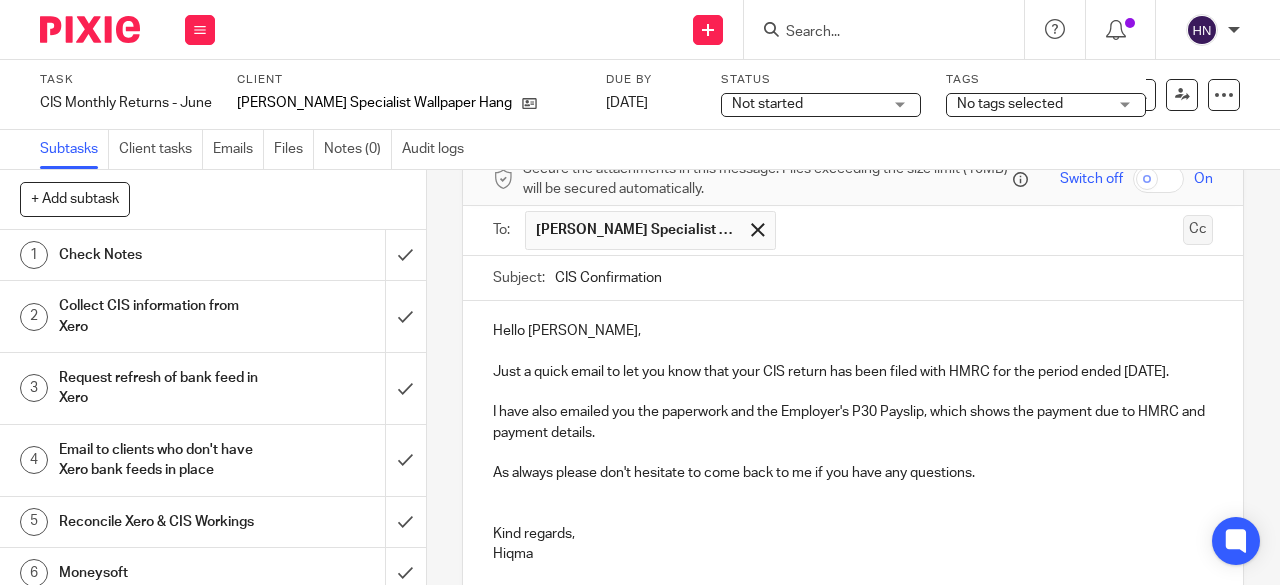 click on "Cc" at bounding box center (1198, 230) 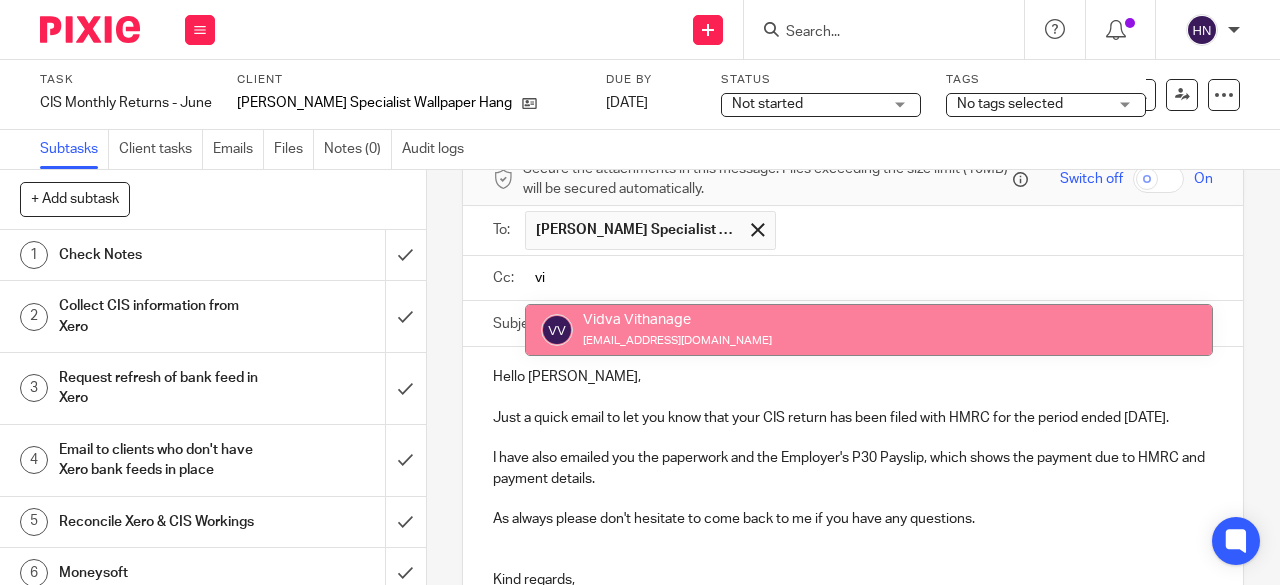 type on "vi" 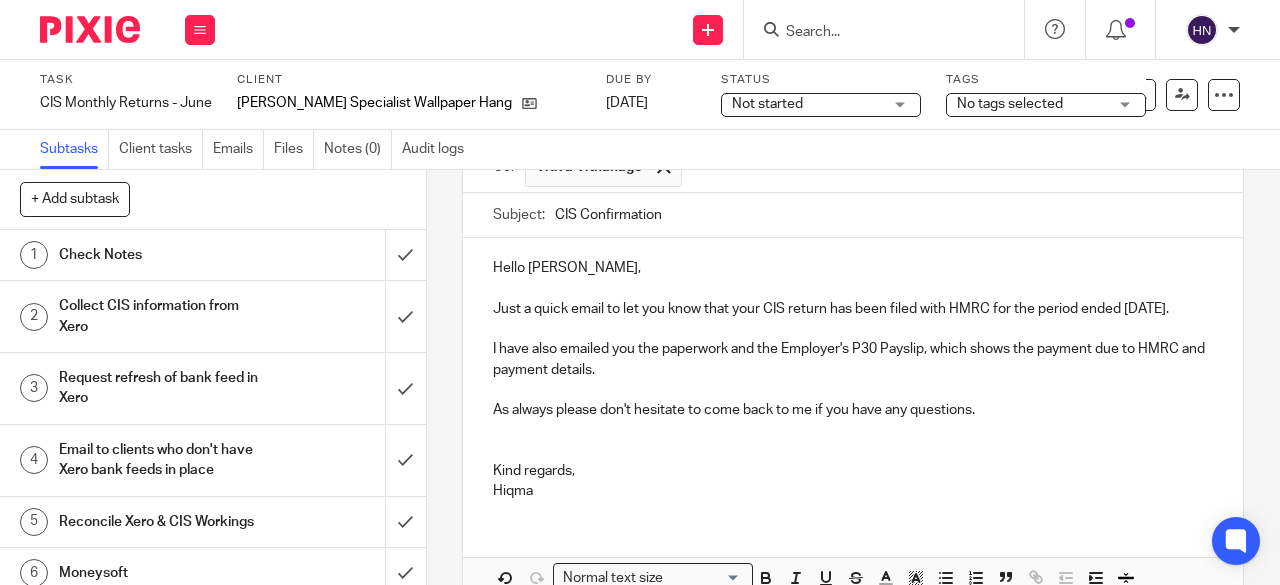 scroll, scrollTop: 326, scrollLeft: 0, axis: vertical 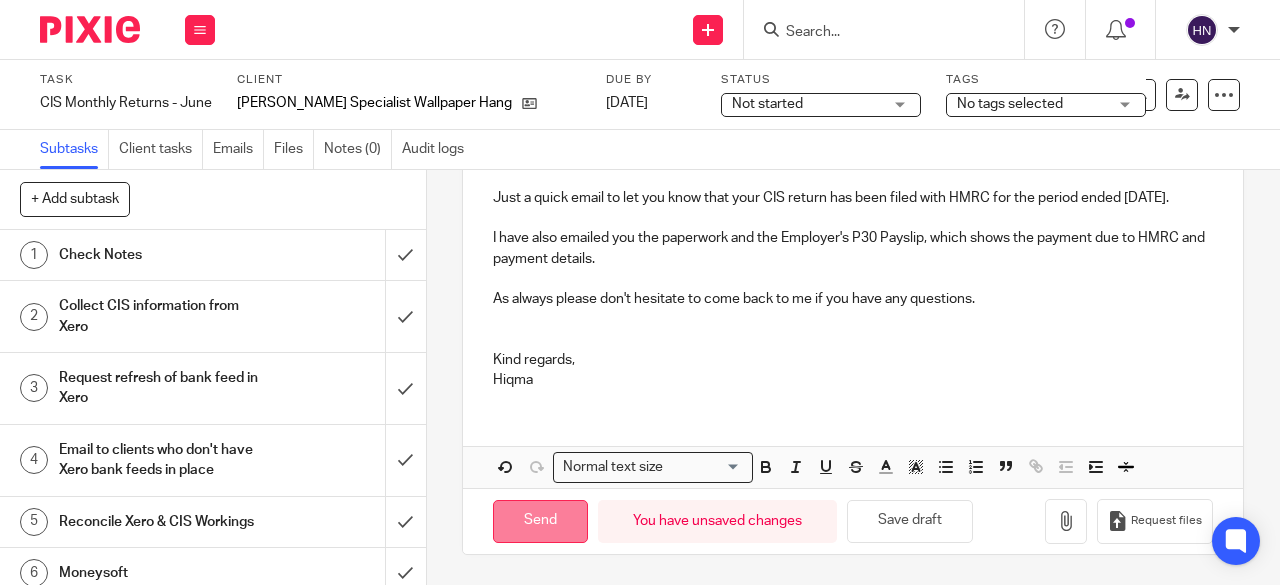 click on "Send" at bounding box center (540, 521) 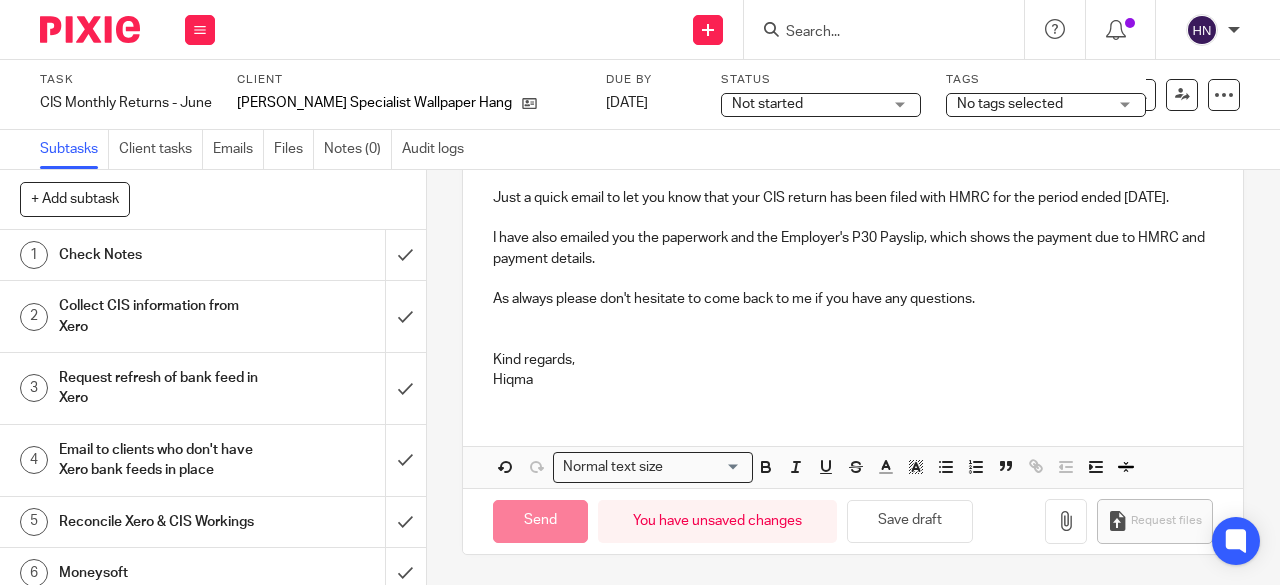 type on "Sent" 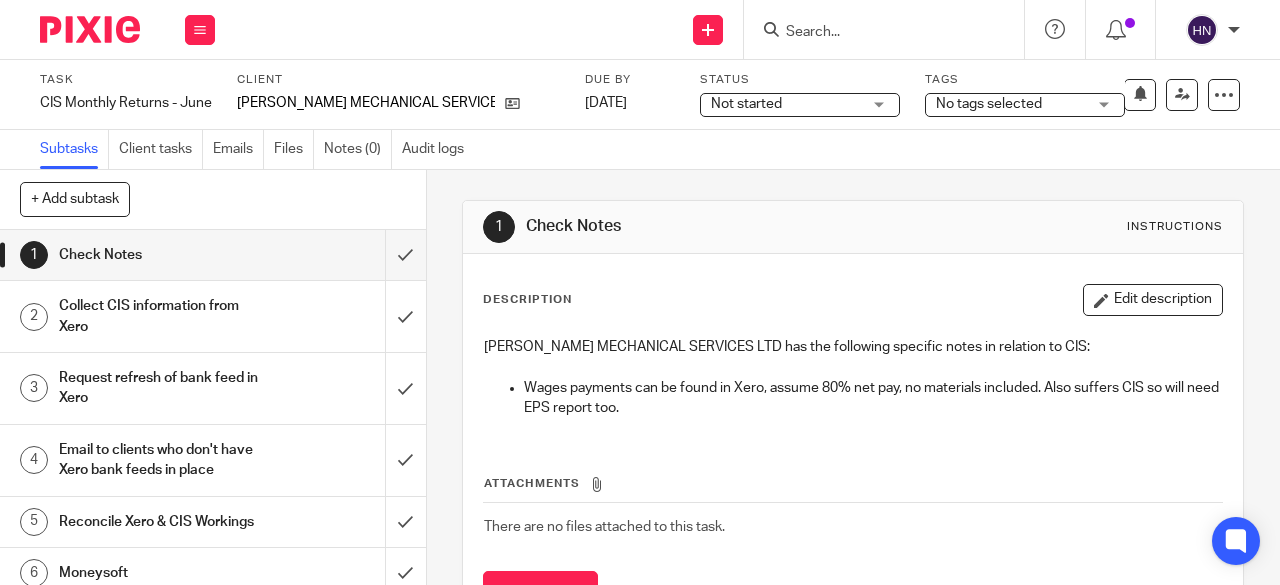 scroll, scrollTop: 0, scrollLeft: 0, axis: both 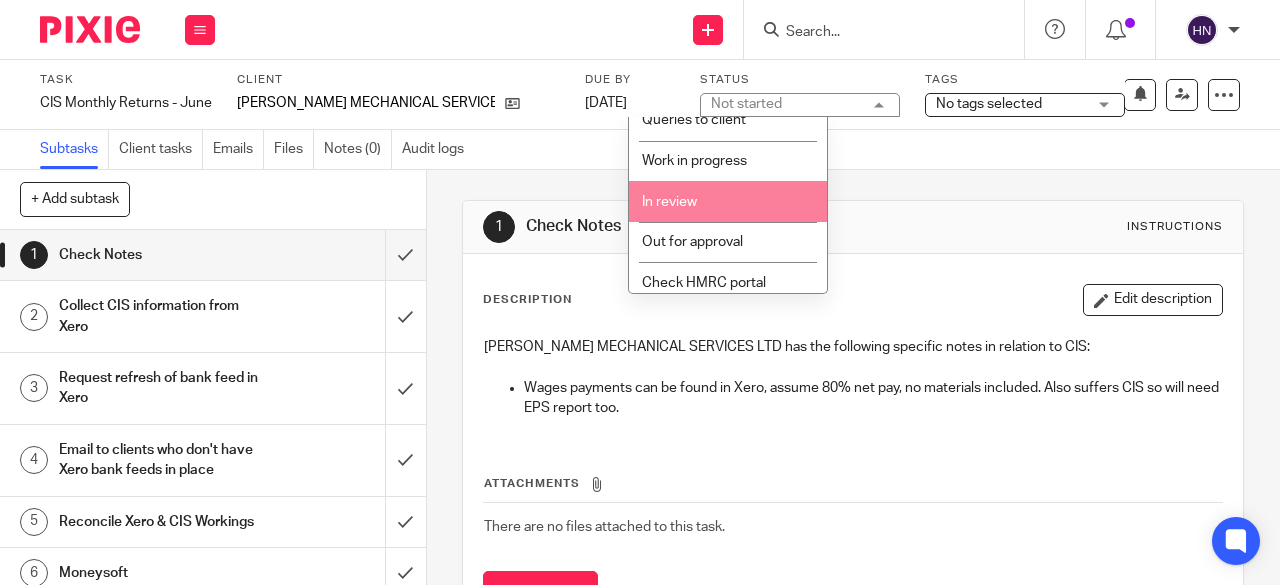 click on "In review" at bounding box center [728, 201] 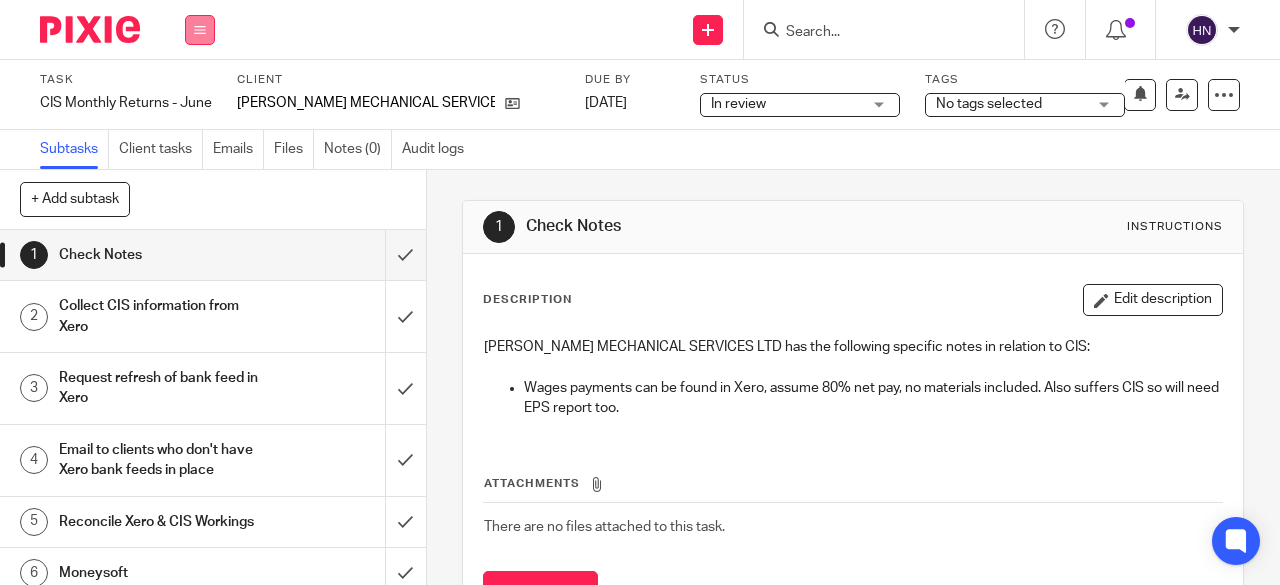 click at bounding box center [200, 30] 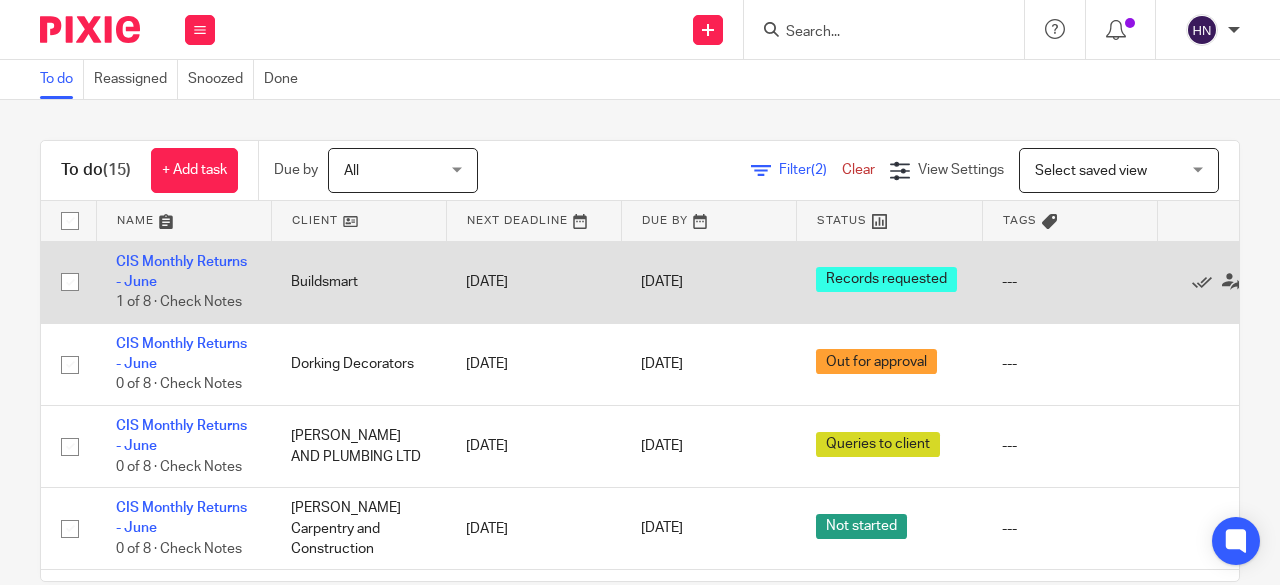 scroll, scrollTop: 0, scrollLeft: 0, axis: both 